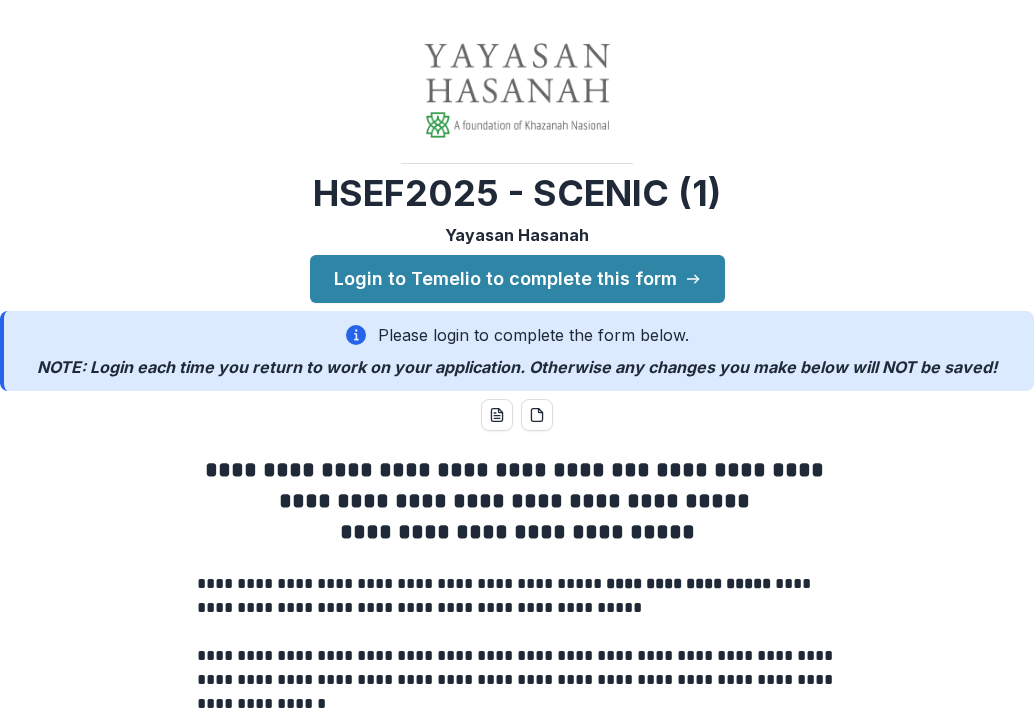 scroll, scrollTop: 0, scrollLeft: 0, axis: both 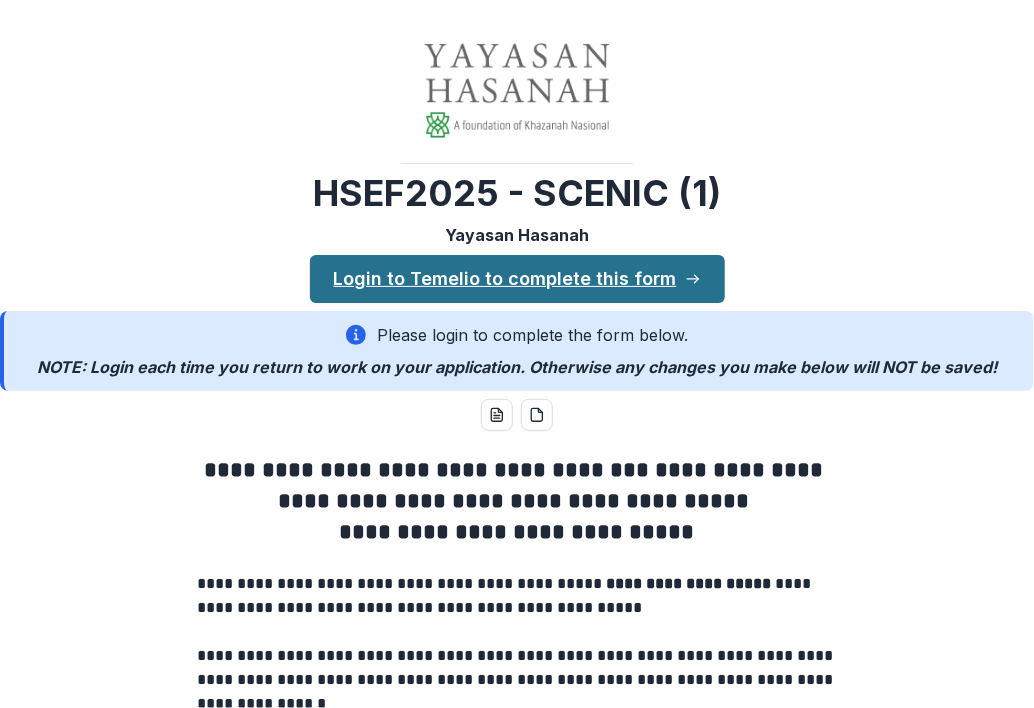 click on "Login to Temelio to complete this form" at bounding box center (517, 279) 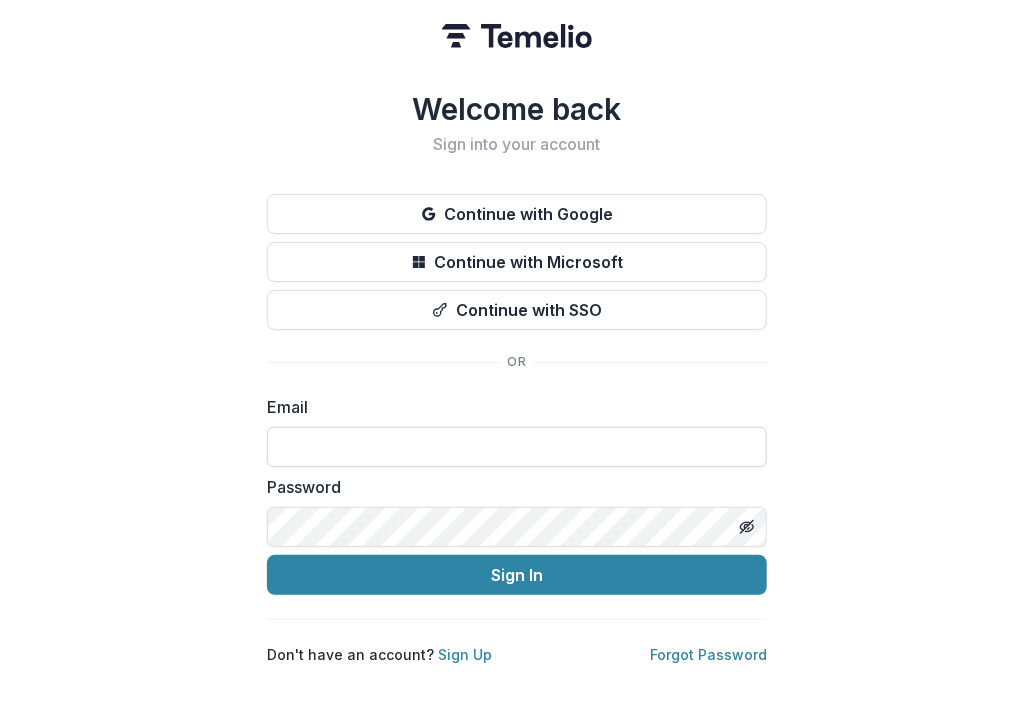 click at bounding box center [517, 447] 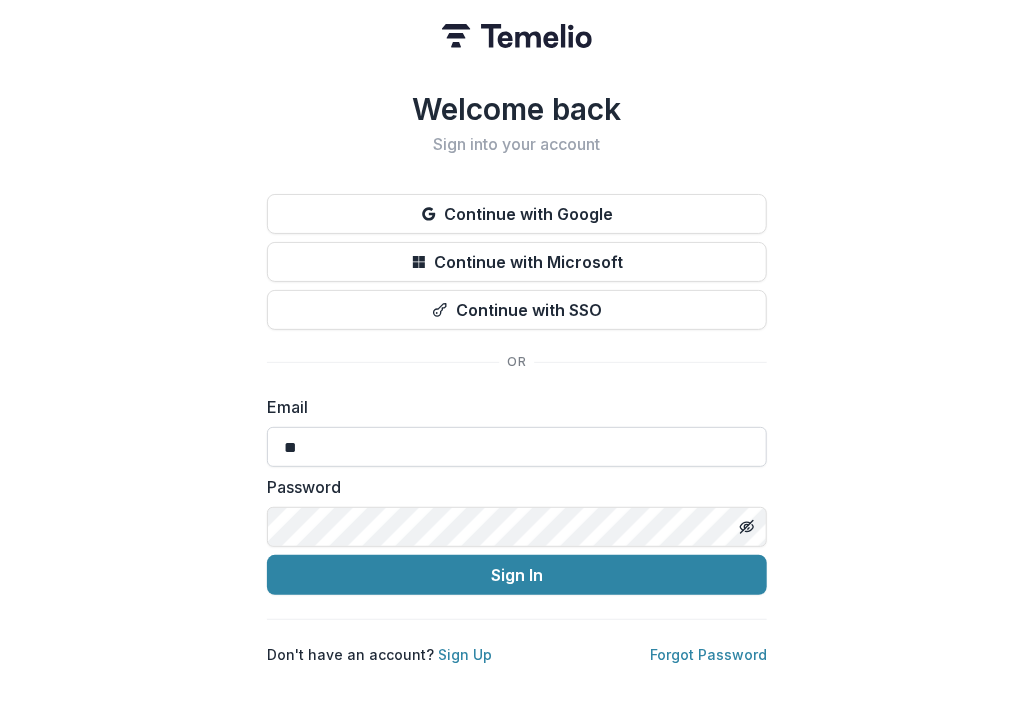 type on "*" 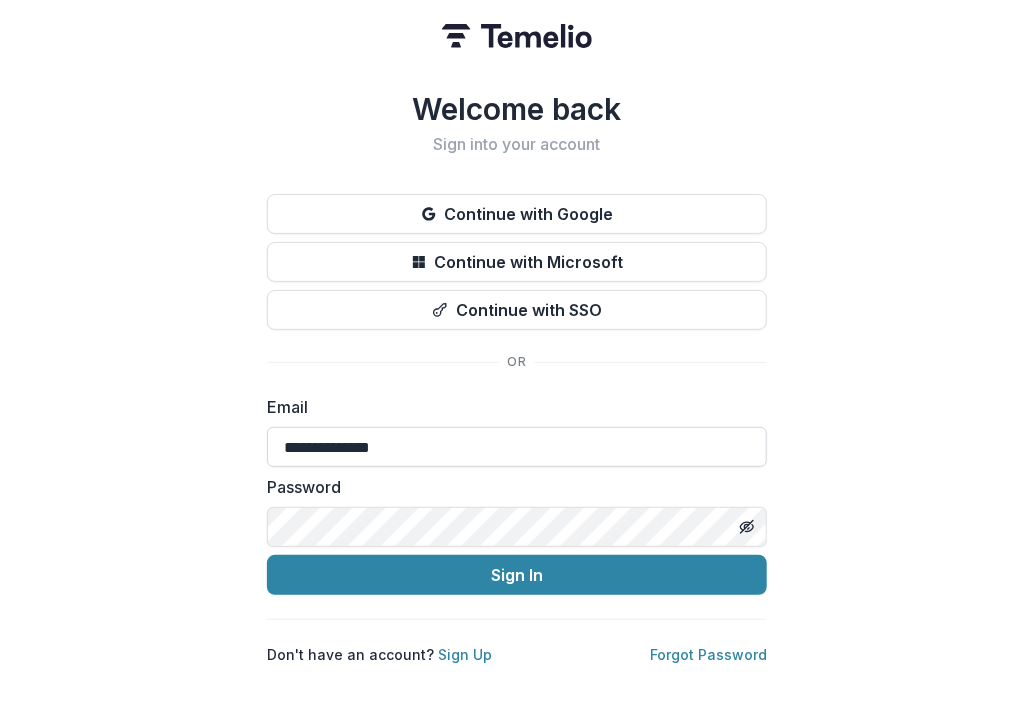 click on "Sign In" at bounding box center (517, 575) 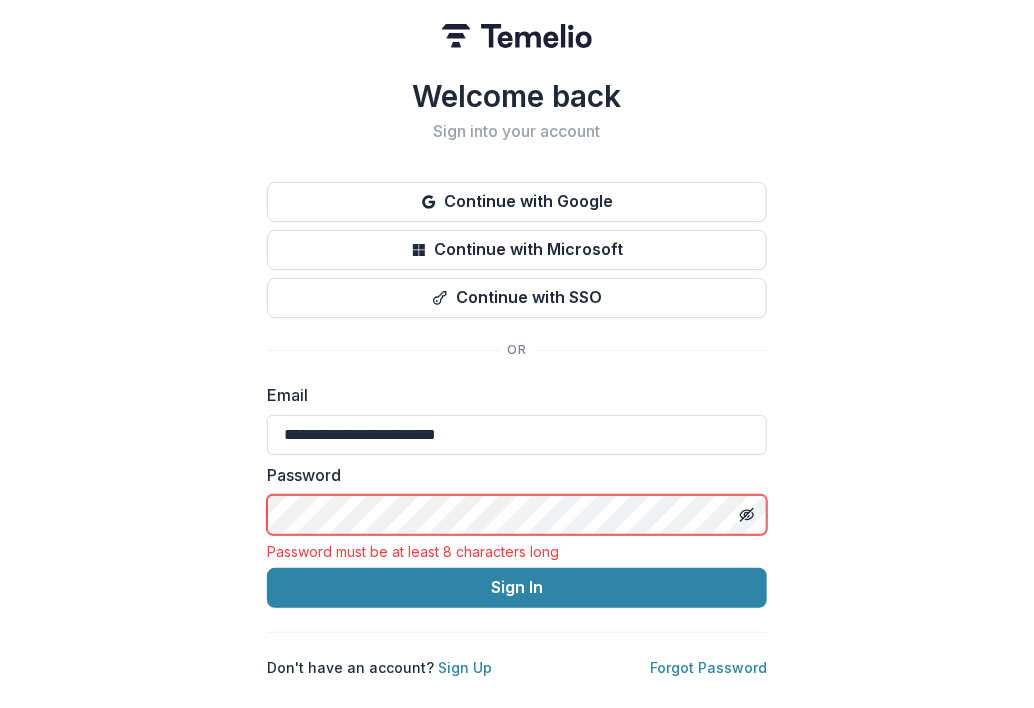 type on "**********" 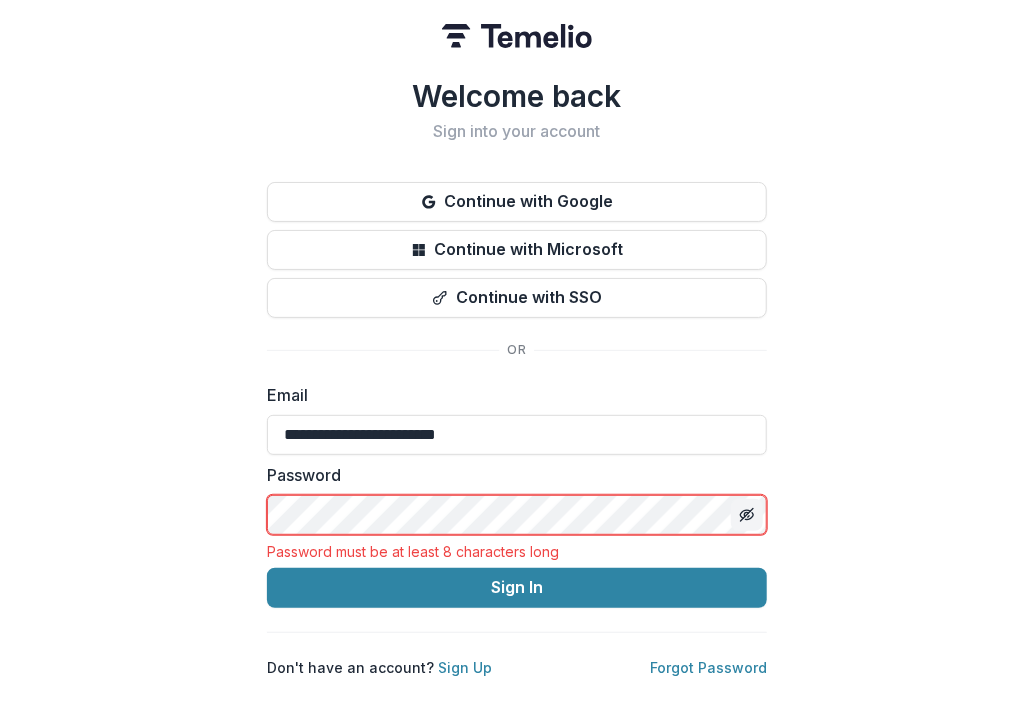 click 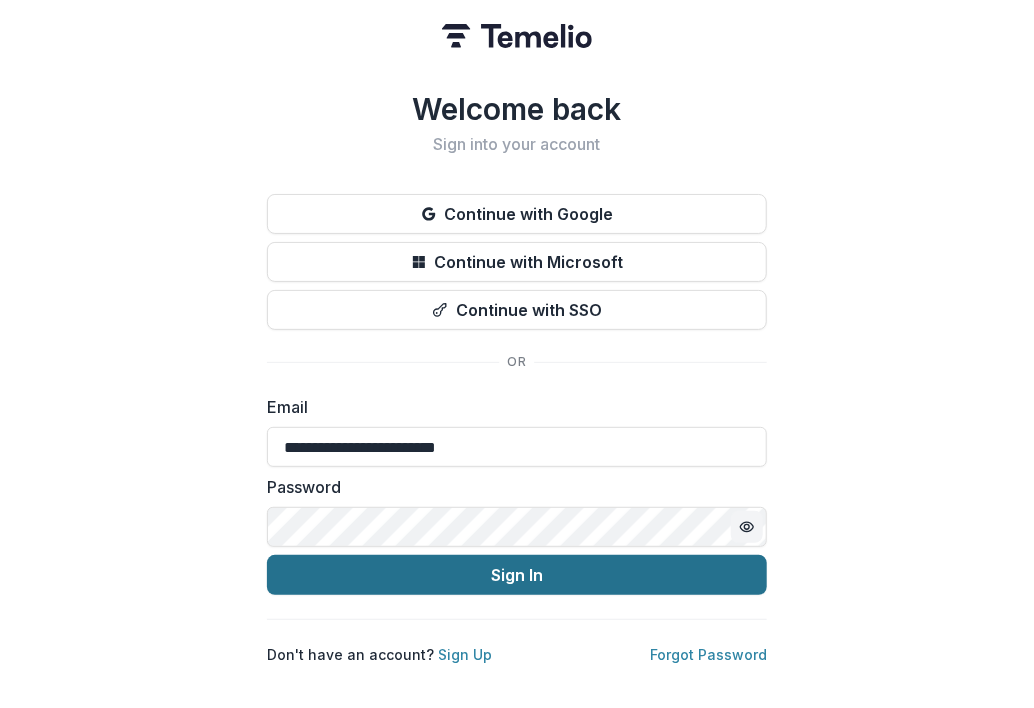 click on "Sign In" at bounding box center [517, 575] 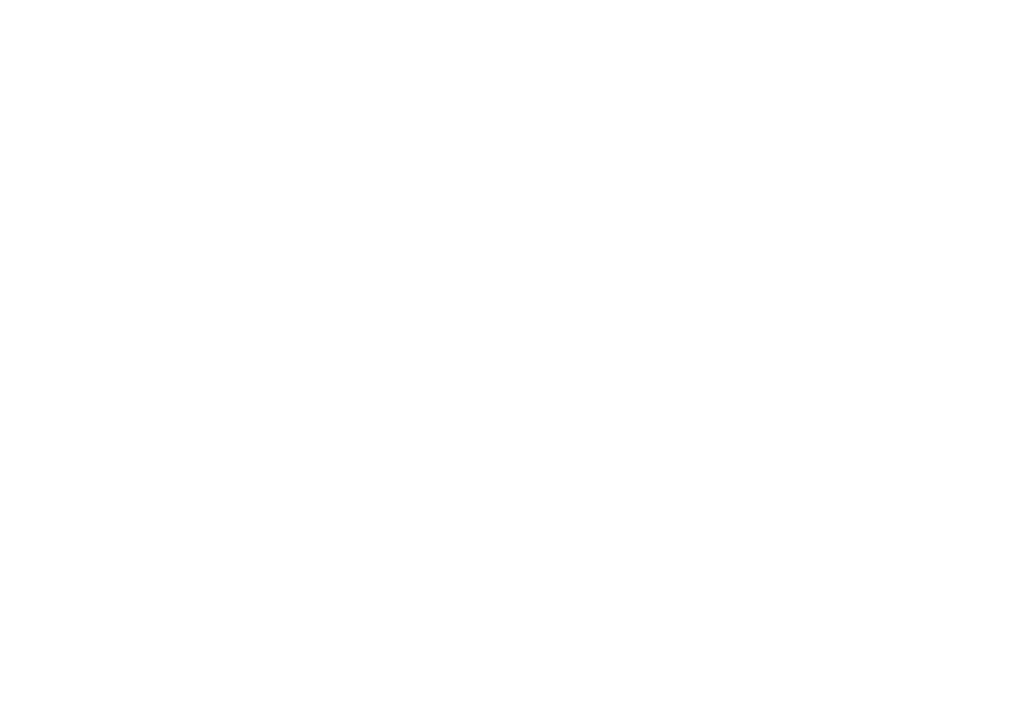 scroll, scrollTop: 0, scrollLeft: 0, axis: both 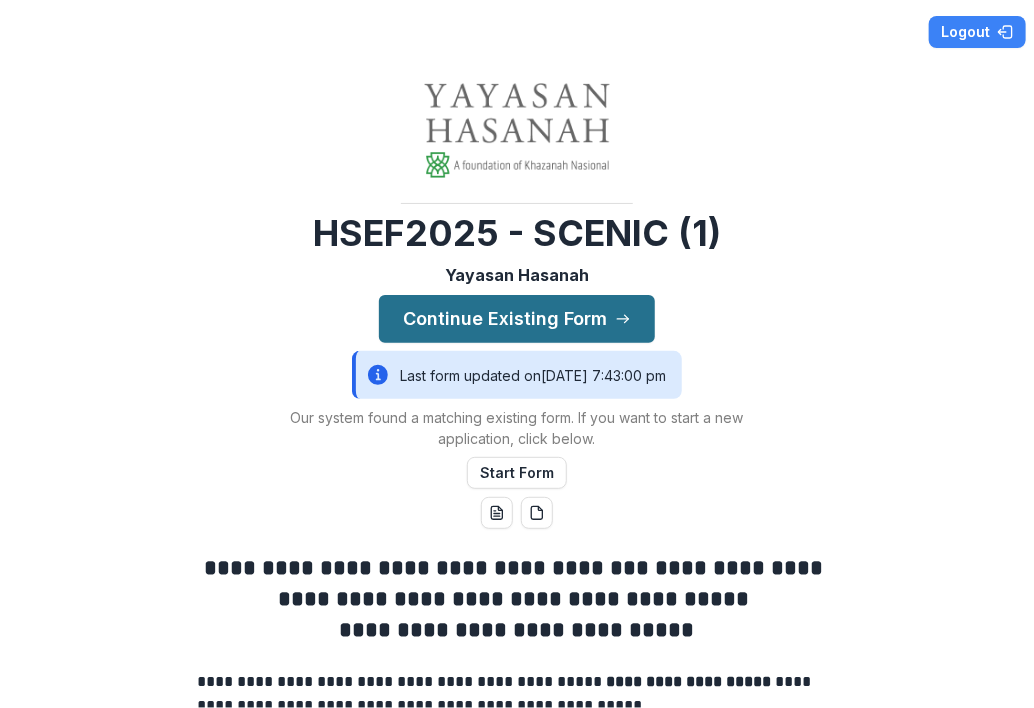click on "Continue Existing Form" at bounding box center [517, 319] 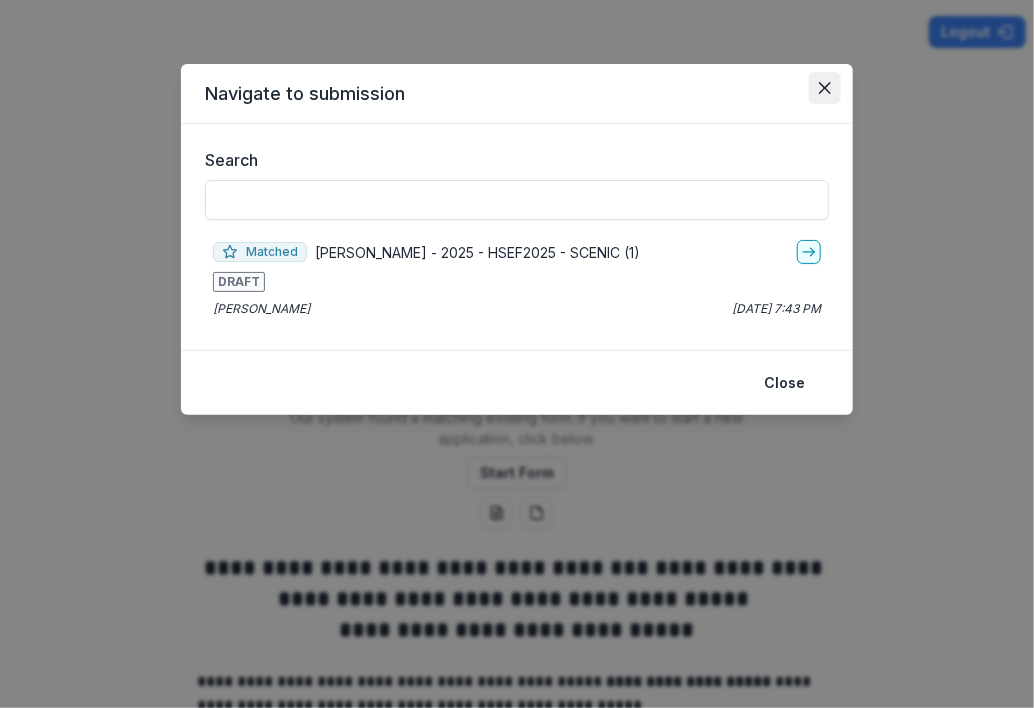 click 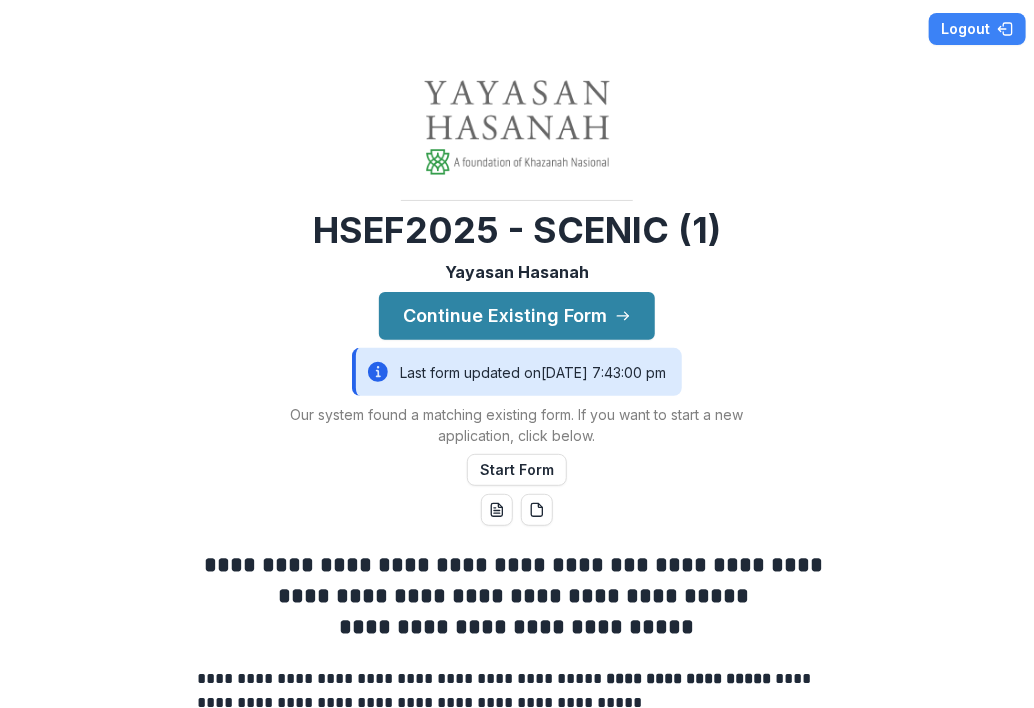scroll, scrollTop: 2, scrollLeft: 0, axis: vertical 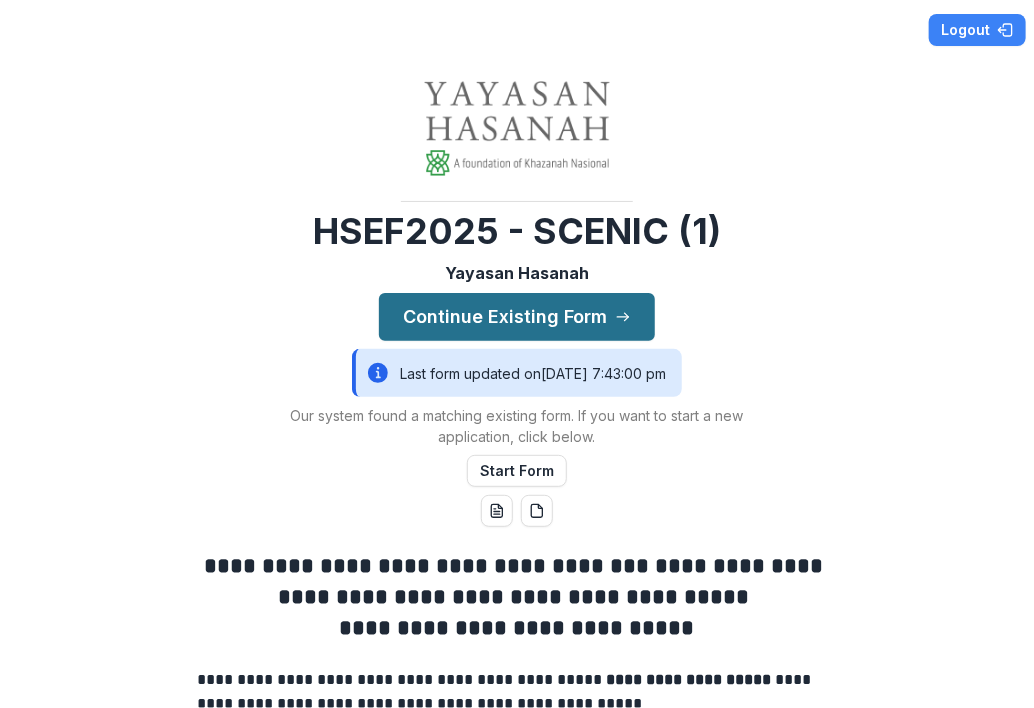 click on "Continue Existing Form" at bounding box center [517, 317] 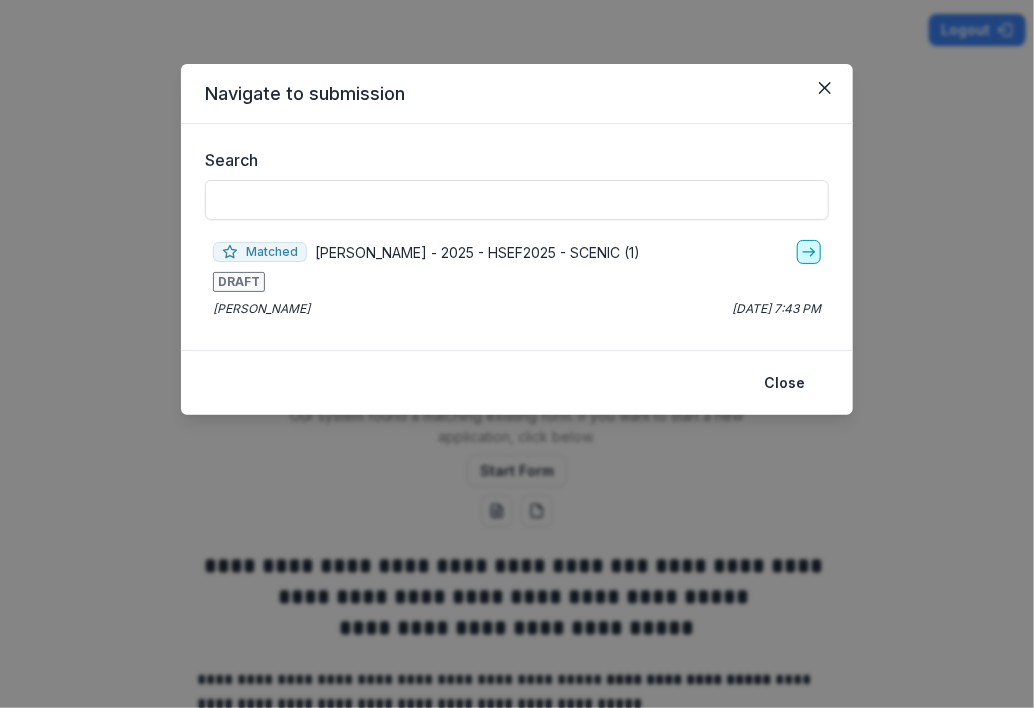 click 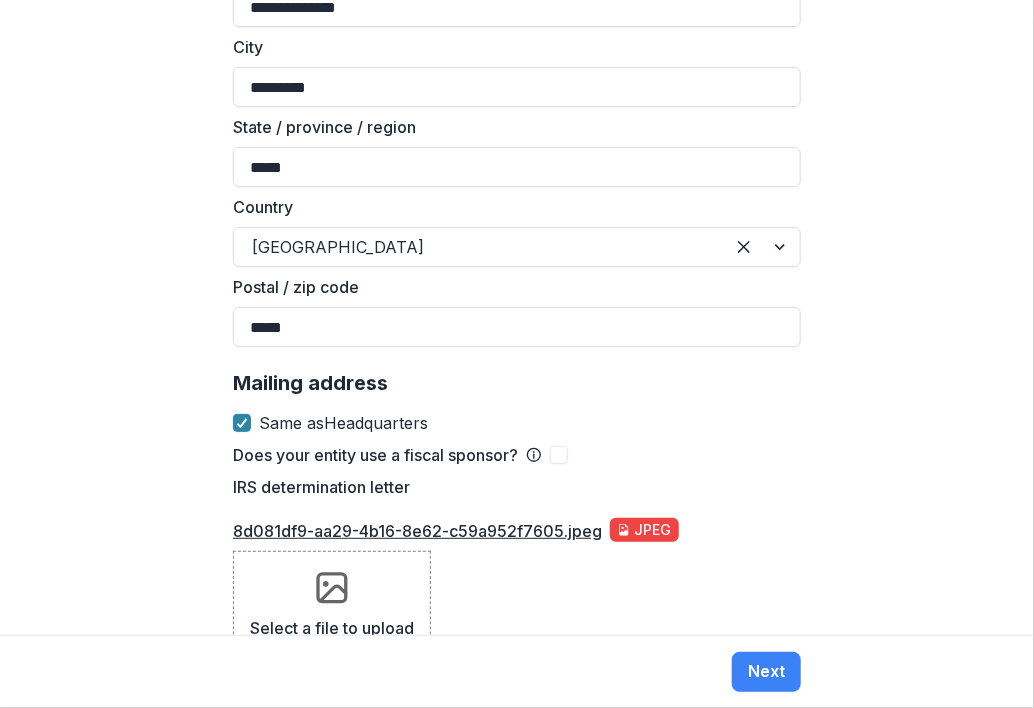 scroll, scrollTop: 1489, scrollLeft: 0, axis: vertical 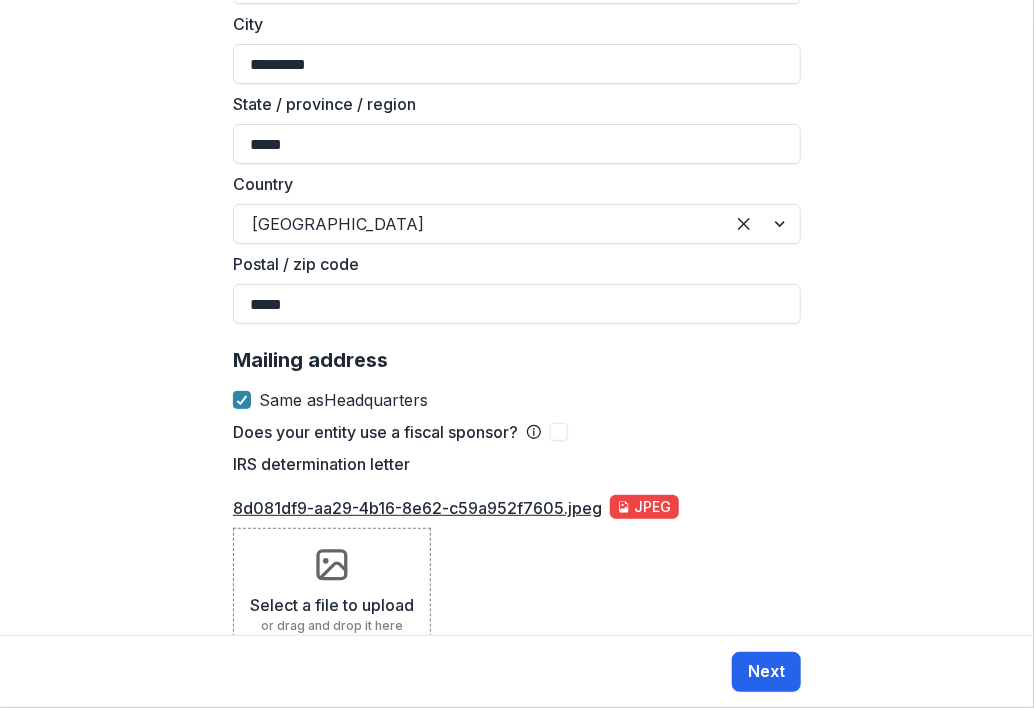 click on "Next" at bounding box center (766, 672) 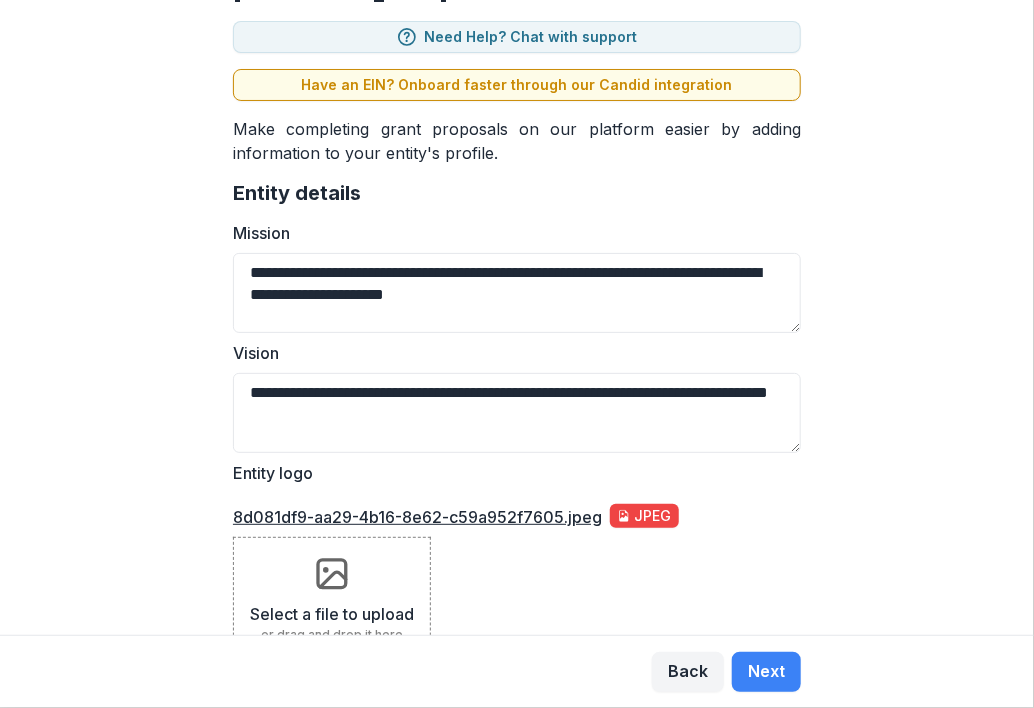 scroll, scrollTop: 158, scrollLeft: 0, axis: vertical 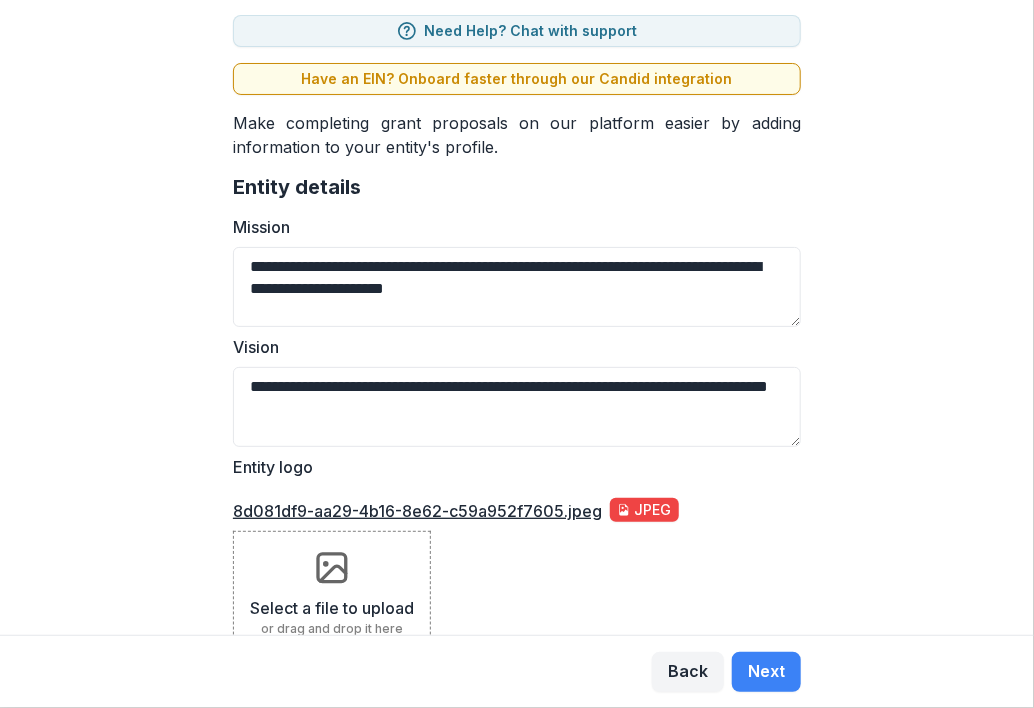 click on "jpeg" at bounding box center [644, 510] 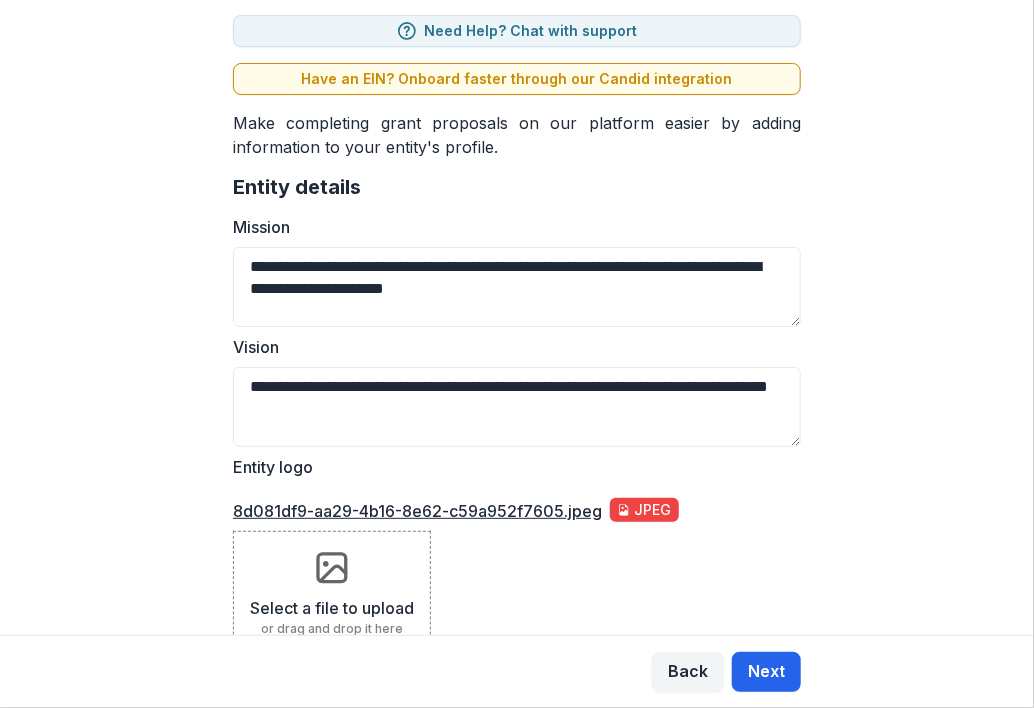 click on "Next" at bounding box center [766, 672] 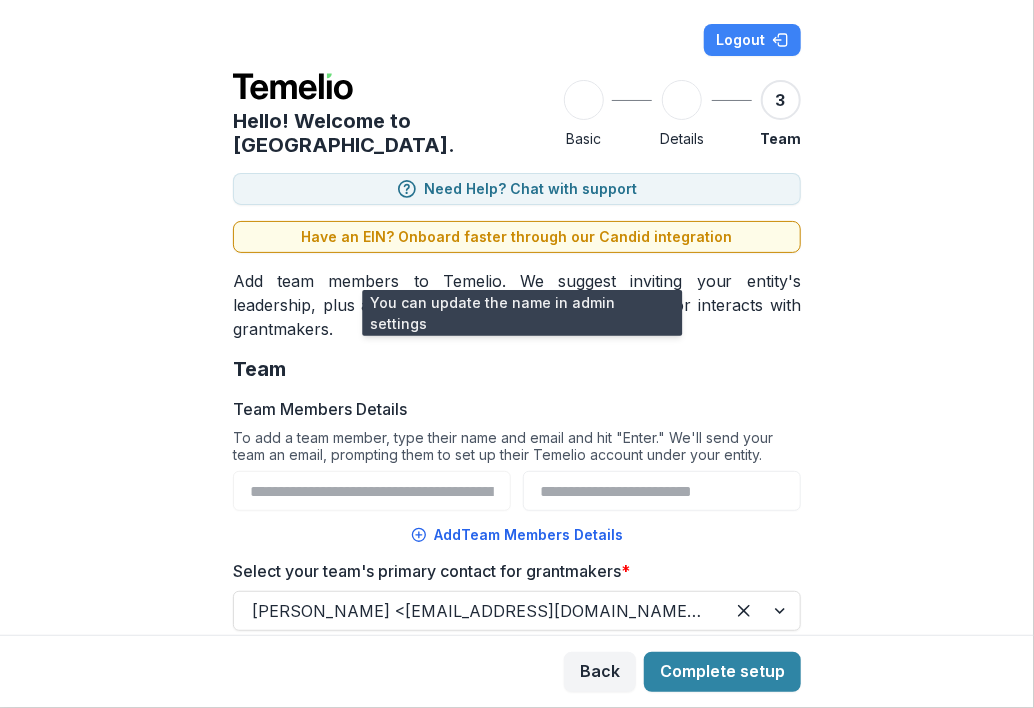 scroll, scrollTop: 271, scrollLeft: 0, axis: vertical 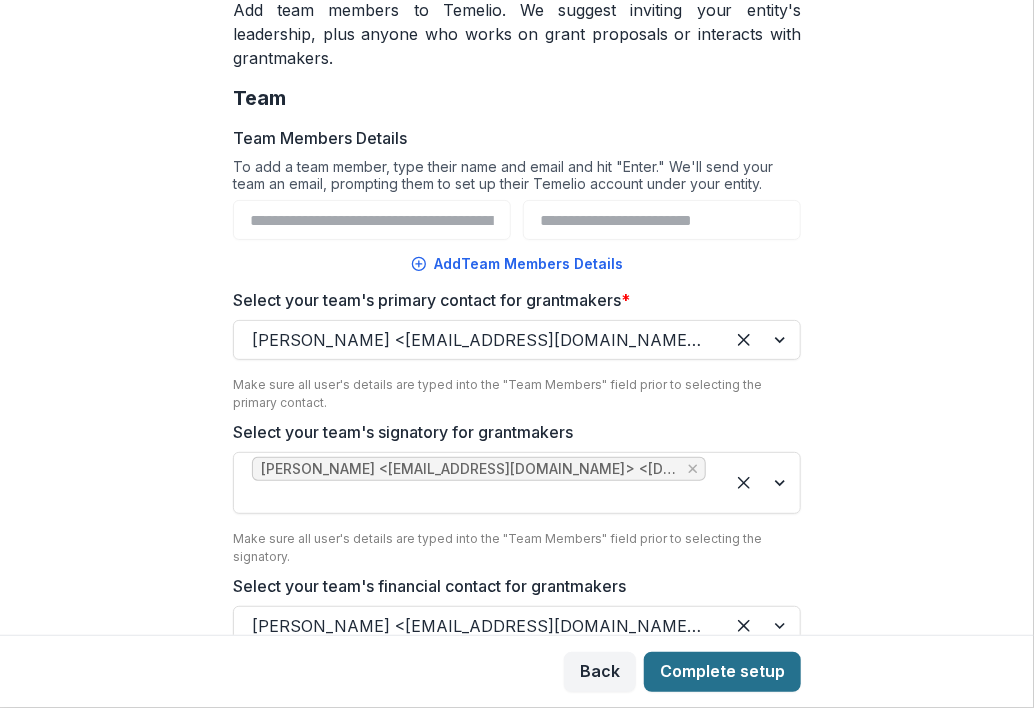click on "Complete setup" at bounding box center [722, 672] 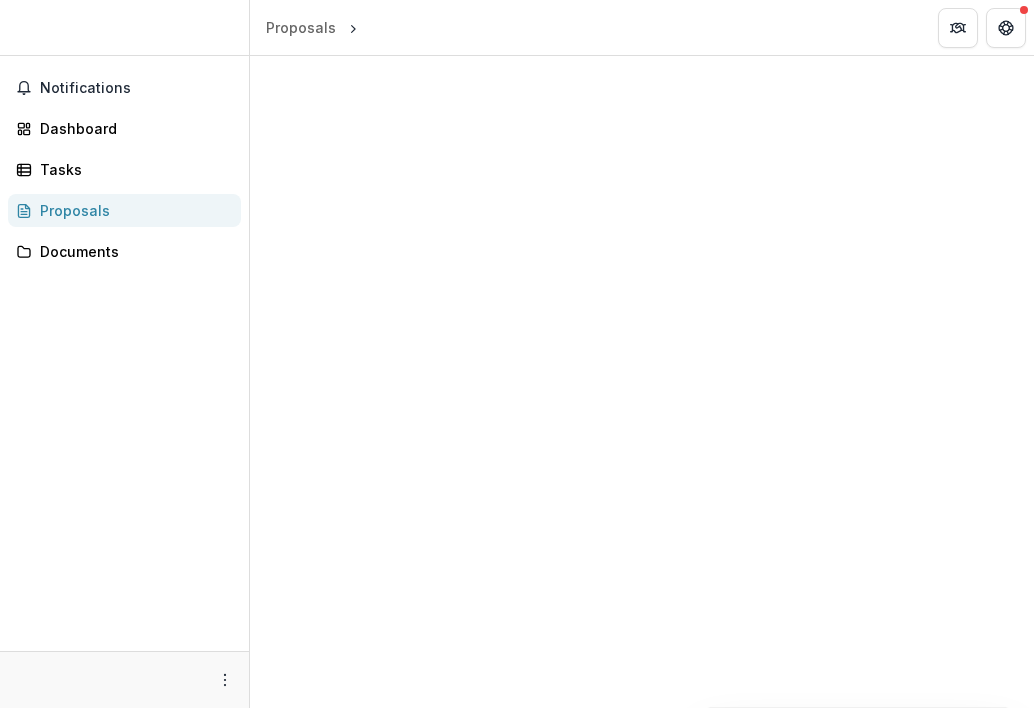 scroll, scrollTop: 0, scrollLeft: 0, axis: both 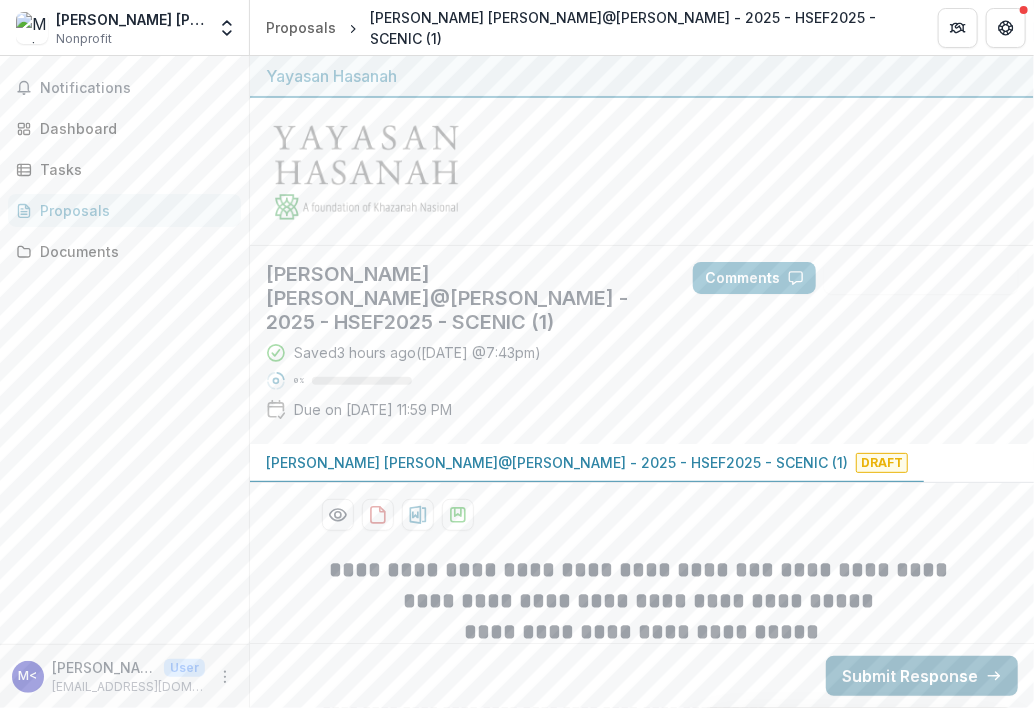 click on "Submit Response" at bounding box center (922, 676) 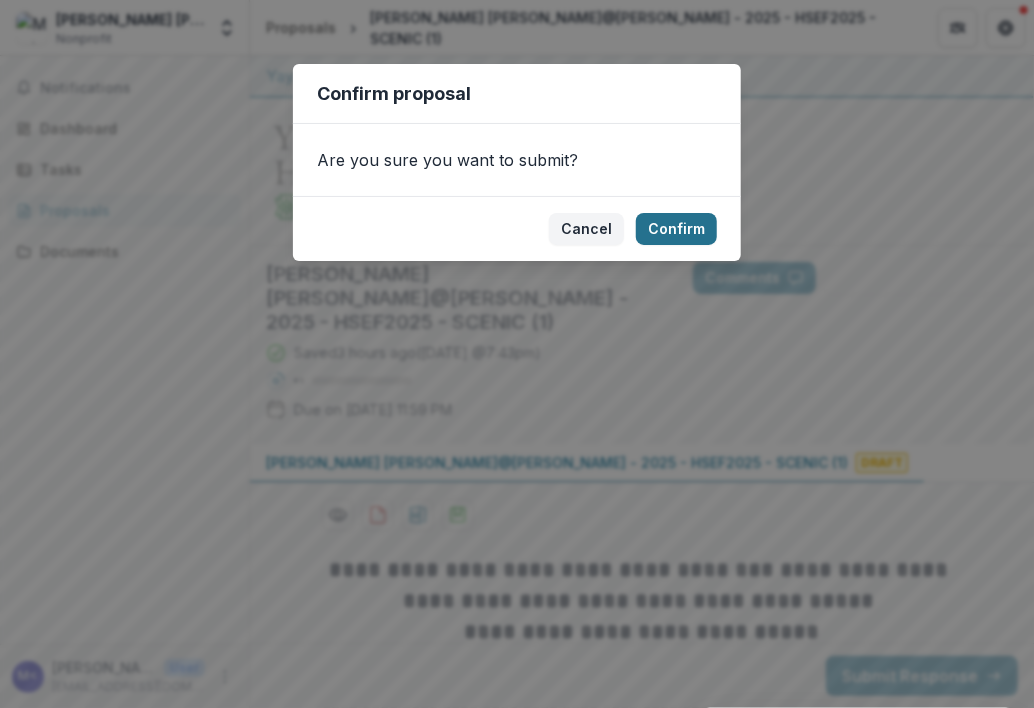 click on "Confirm" at bounding box center (676, 229) 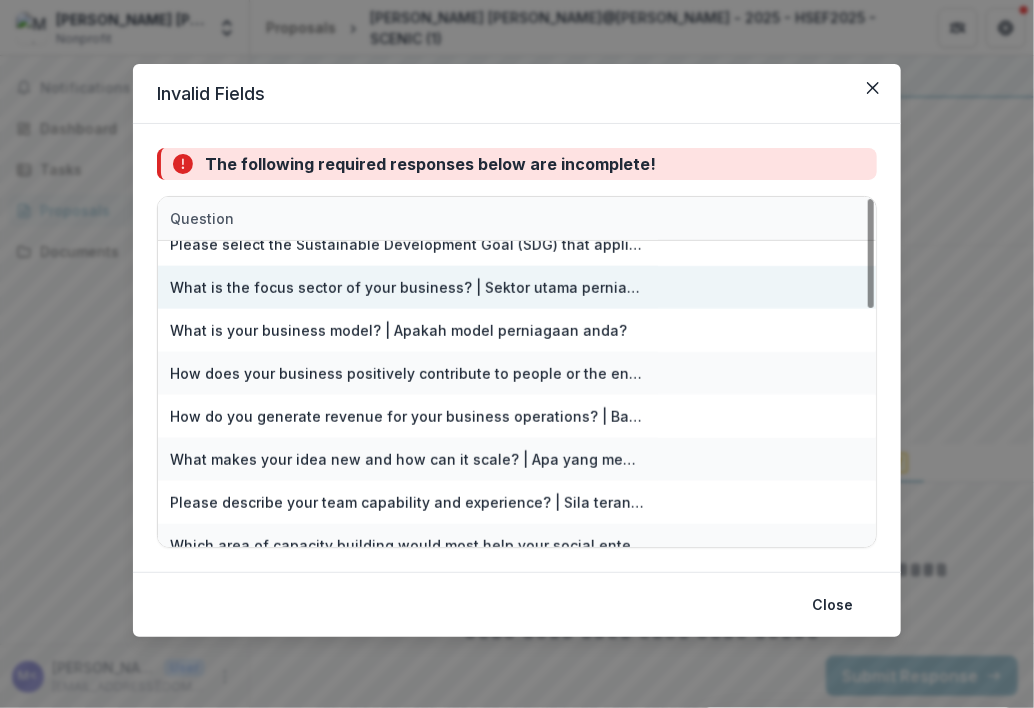 scroll, scrollTop: 0, scrollLeft: 0, axis: both 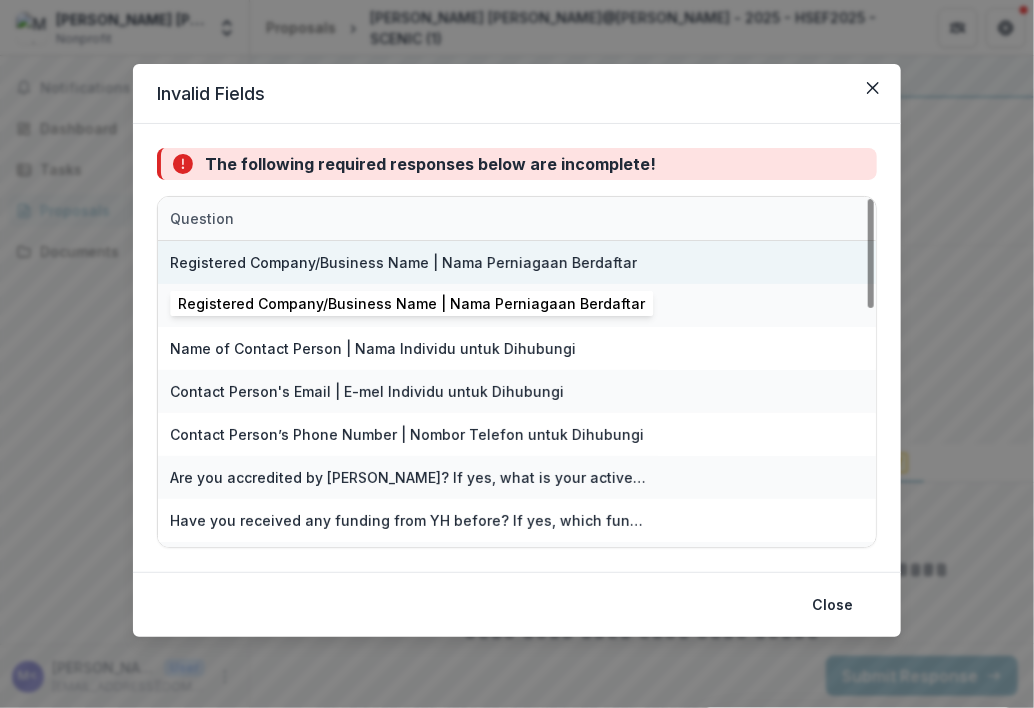 click on "Registered Company/Business Name | Nama Perniagaan Berdaftar" at bounding box center (403, 262) 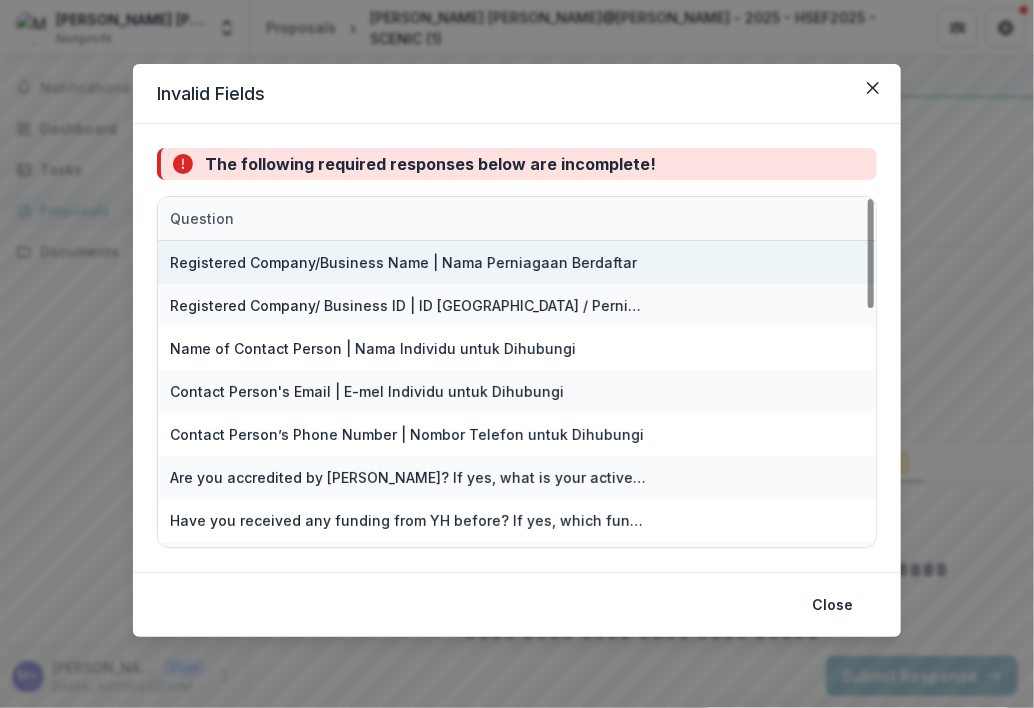click on "Registered Company/Business Name | Nama Perniagaan Berdaftar" at bounding box center [403, 262] 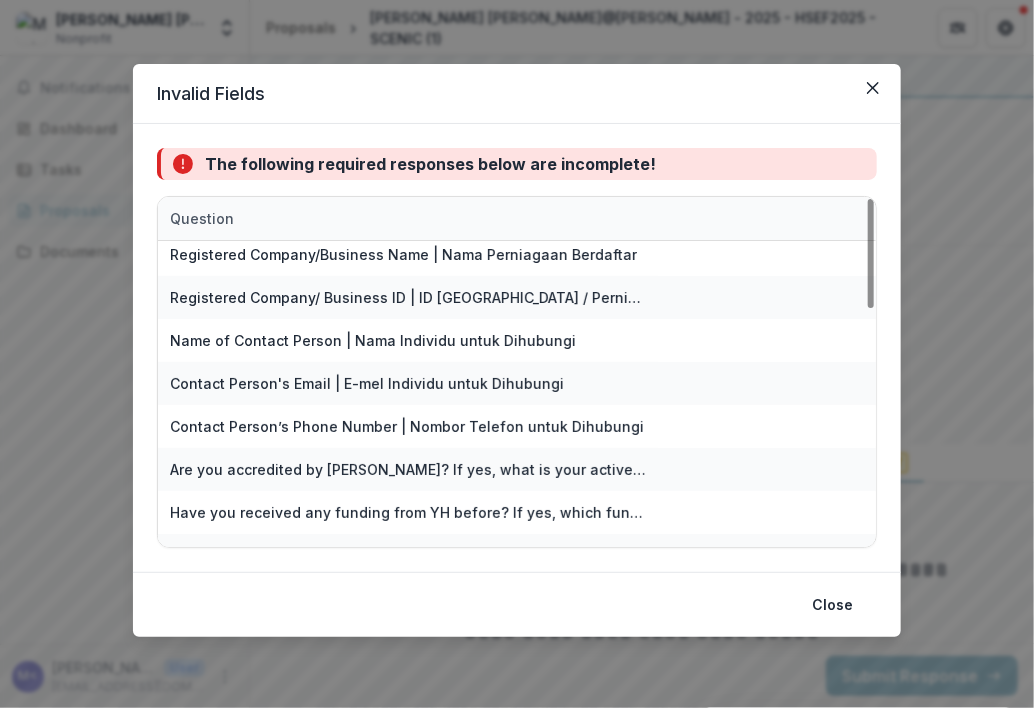 scroll, scrollTop: 0, scrollLeft: 0, axis: both 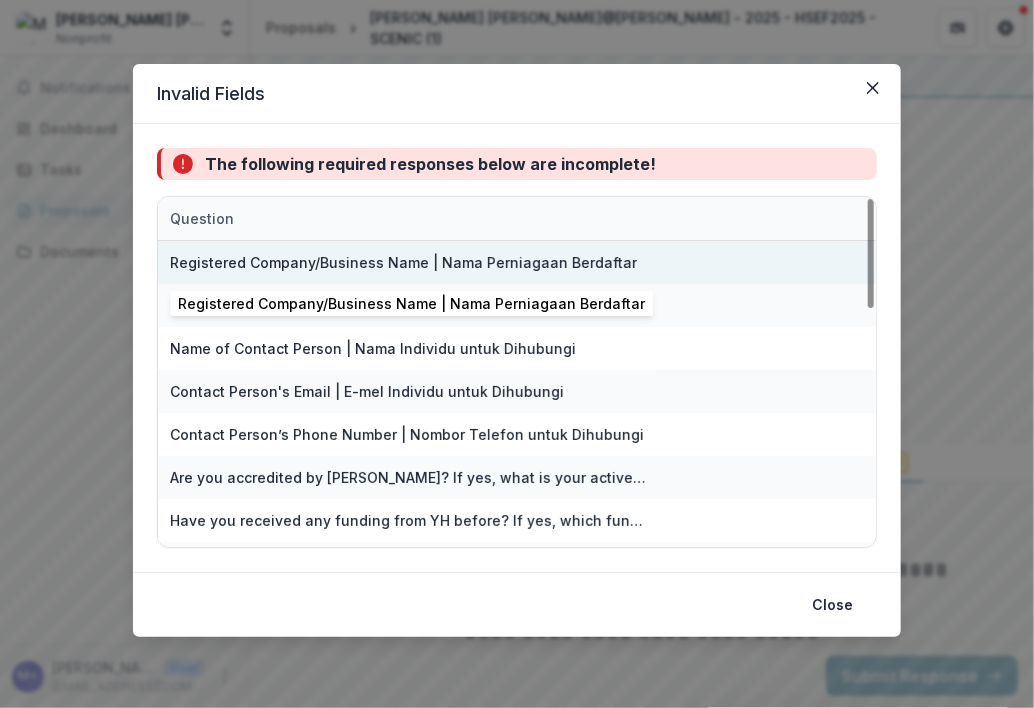 click on "Registered Company/Business Name | Nama Perniagaan Berdaftar" at bounding box center (403, 262) 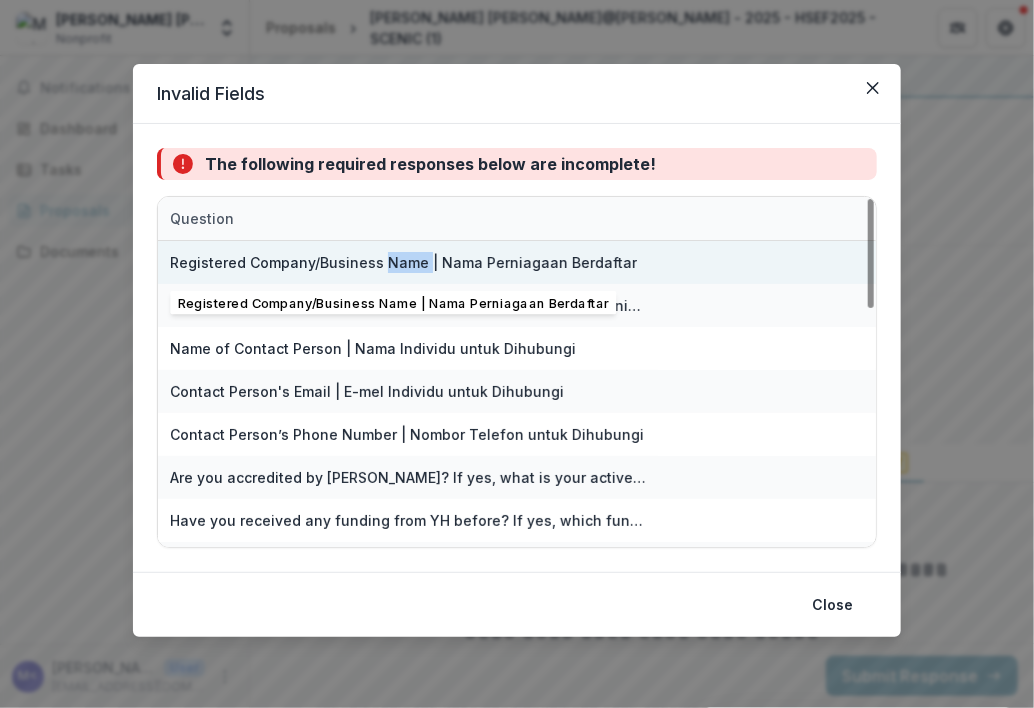 click on "Registered Company/Business Name | Nama Perniagaan Berdaftar" at bounding box center [403, 262] 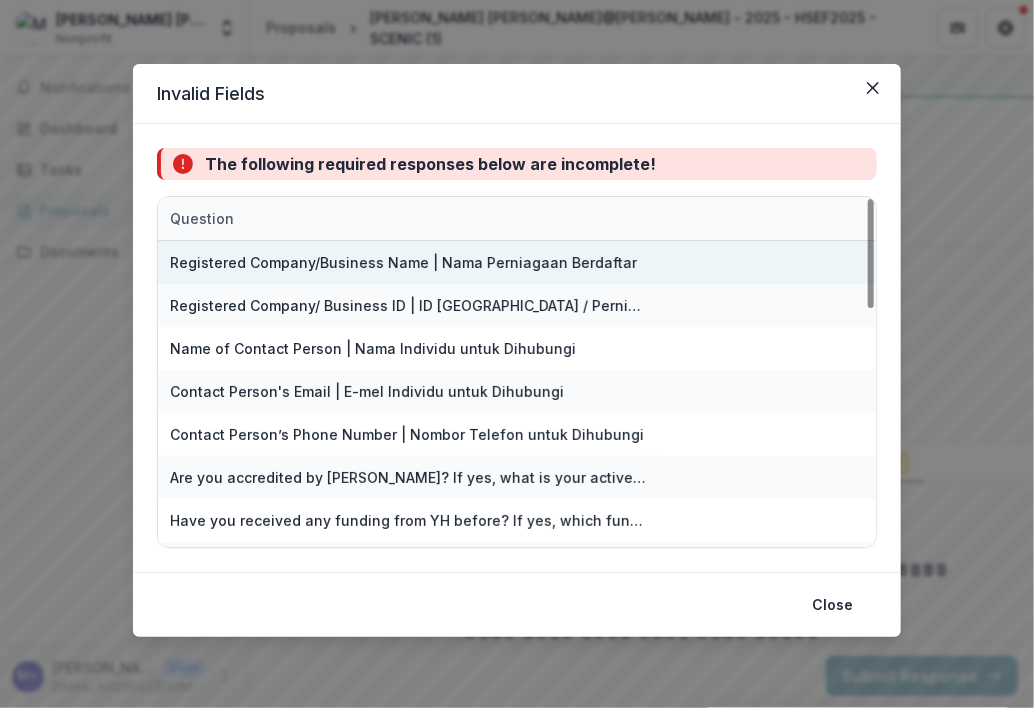 click on "Registered Company/Business Name | Nama Perniagaan Berdaftar" at bounding box center (408, 262) 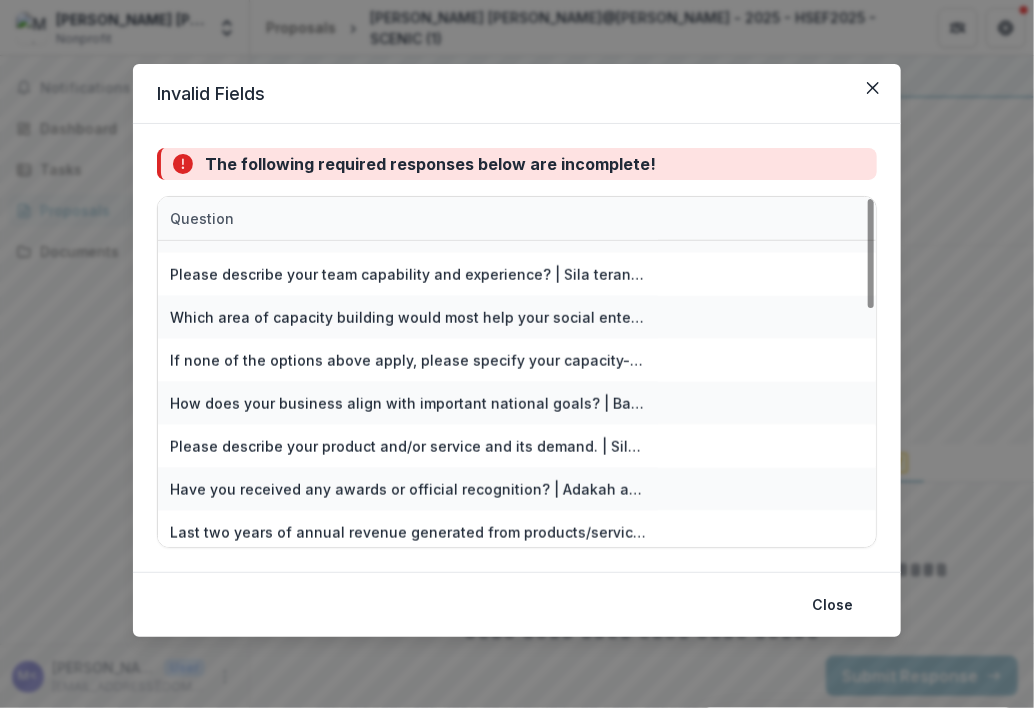 scroll, scrollTop: 768, scrollLeft: 0, axis: vertical 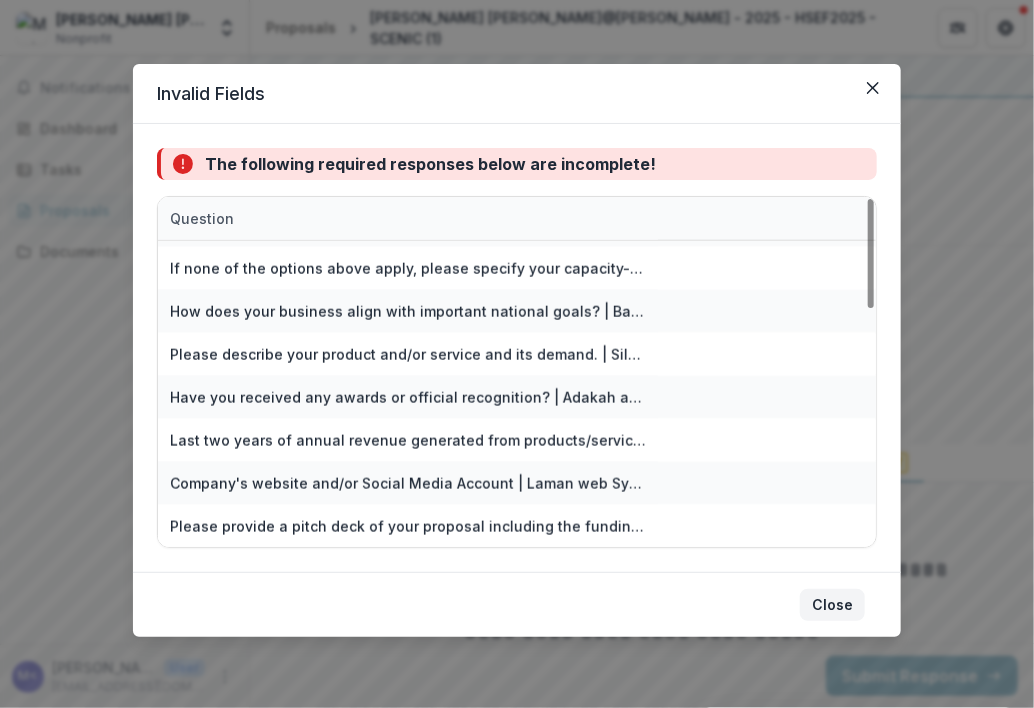 click on "Close" at bounding box center (832, 605) 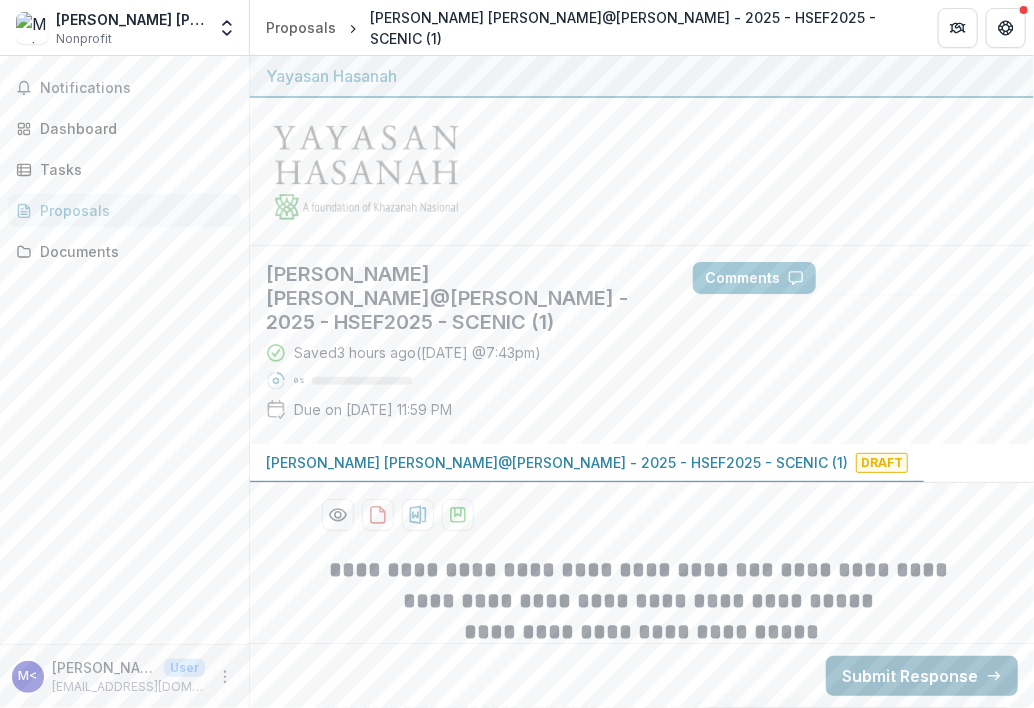 click on "Submit Response" at bounding box center (922, 676) 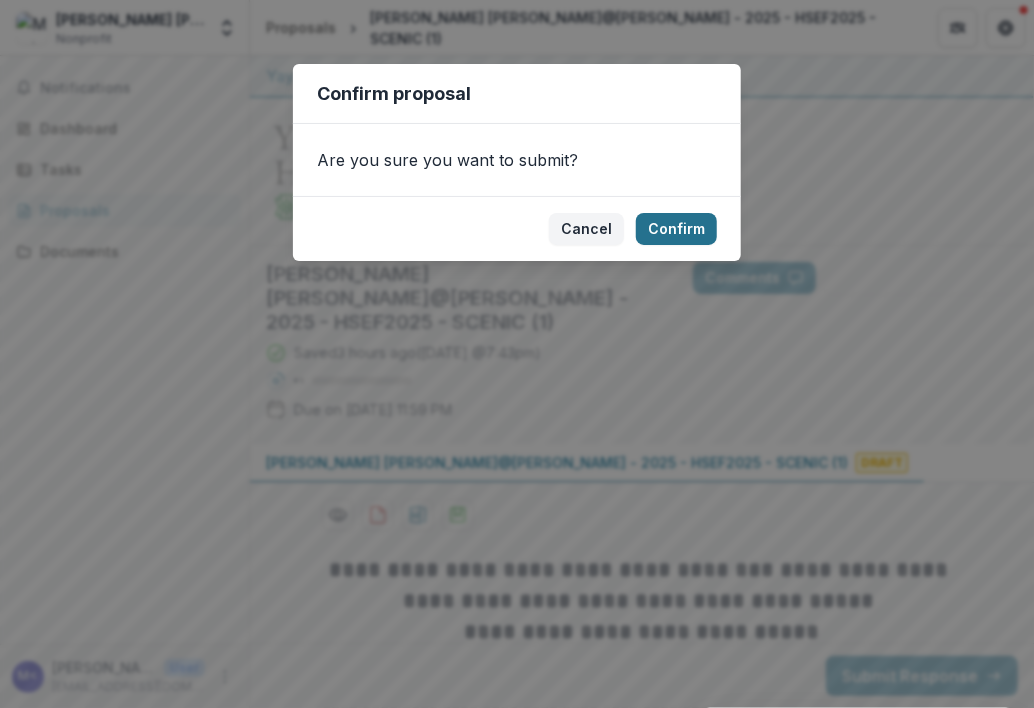click on "Confirm" at bounding box center [676, 229] 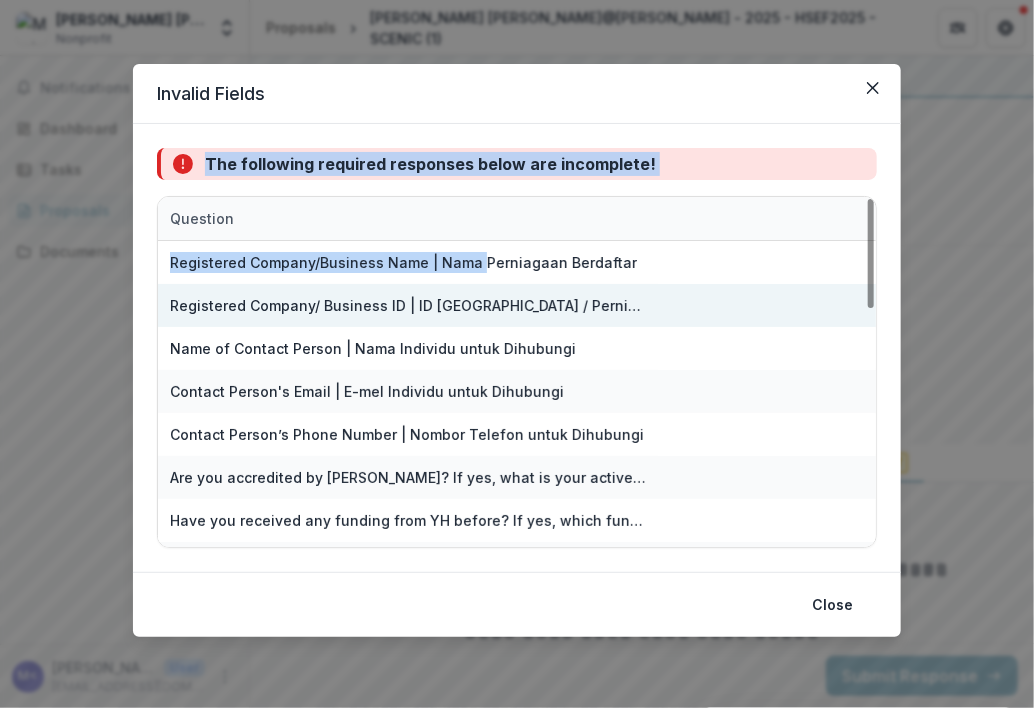 drag, startPoint x: 460, startPoint y: 107, endPoint x: 479, endPoint y: 296, distance: 189.95262 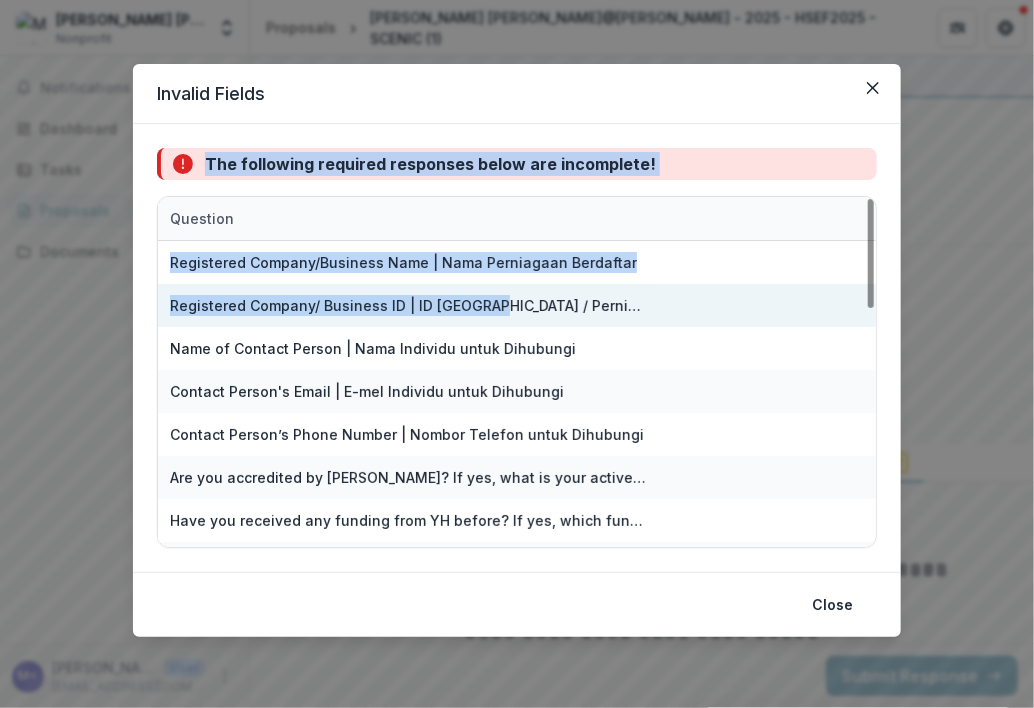 click on "Registered Company/ Business ID | ID [GEOGRAPHIC_DATA] / Perniagaan Berdaftar" at bounding box center [408, 305] 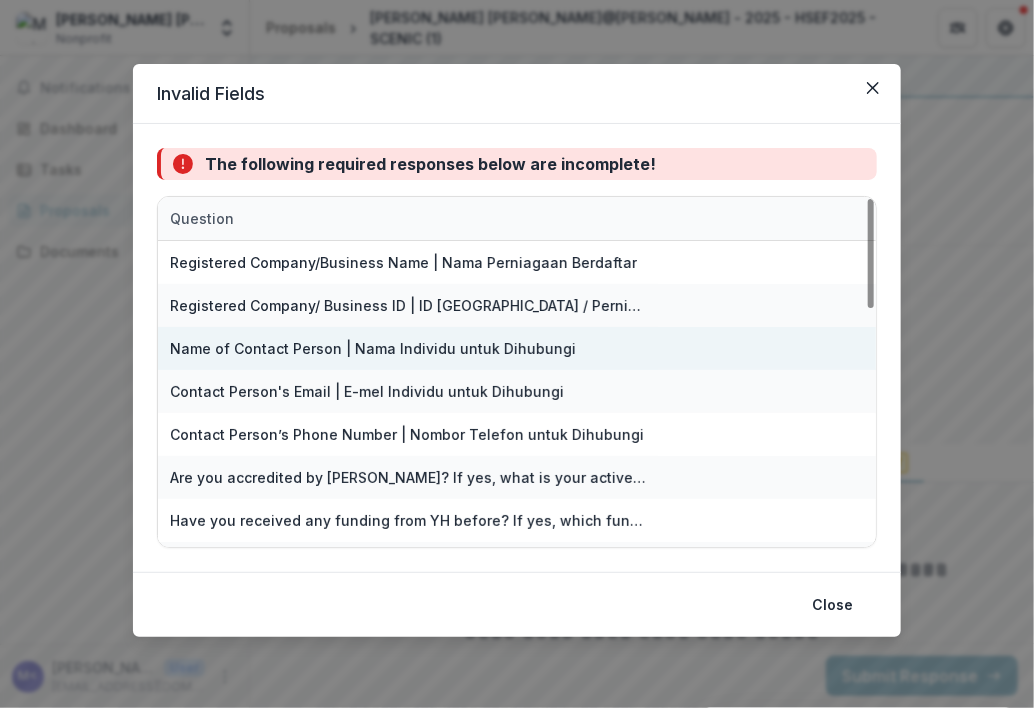 drag, startPoint x: 479, startPoint y: 296, endPoint x: 657, endPoint y: 354, distance: 187.2111 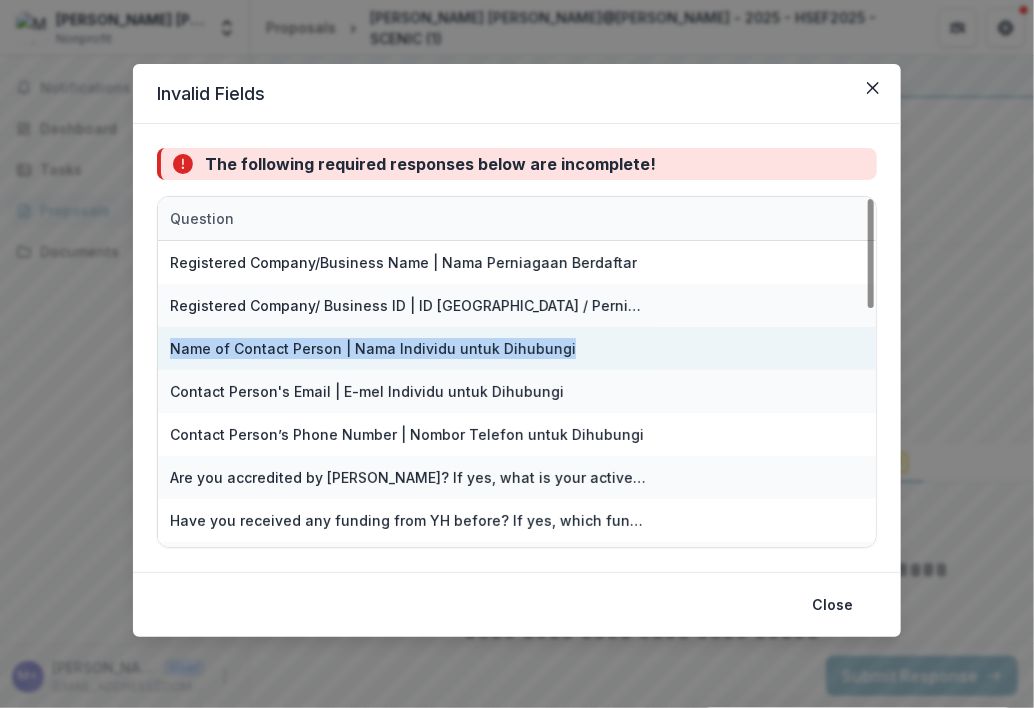 click on "Name of Contact Person | Nama Individu untuk Dihubungi" at bounding box center [408, 348] 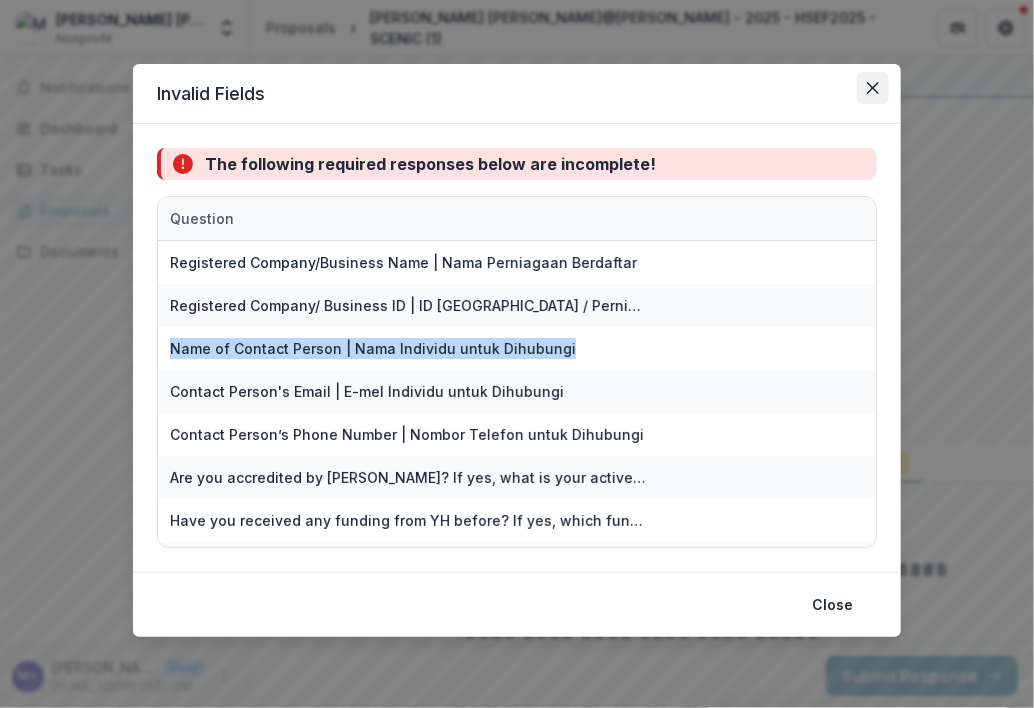 click 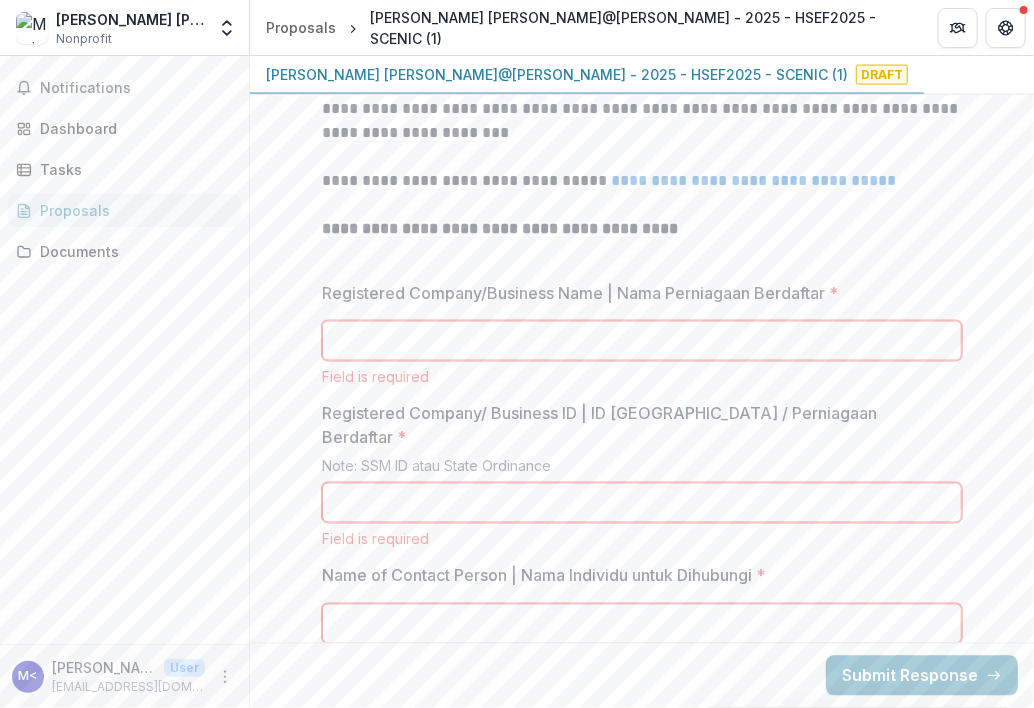 scroll, scrollTop: 1031, scrollLeft: 0, axis: vertical 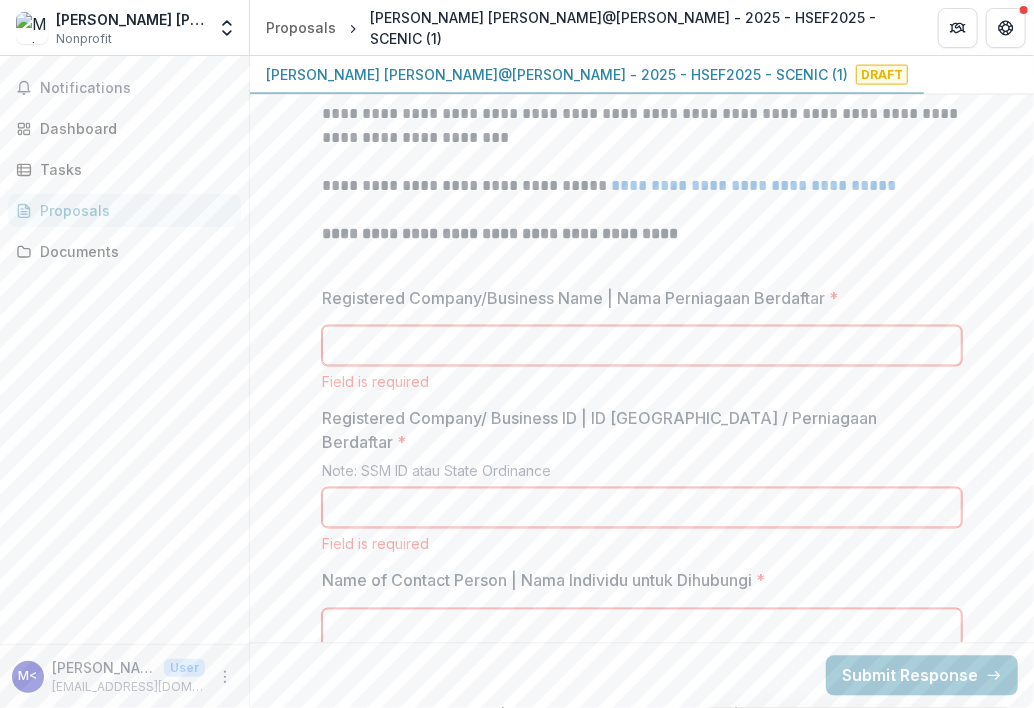 click on "Registered Company/Business Name | Nama Perniagaan Berdaftar *" at bounding box center [642, 346] 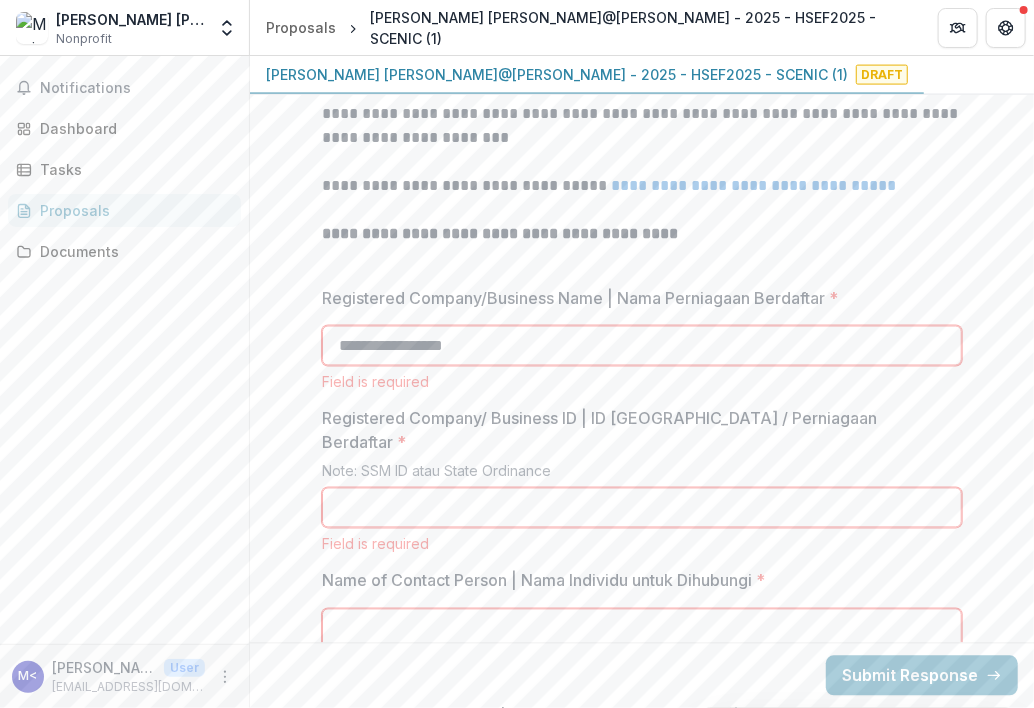 type on "**********" 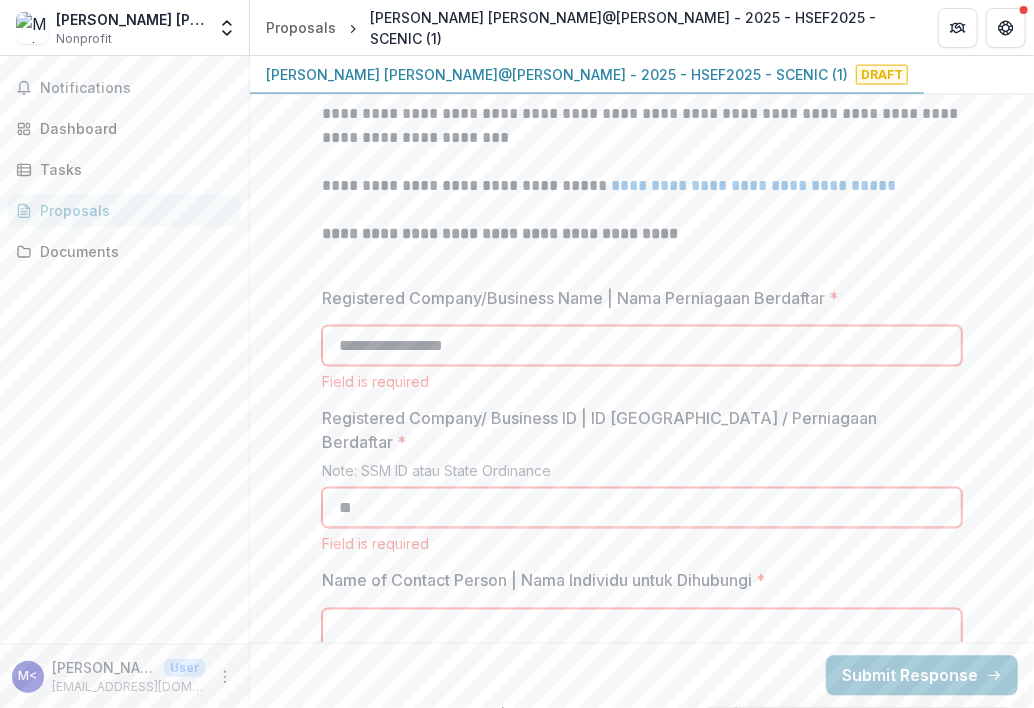 type on "*" 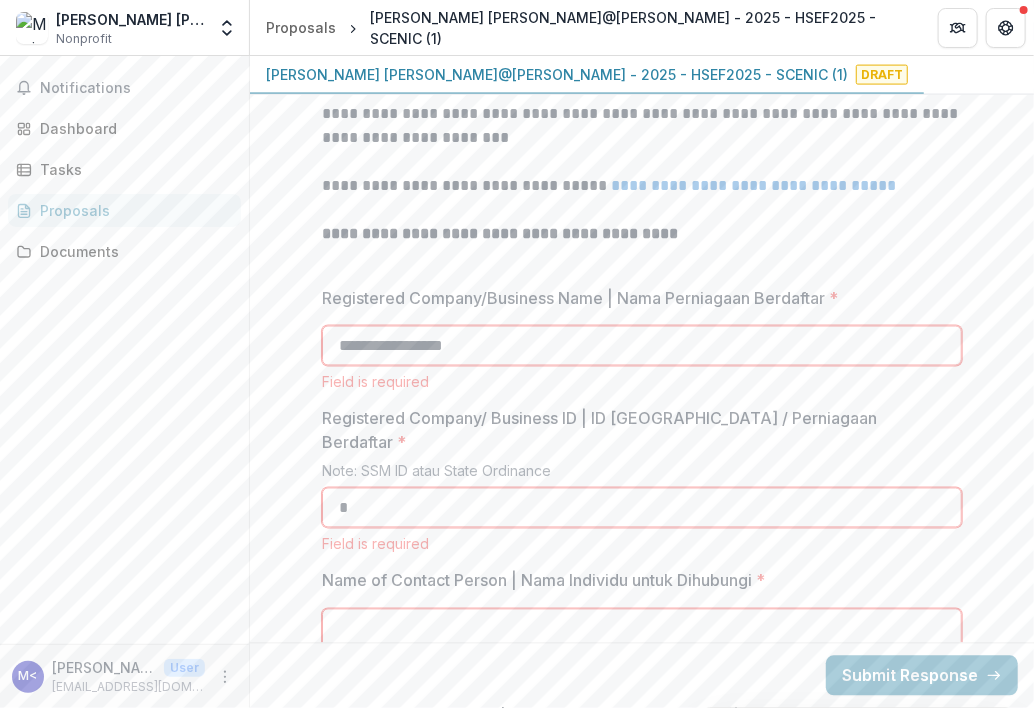 type 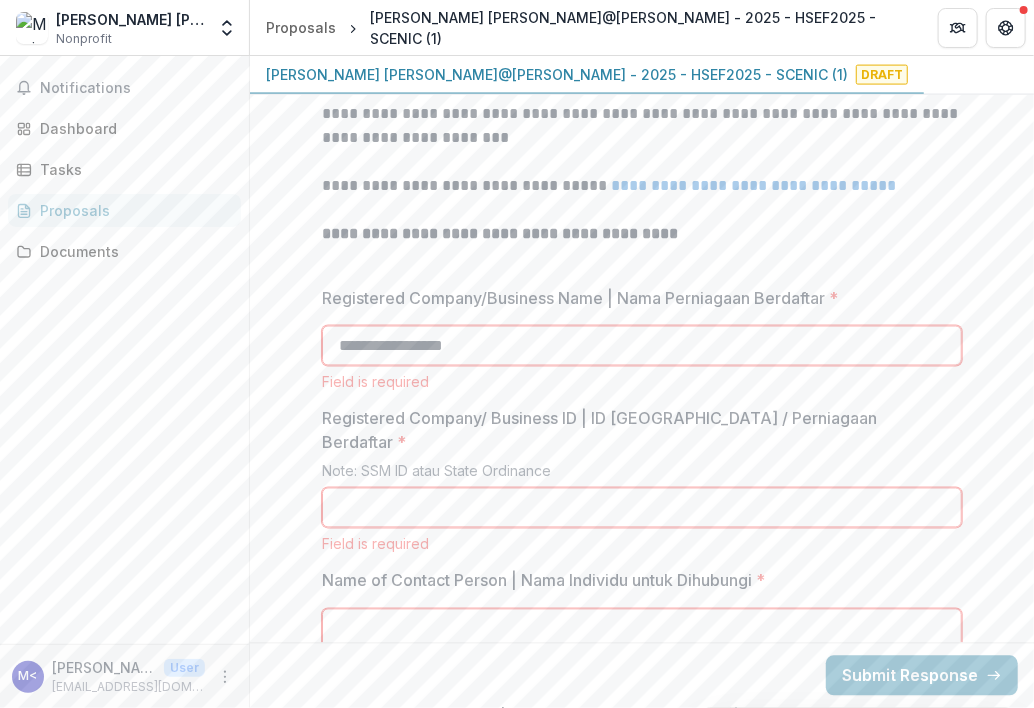 click on "Name of Contact Person | Nama Individu untuk Dihubungi *" at bounding box center (642, 629) 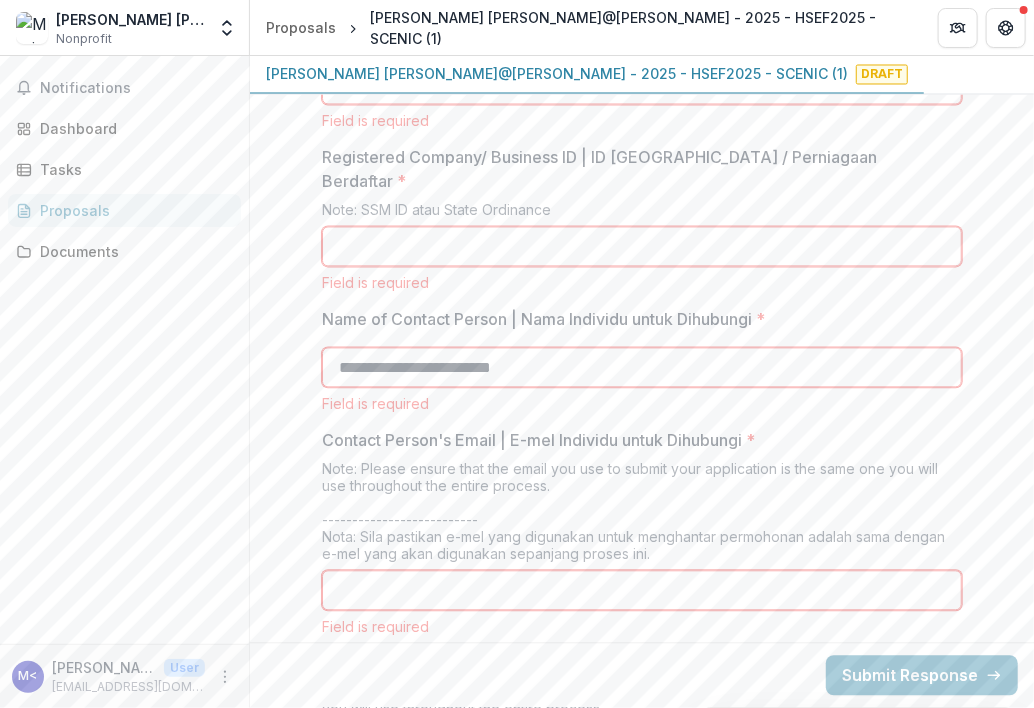 scroll, scrollTop: 1406, scrollLeft: 0, axis: vertical 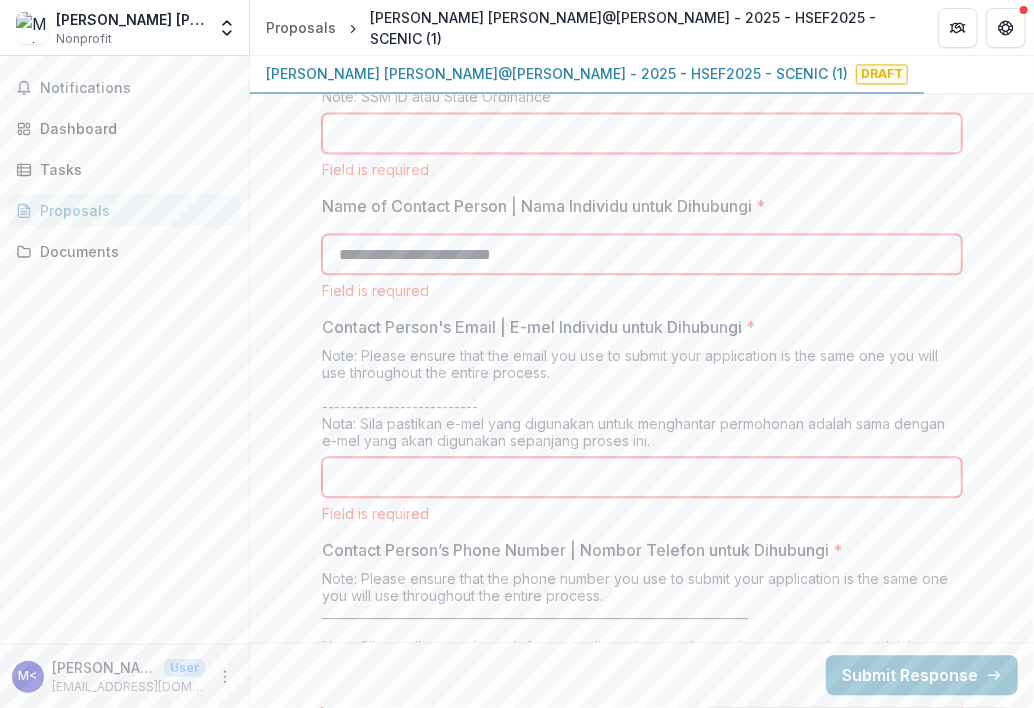 type on "**********" 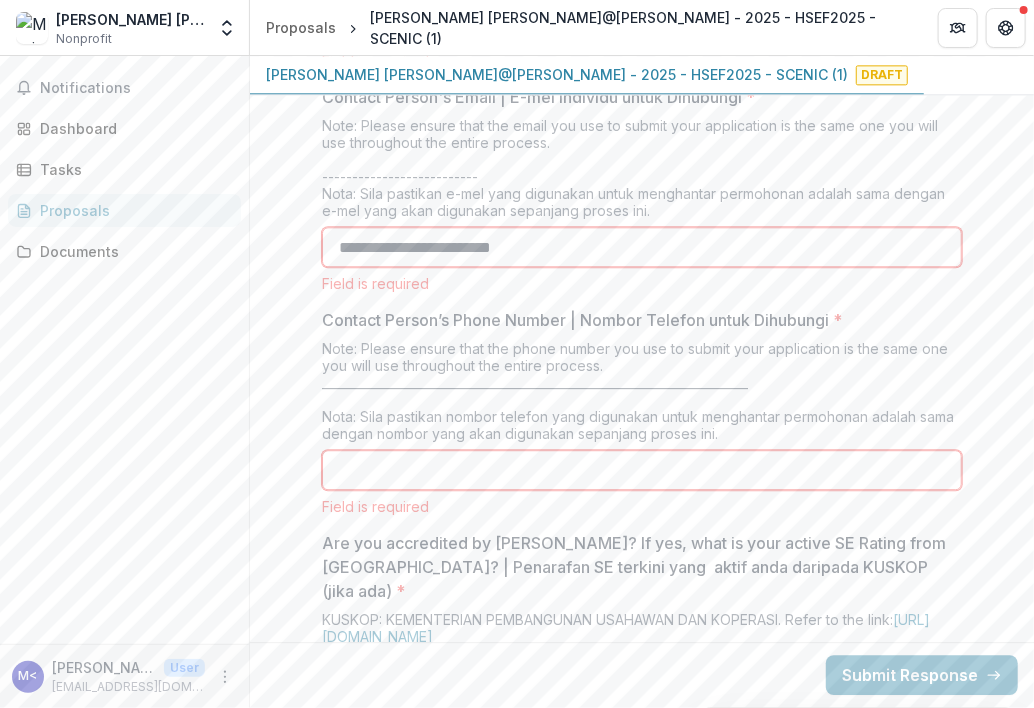 scroll, scrollTop: 1640, scrollLeft: 0, axis: vertical 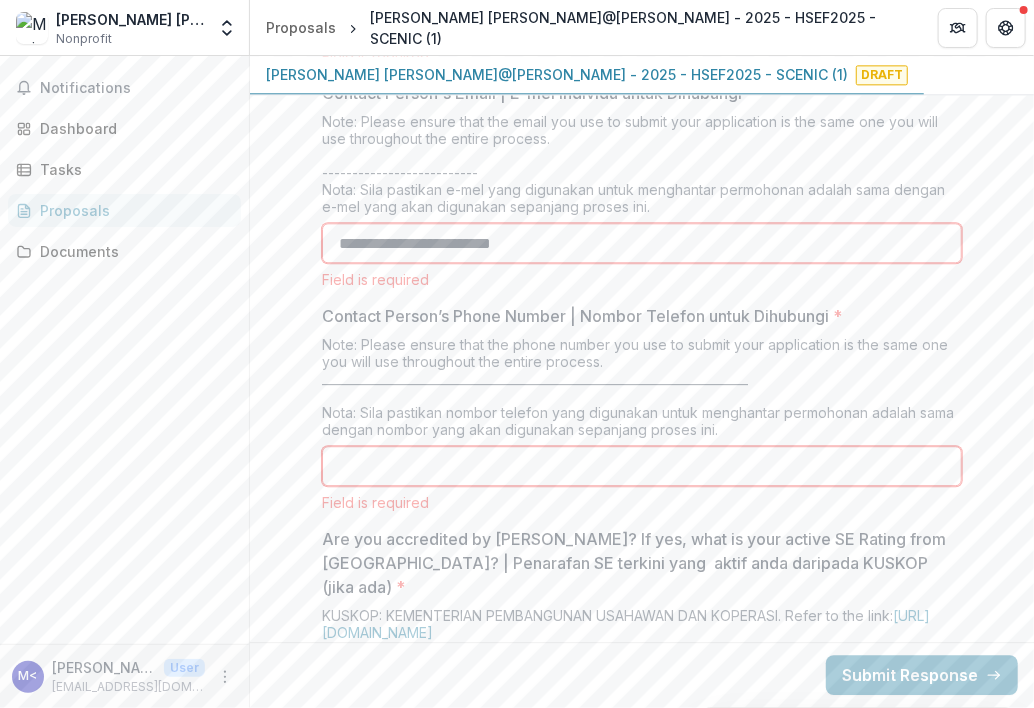 type on "**********" 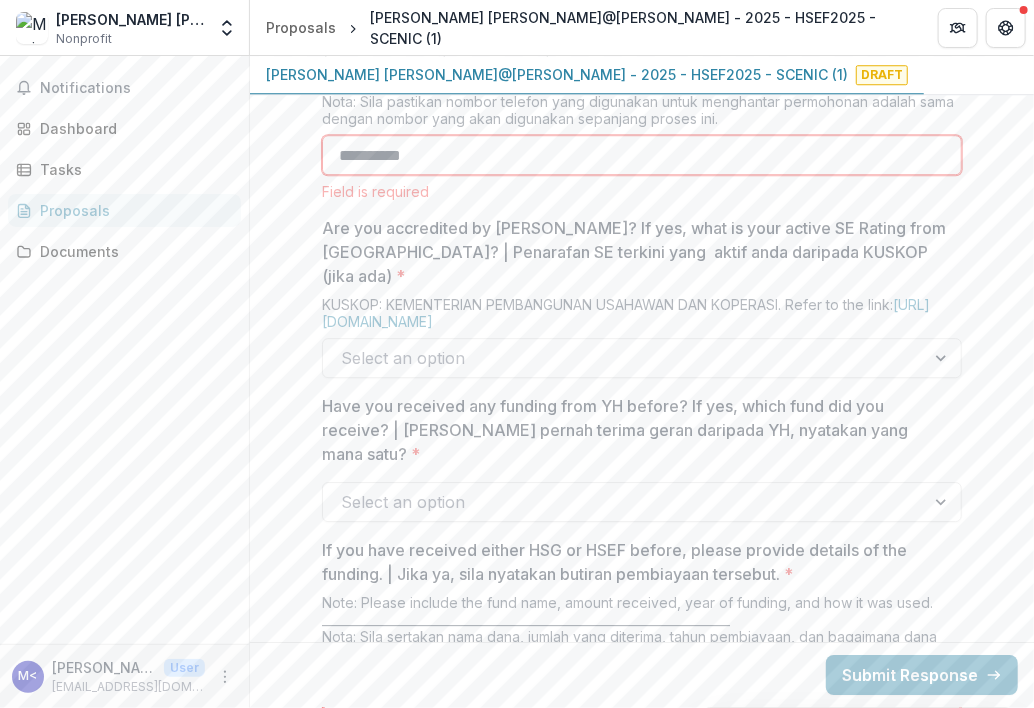 scroll, scrollTop: 1952, scrollLeft: 0, axis: vertical 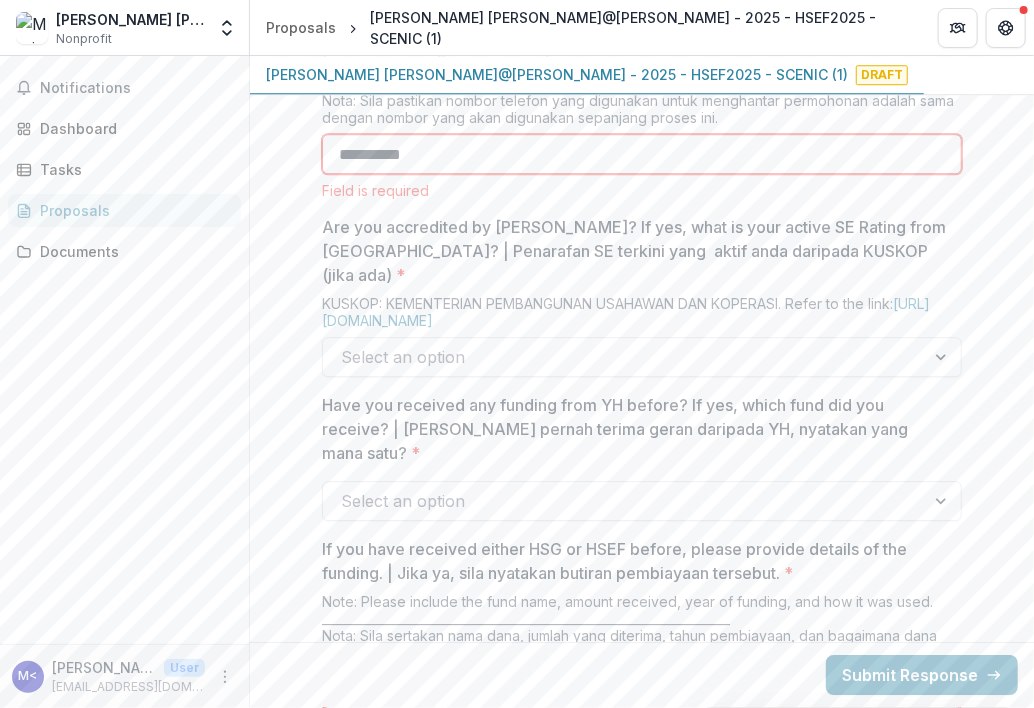 type on "**********" 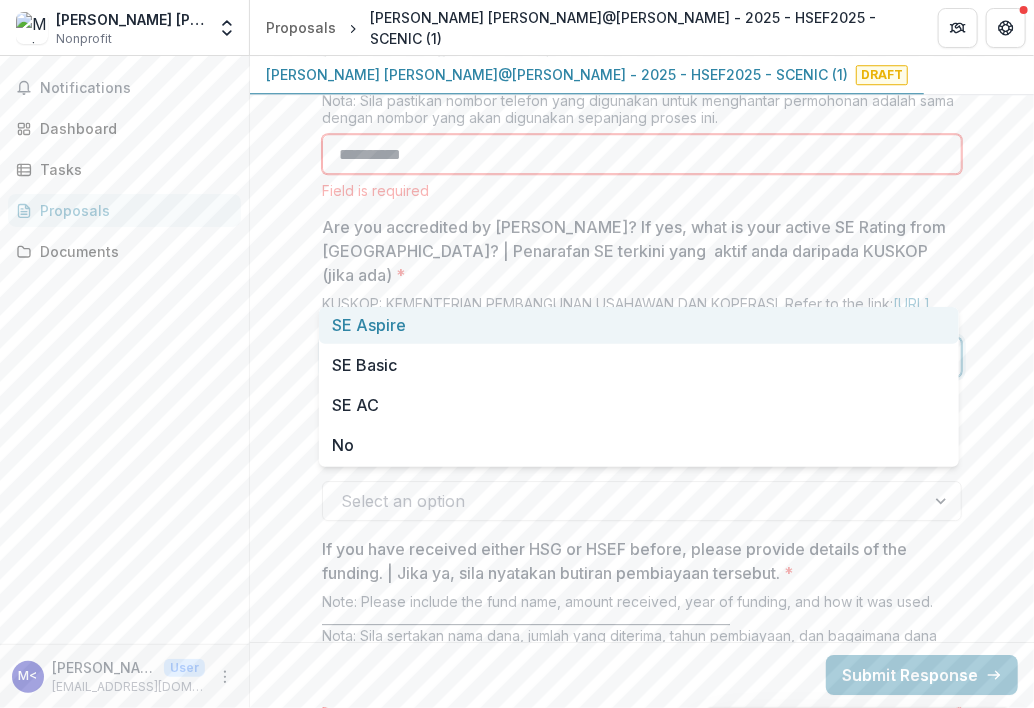 click at bounding box center (624, 357) 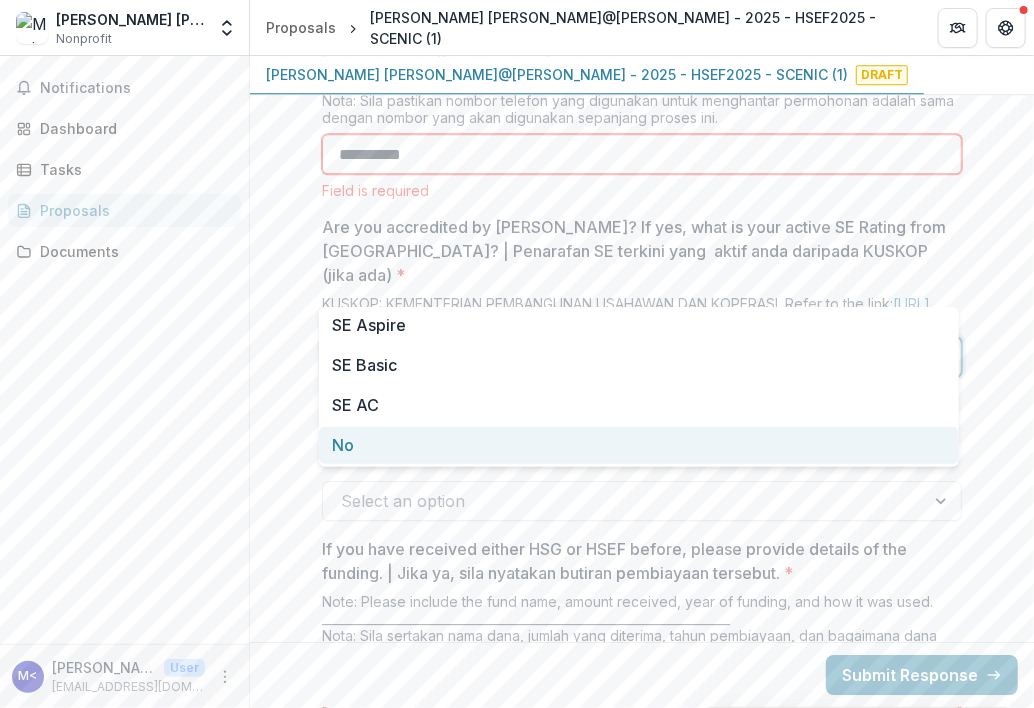 click on "No" at bounding box center [639, 445] 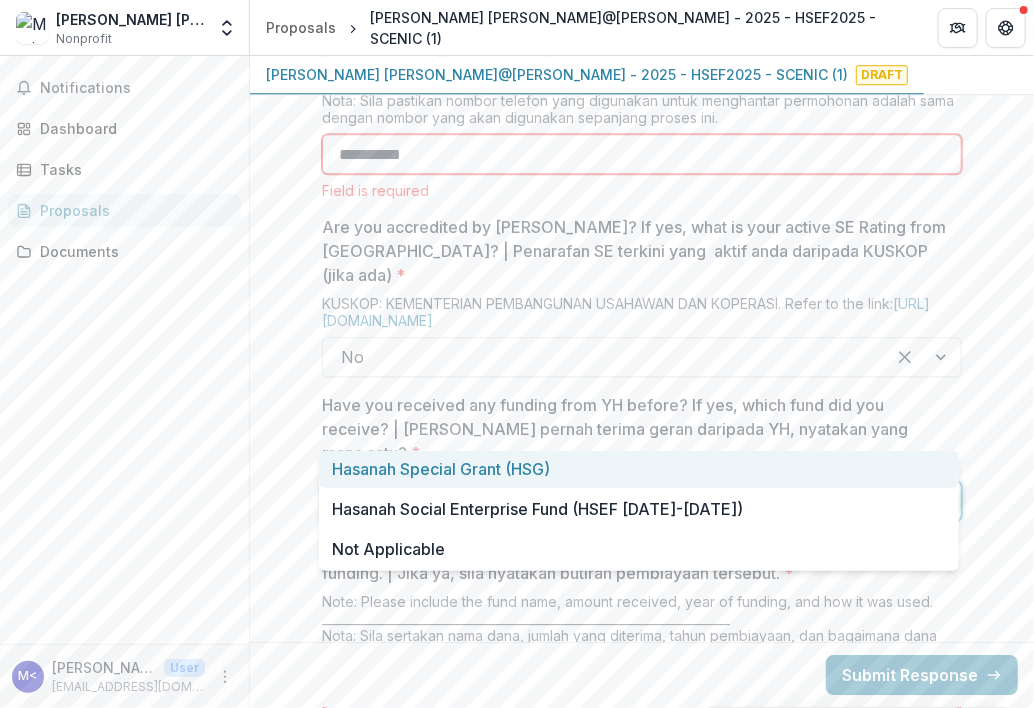 click at bounding box center (624, 501) 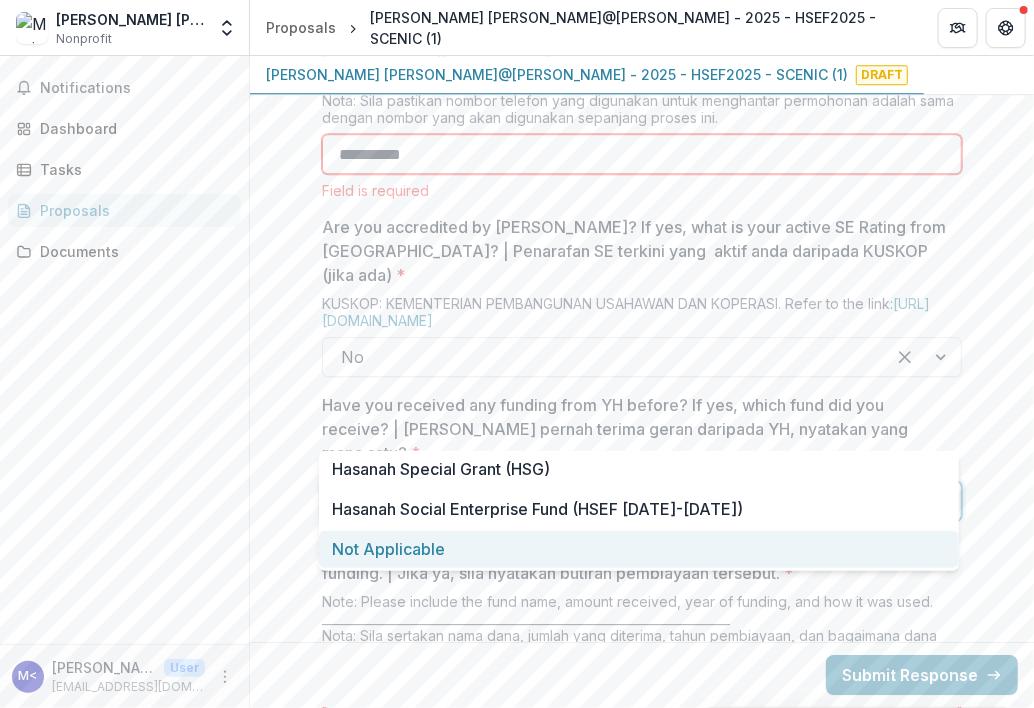 click on "Not Applicable" at bounding box center (639, 549) 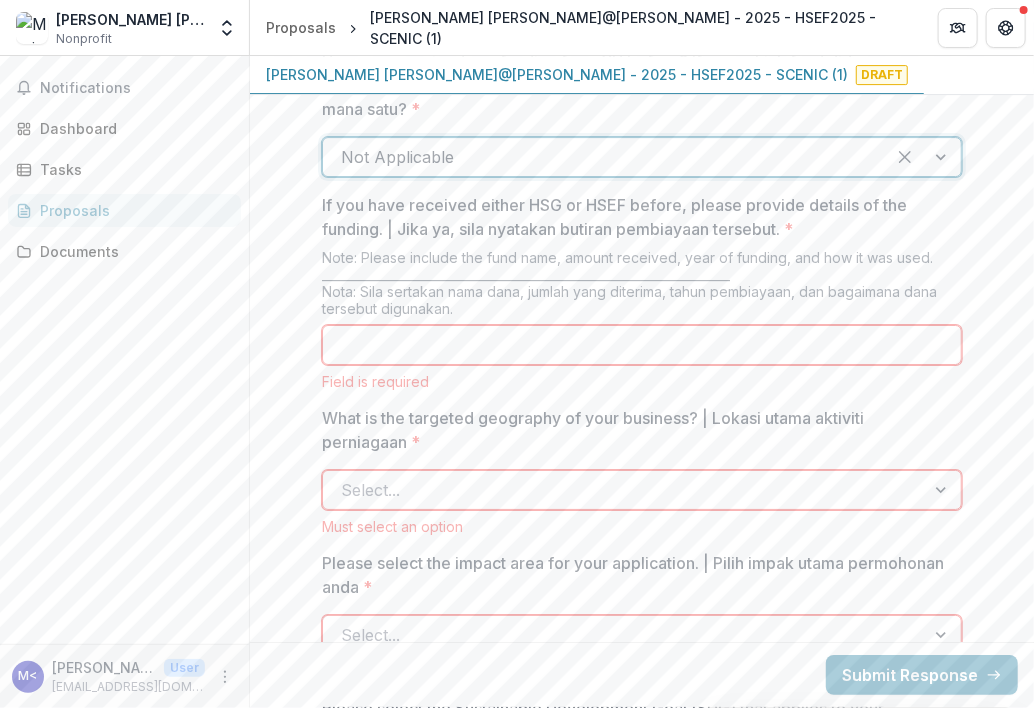 scroll, scrollTop: 2344, scrollLeft: 0, axis: vertical 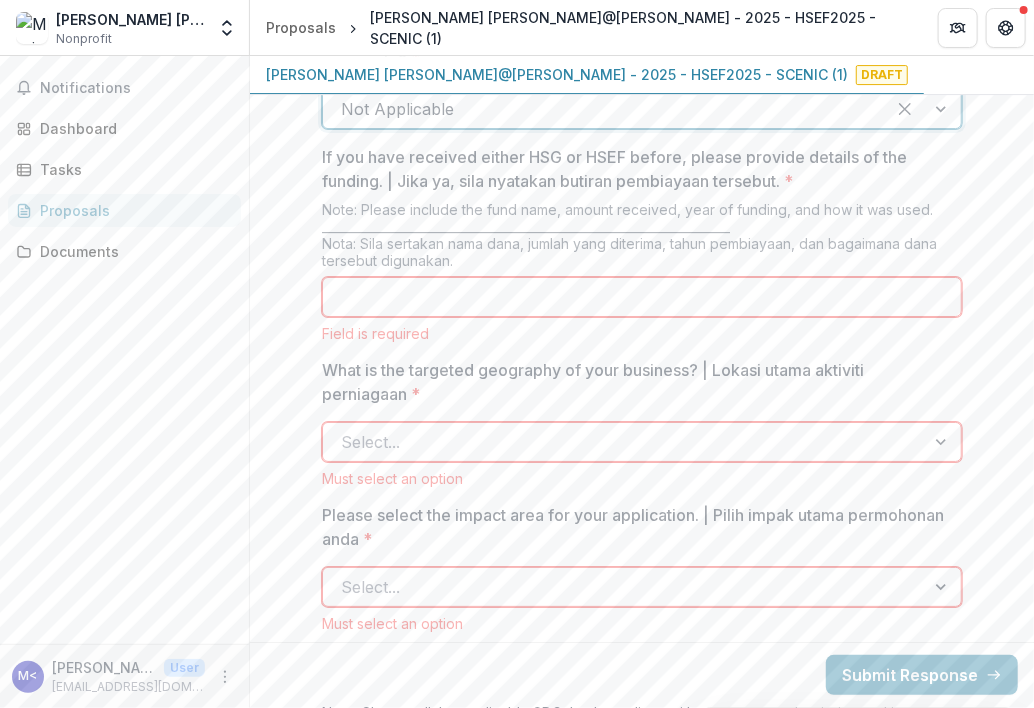 click at bounding box center [624, 442] 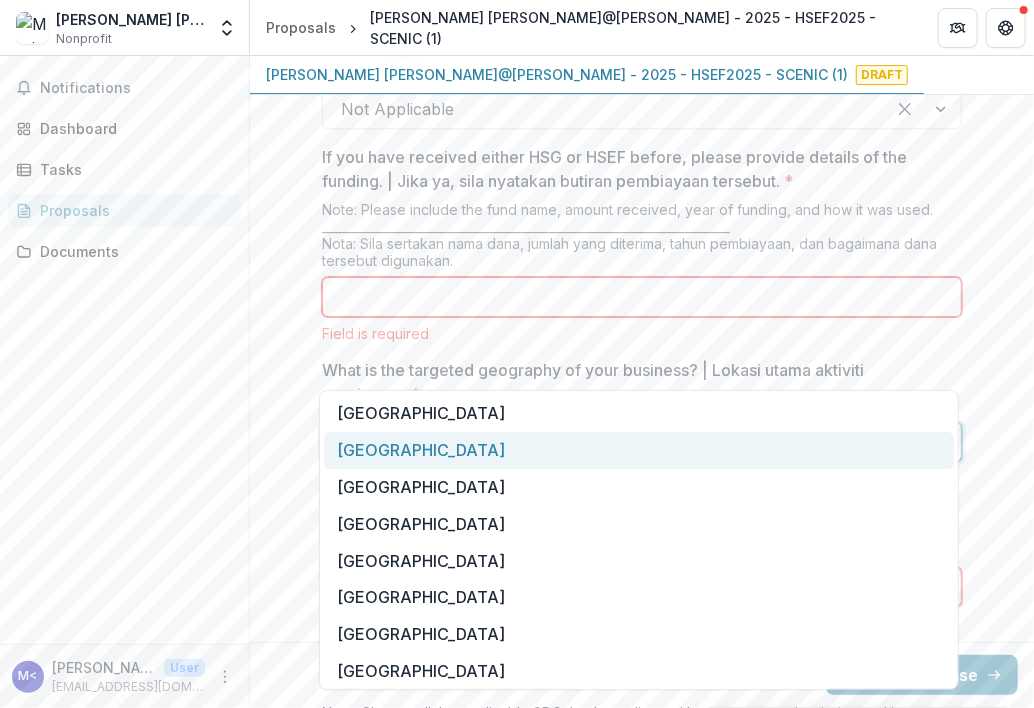 scroll, scrollTop: 298, scrollLeft: 0, axis: vertical 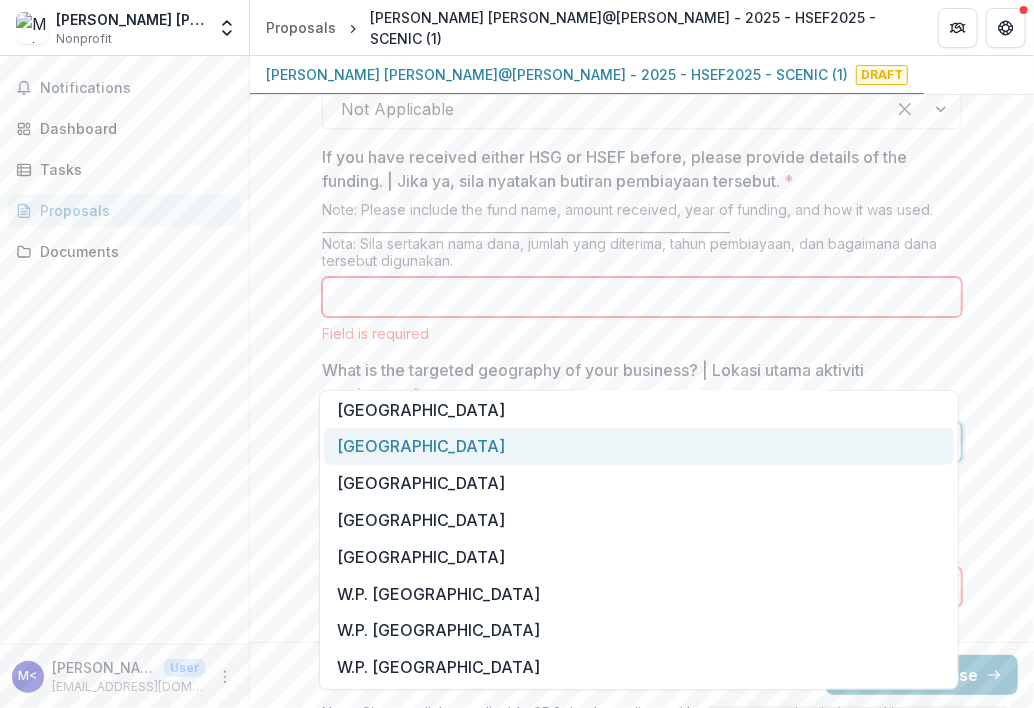 click on "[GEOGRAPHIC_DATA]" at bounding box center [639, 446] 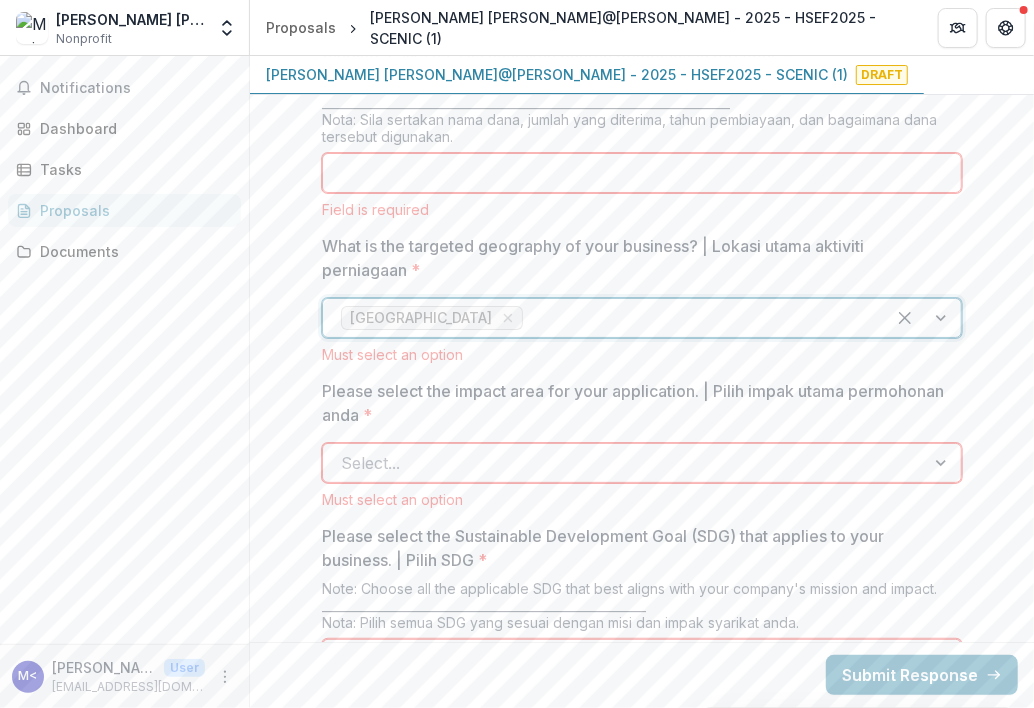 scroll, scrollTop: 2468, scrollLeft: 0, axis: vertical 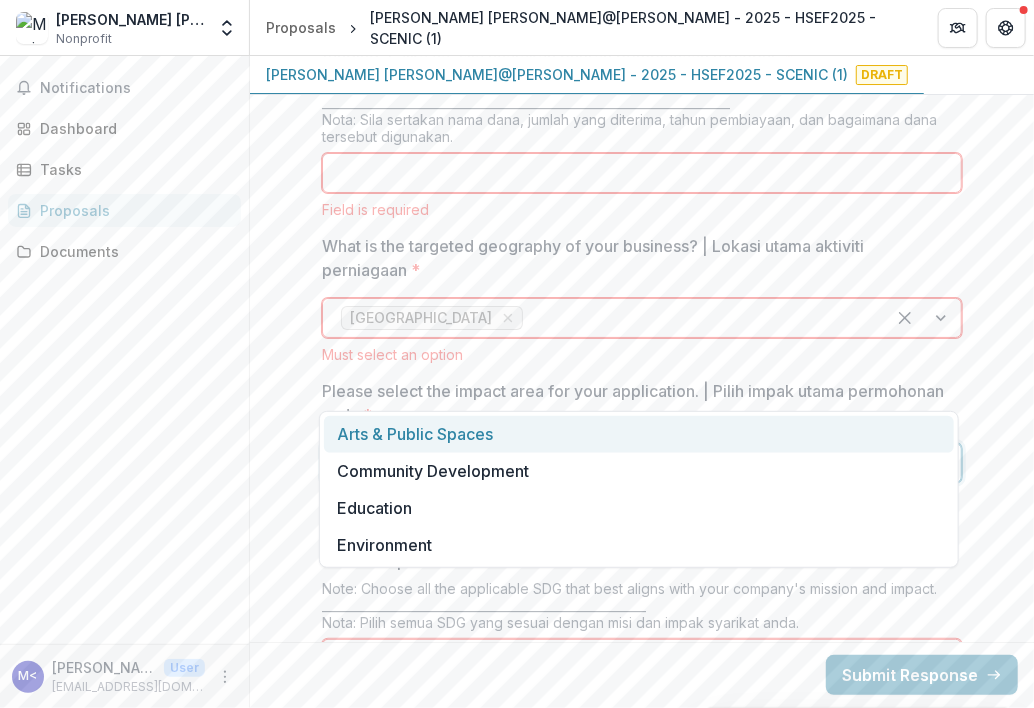 click at bounding box center (624, 463) 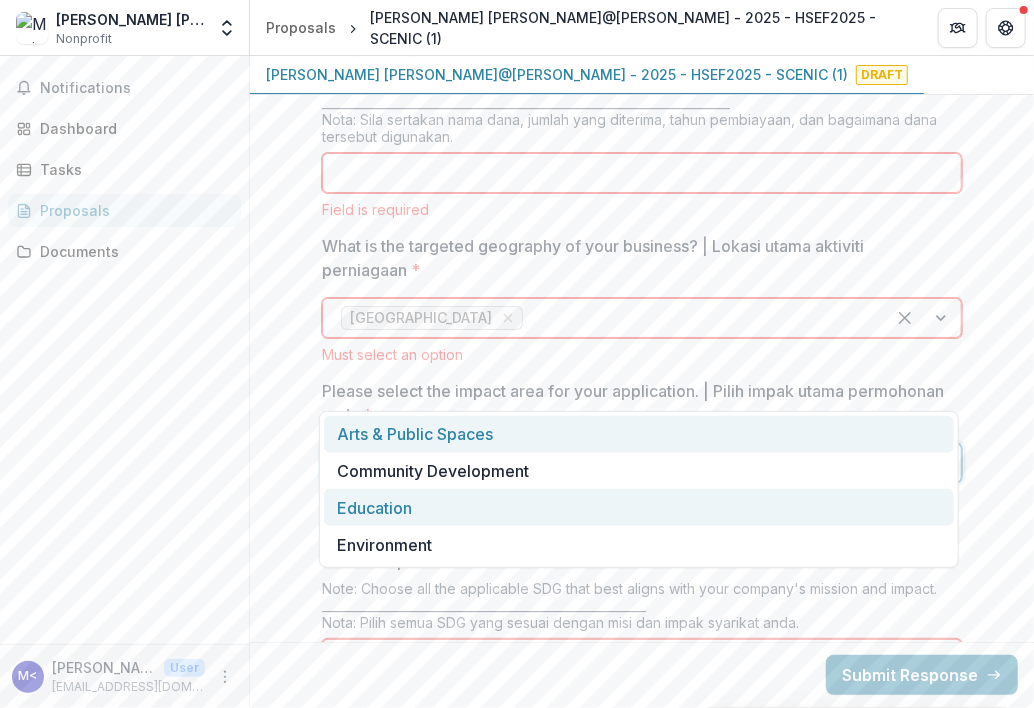 click on "Education" at bounding box center [639, 507] 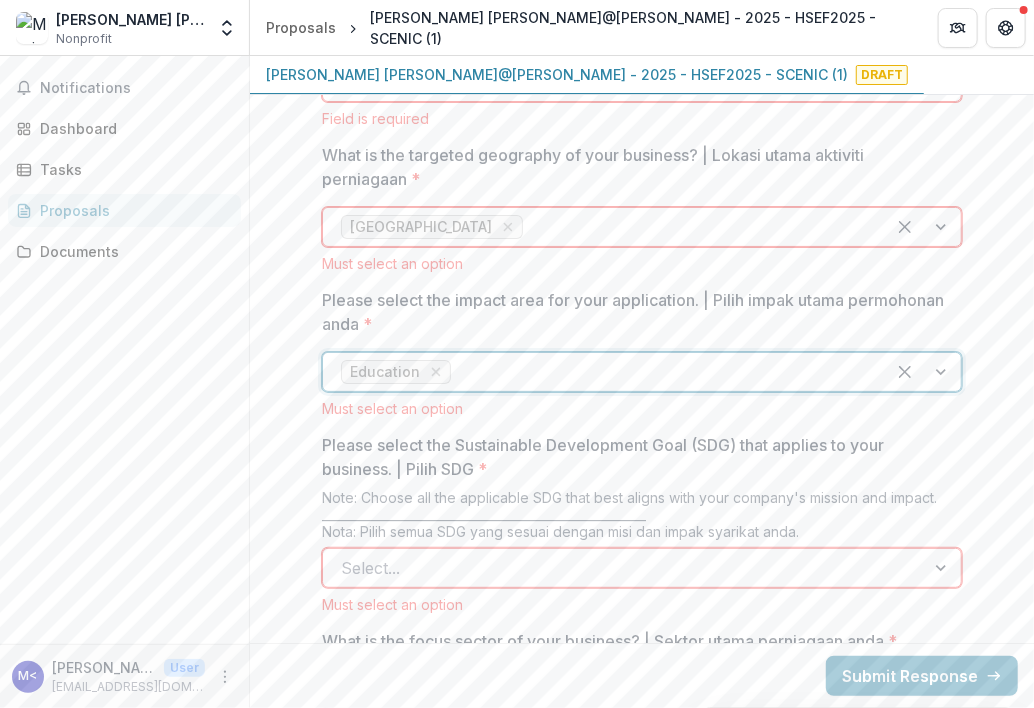 scroll, scrollTop: 2560, scrollLeft: 0, axis: vertical 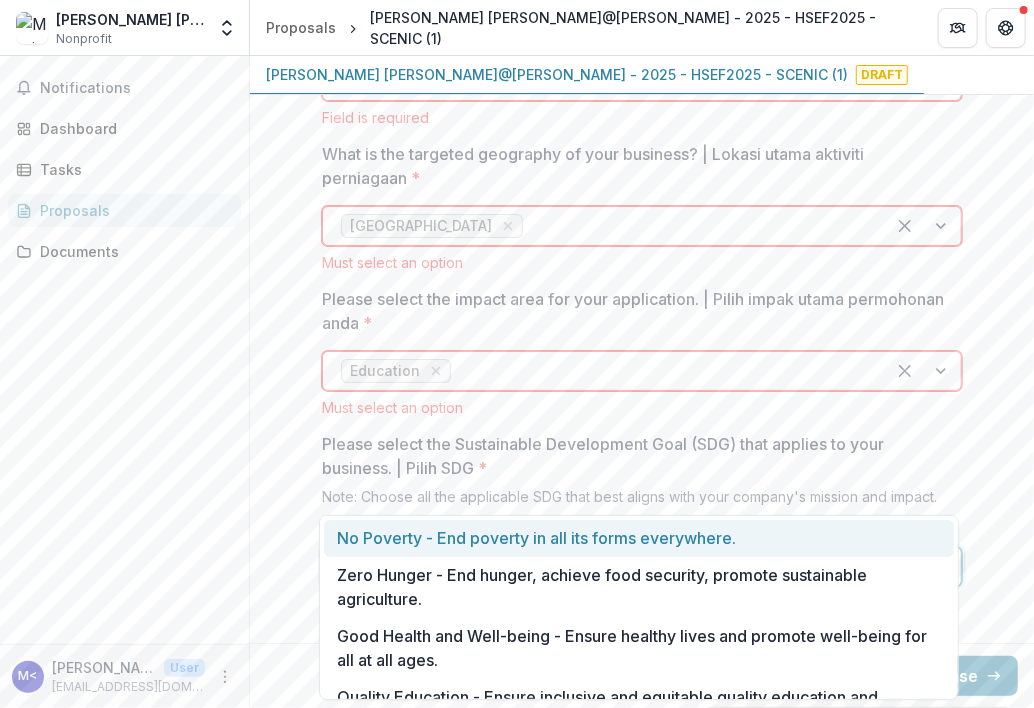 click at bounding box center [624, 567] 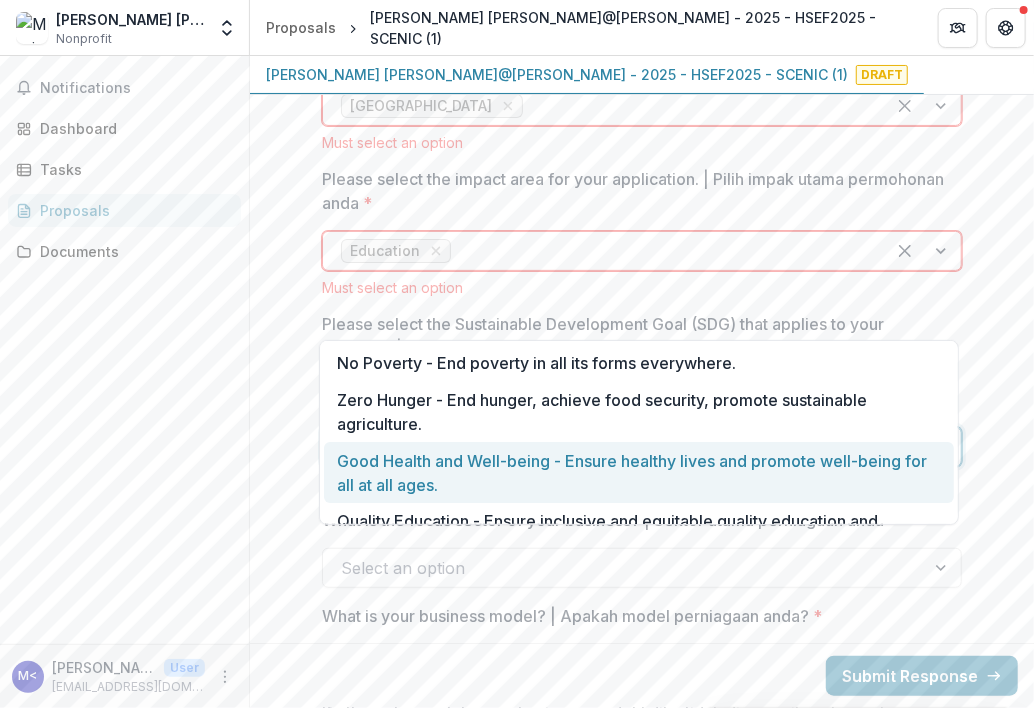 scroll, scrollTop: 2748, scrollLeft: 0, axis: vertical 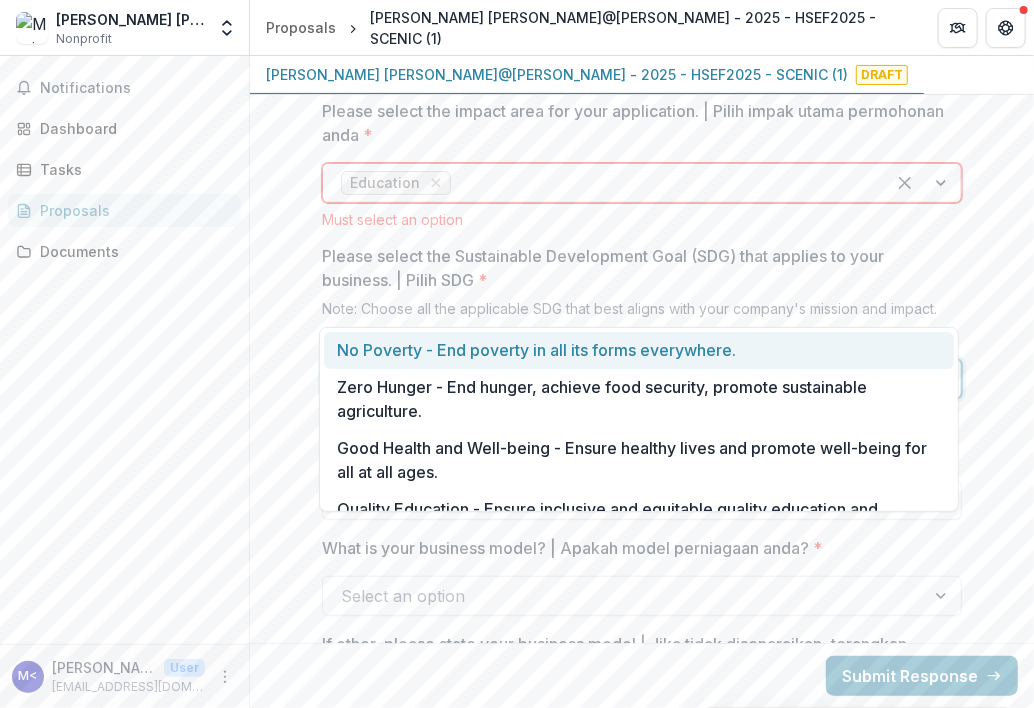 click on "No Poverty - End poverty in all its forms everywhere." at bounding box center (639, 350) 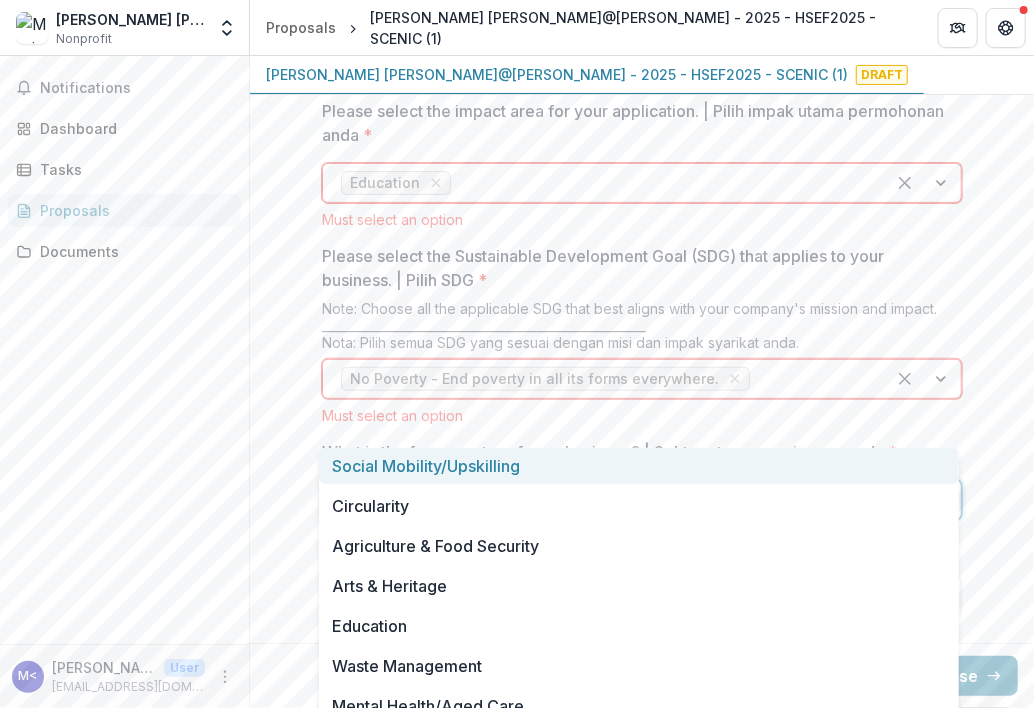 click on "Select an option" at bounding box center [642, 500] 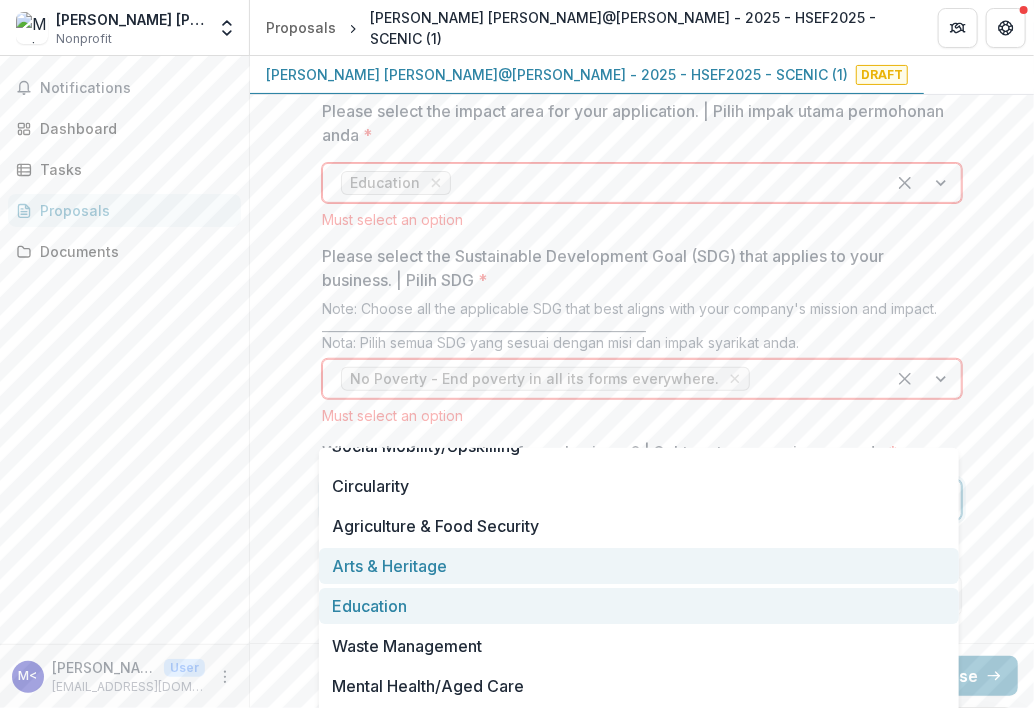scroll, scrollTop: 0, scrollLeft: 0, axis: both 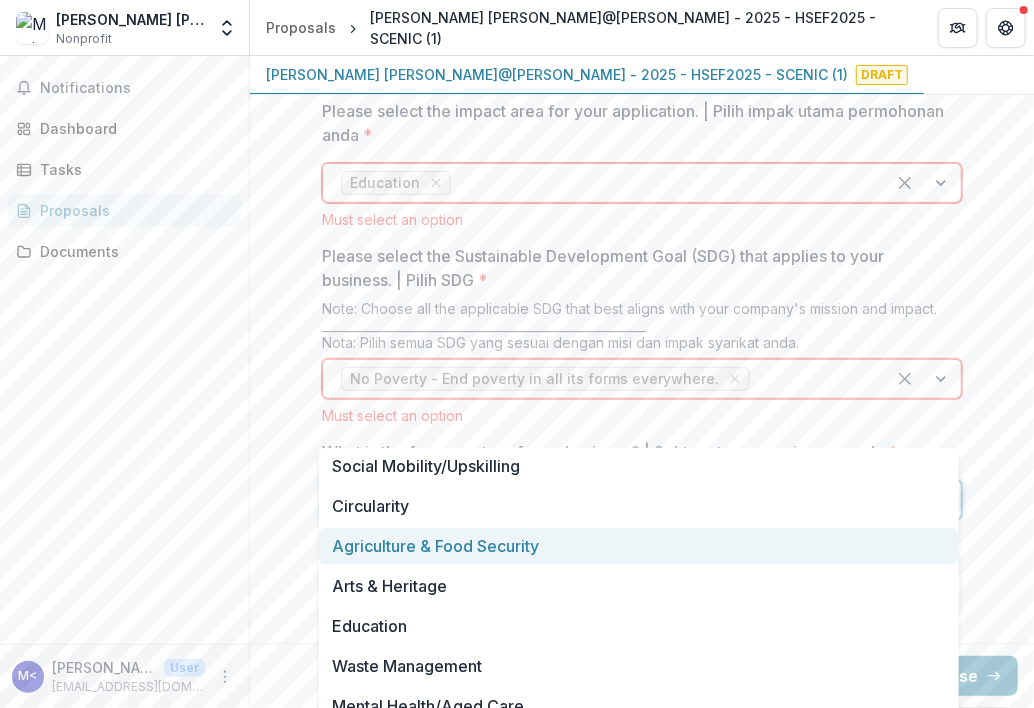 click on "Agriculture & Food Security" at bounding box center [639, 546] 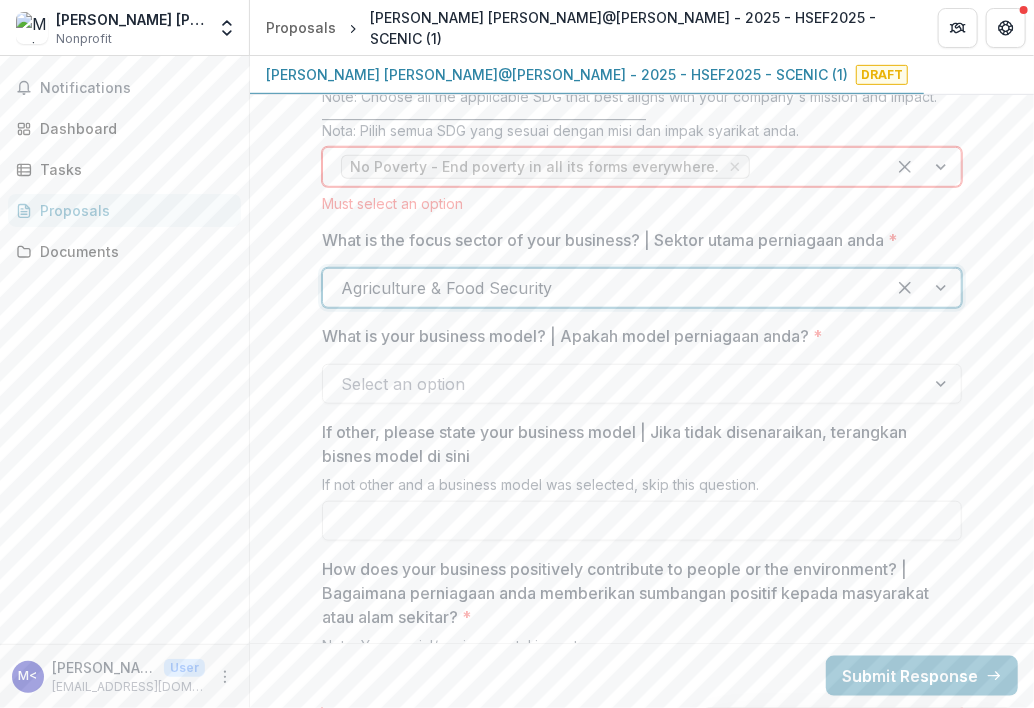 scroll, scrollTop: 2960, scrollLeft: 0, axis: vertical 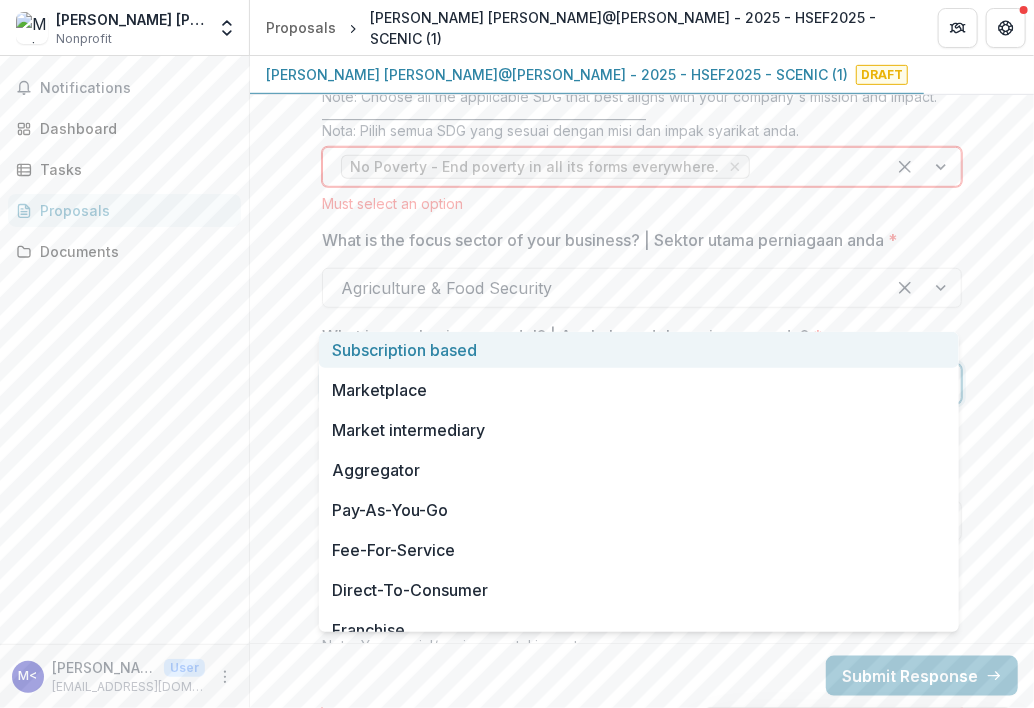 click at bounding box center [624, 384] 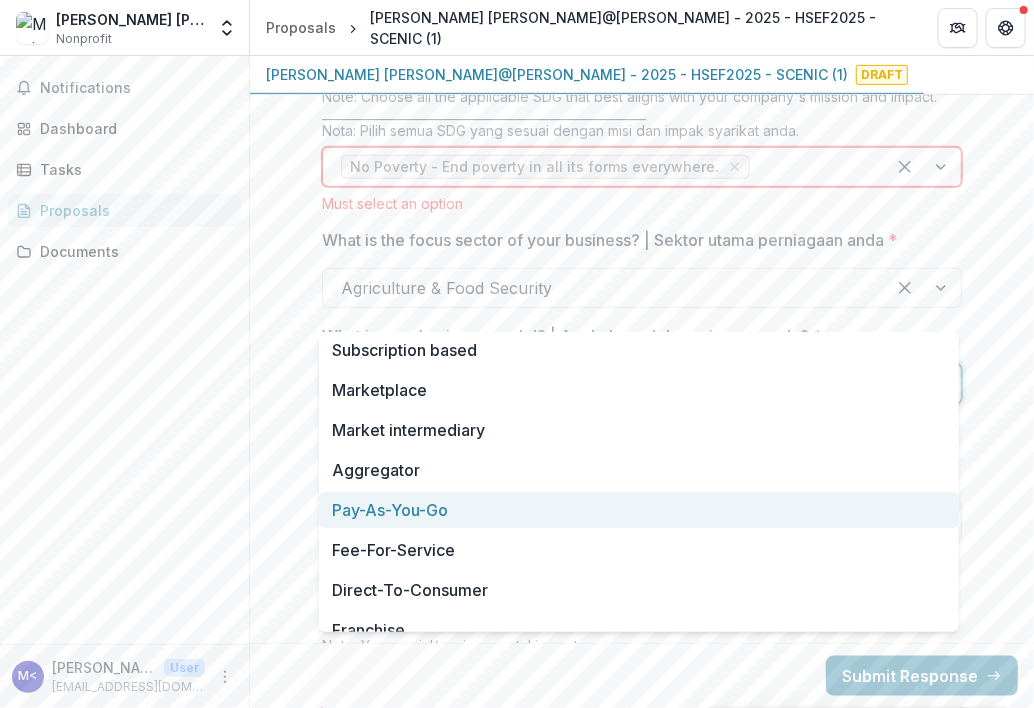 scroll, scrollTop: 300, scrollLeft: 0, axis: vertical 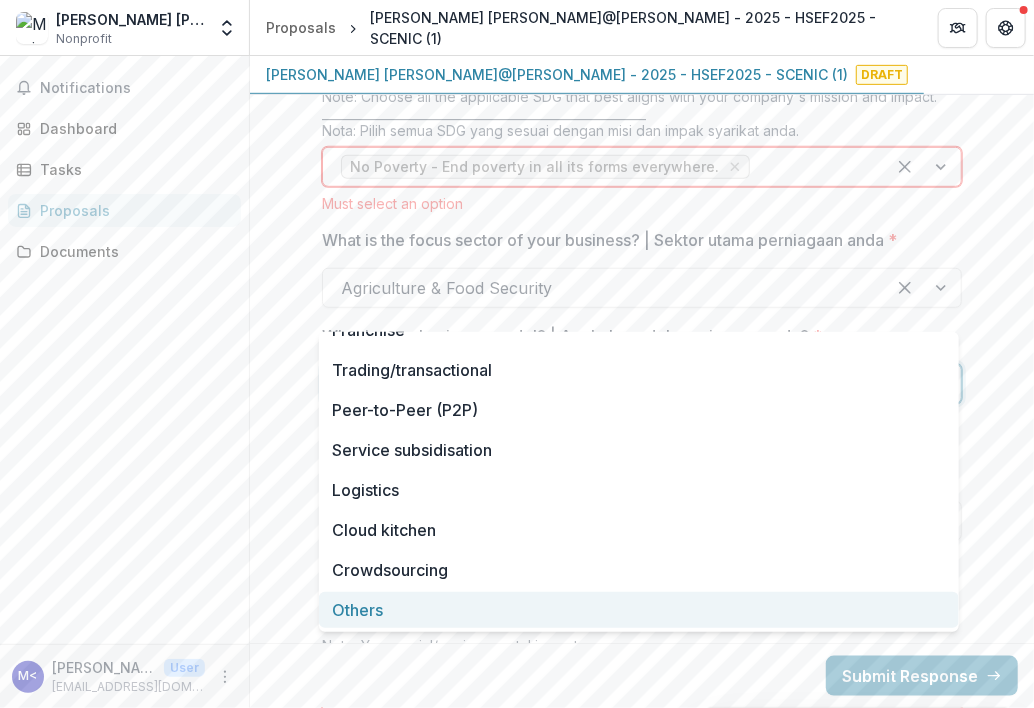 click on "Others" at bounding box center [639, 610] 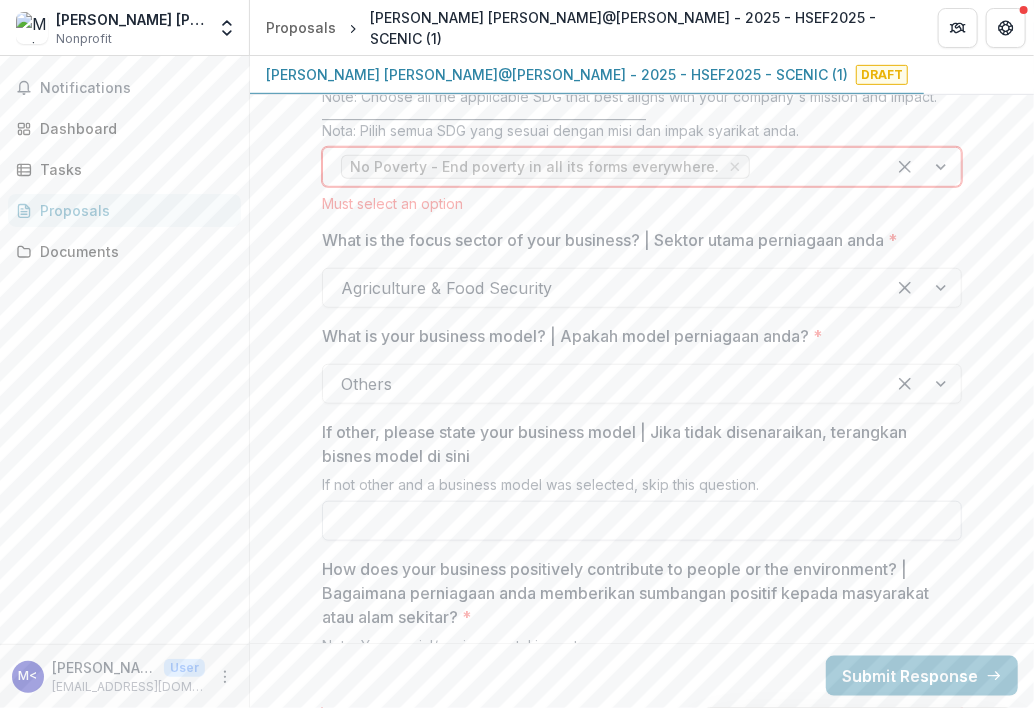 click on "If other, please state your business model | Jika tidak disenaraikan, terangkan bisnes model di sini" at bounding box center (642, 521) 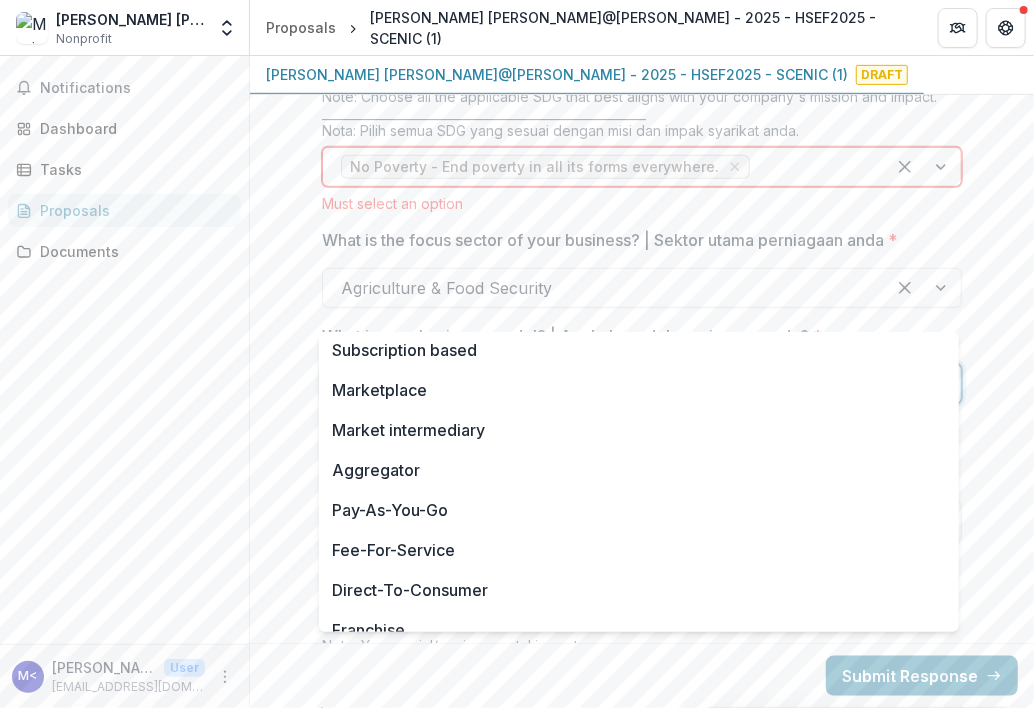 click at bounding box center [604, 384] 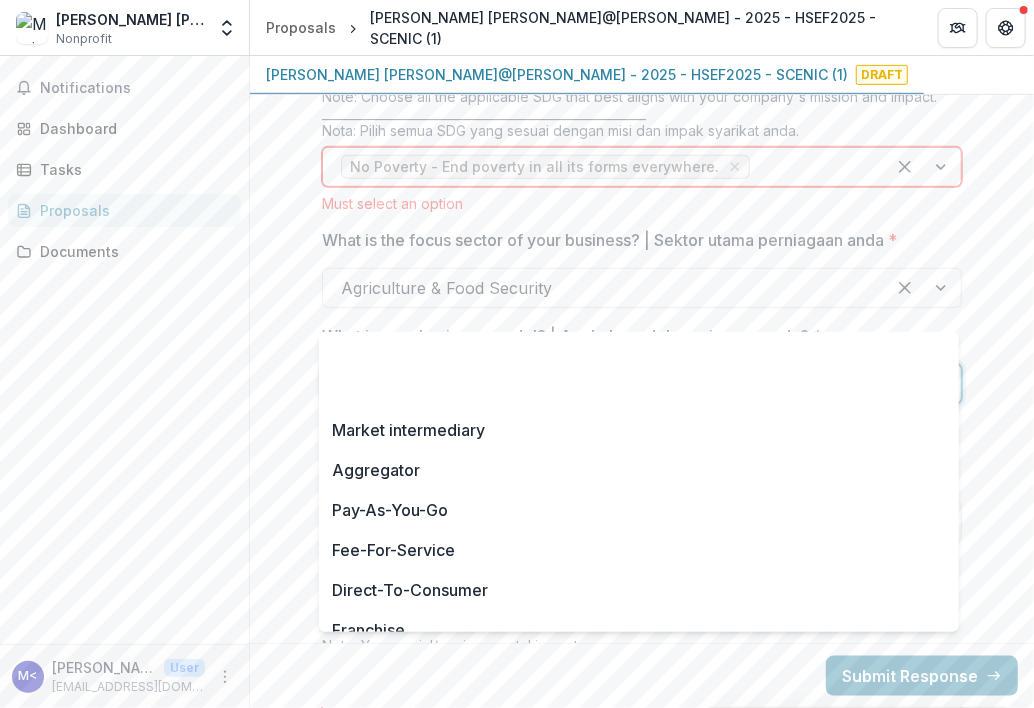 scroll, scrollTop: 300, scrollLeft: 0, axis: vertical 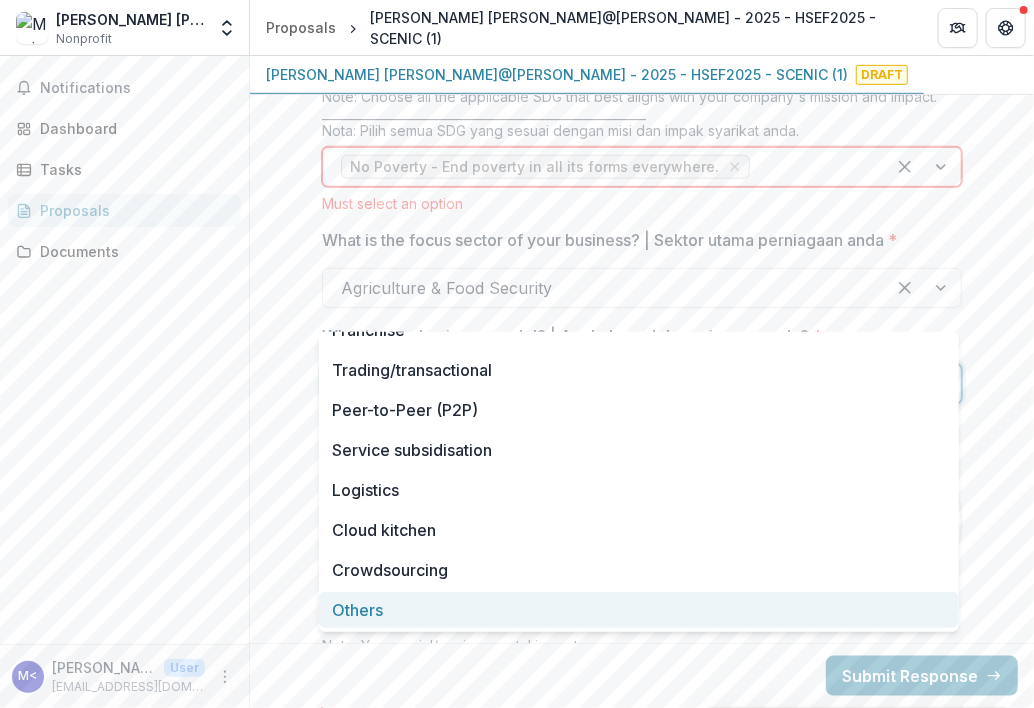 click on "Others" at bounding box center [639, 610] 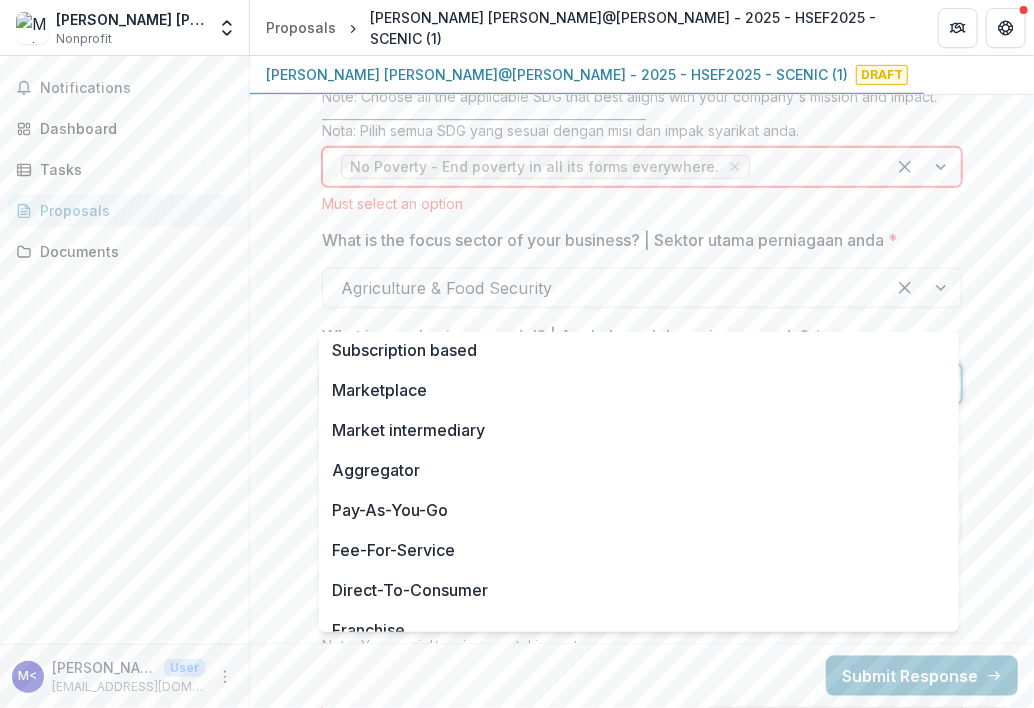 click at bounding box center [604, 384] 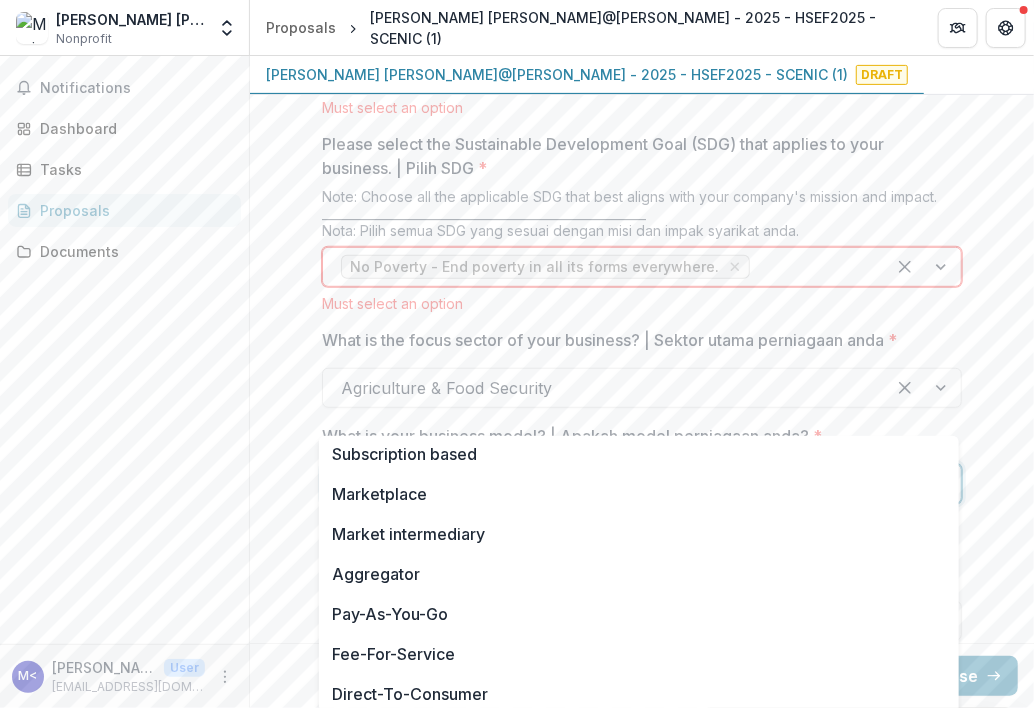 scroll, scrollTop: 2856, scrollLeft: 0, axis: vertical 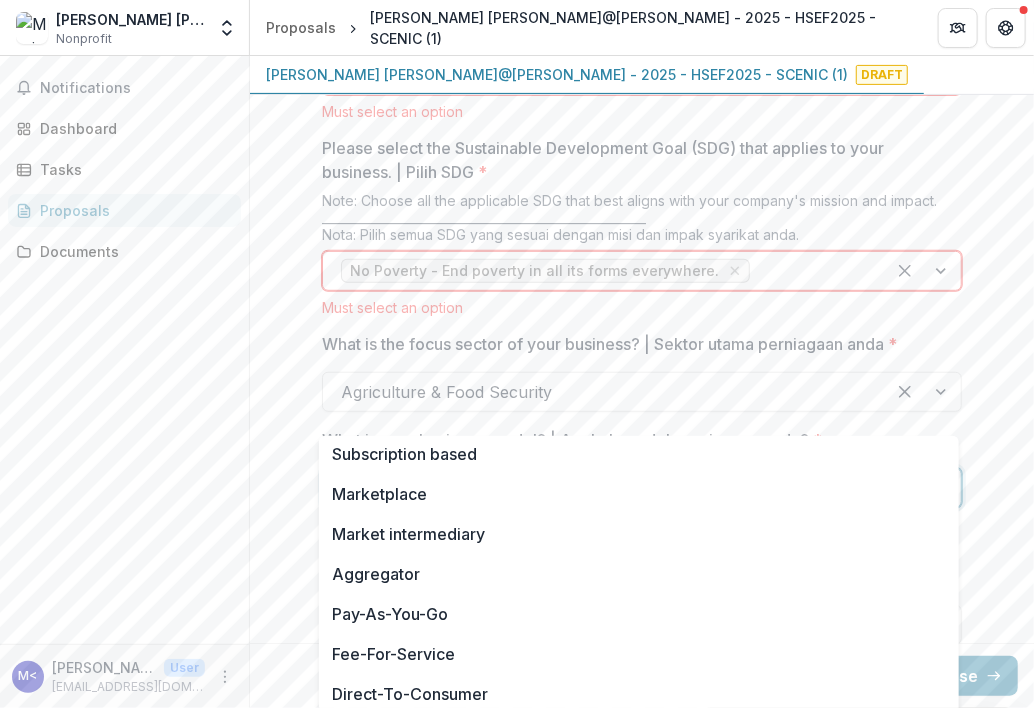 click at bounding box center (604, 392) 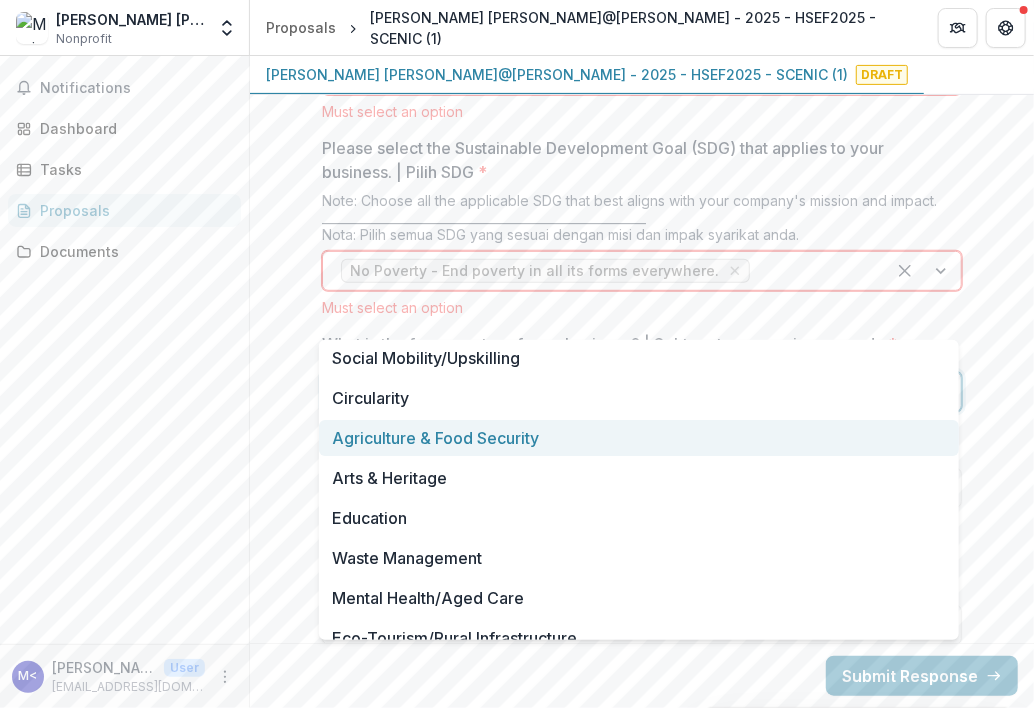 click on "Agriculture & Food Security" at bounding box center [639, 438] 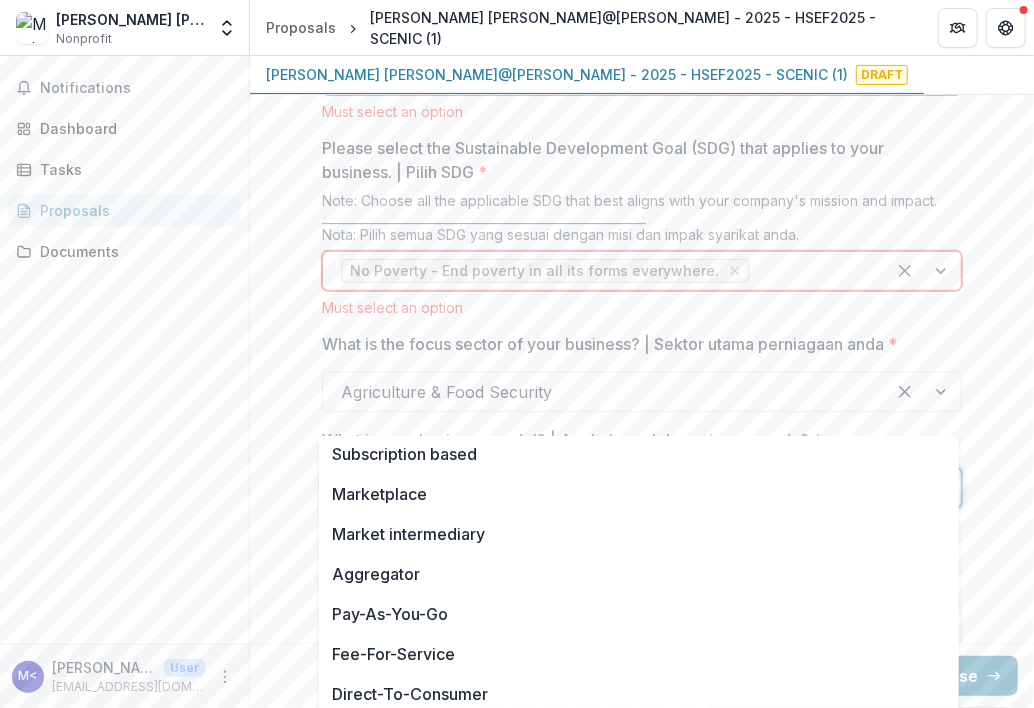 click at bounding box center [604, 488] 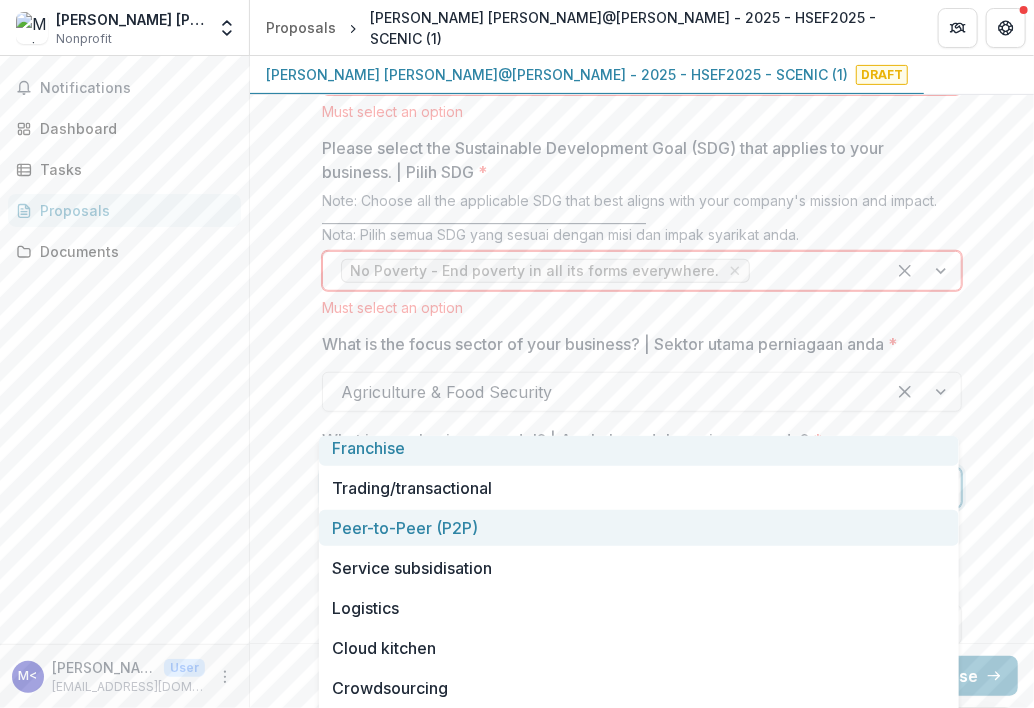 scroll, scrollTop: 300, scrollLeft: 0, axis: vertical 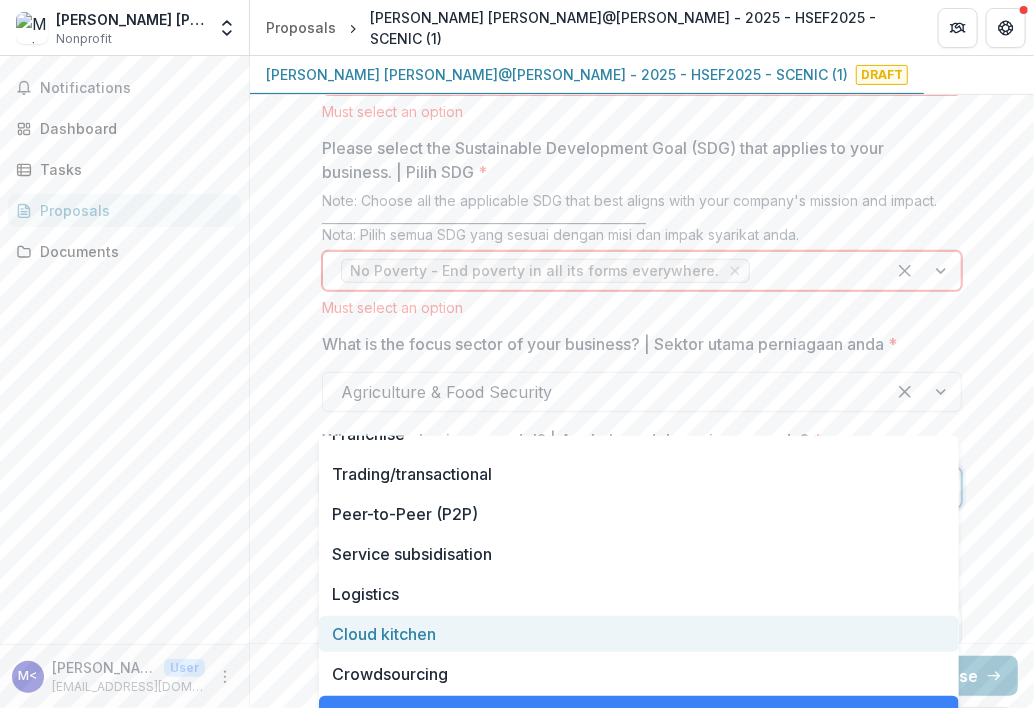 click on "Cloud kitchen" at bounding box center (639, 634) 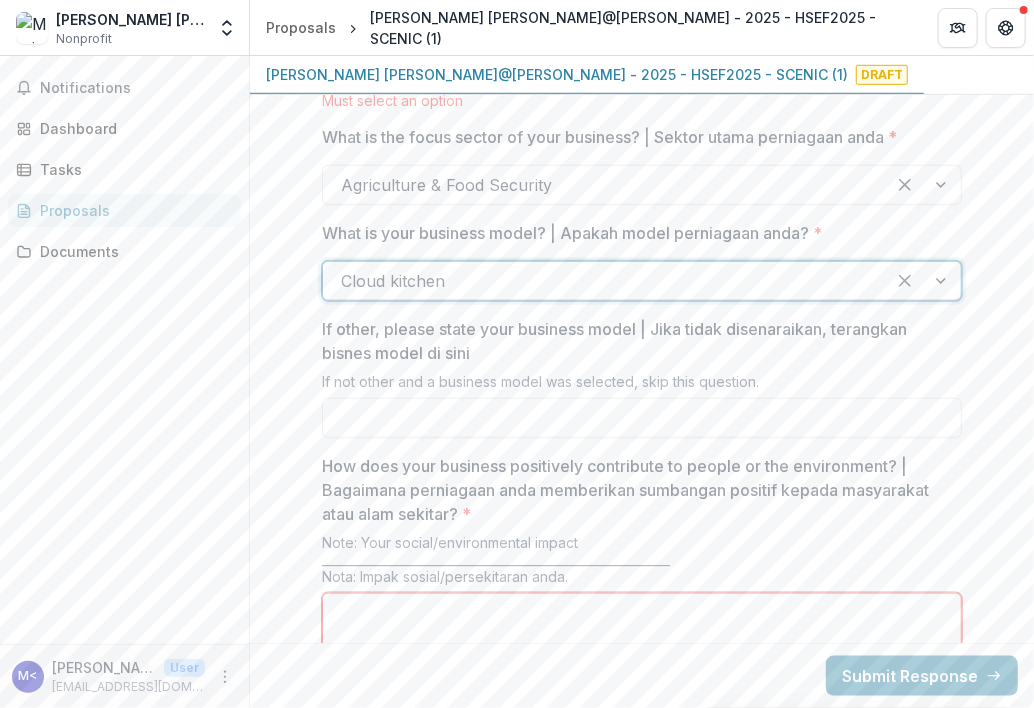 scroll, scrollTop: 3068, scrollLeft: 0, axis: vertical 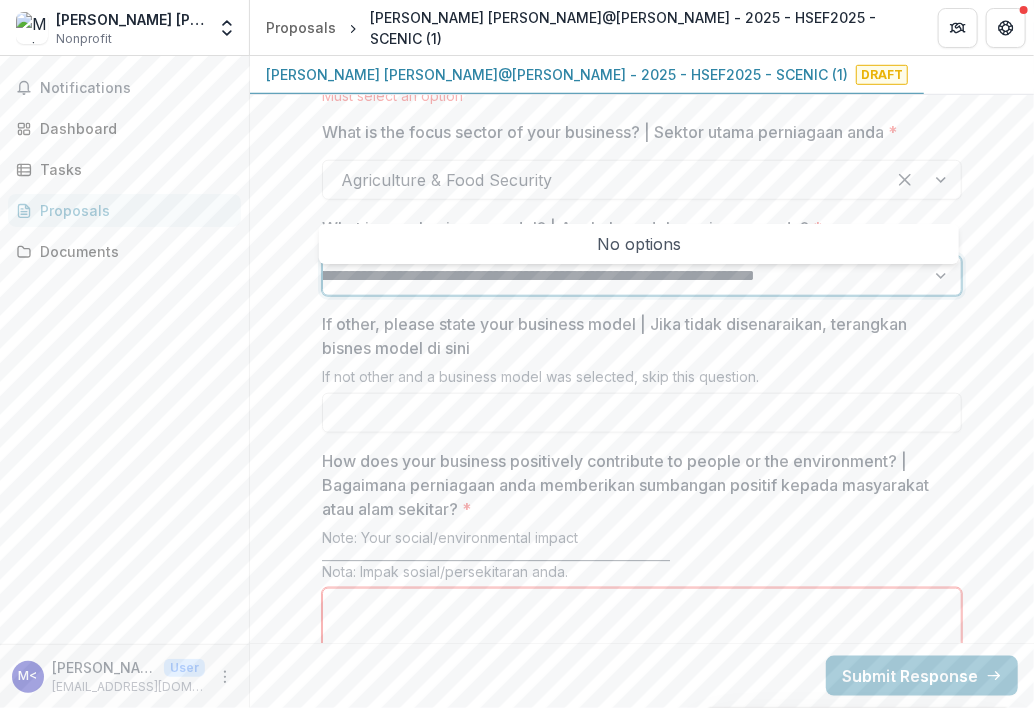 click on "**********" at bounding box center [554, 276] 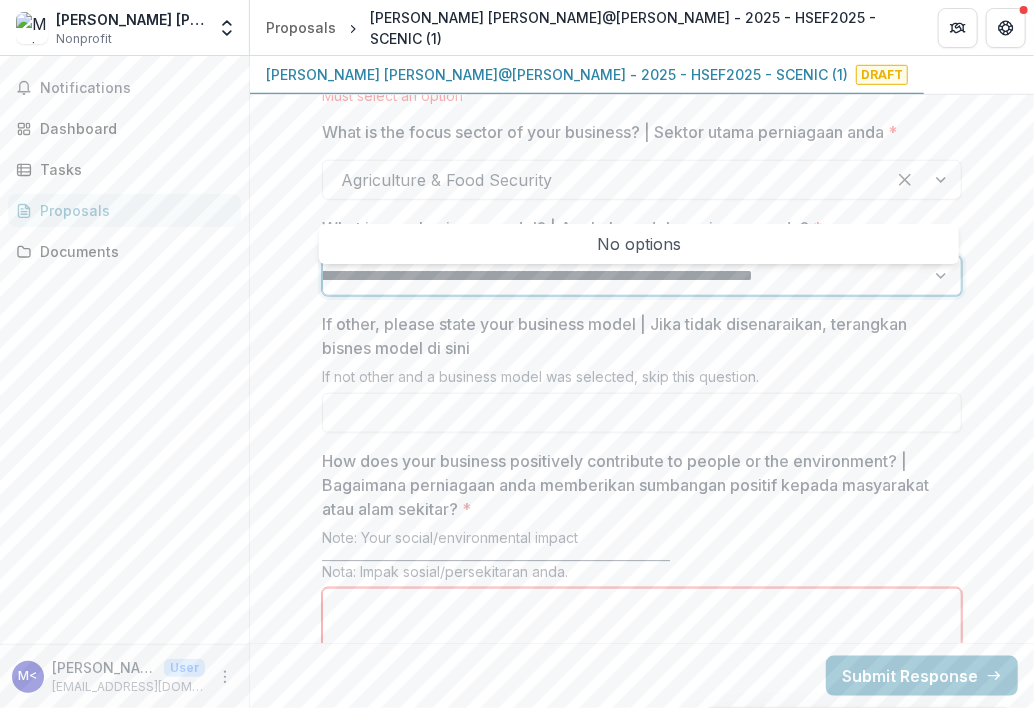 scroll, scrollTop: 0, scrollLeft: 0, axis: both 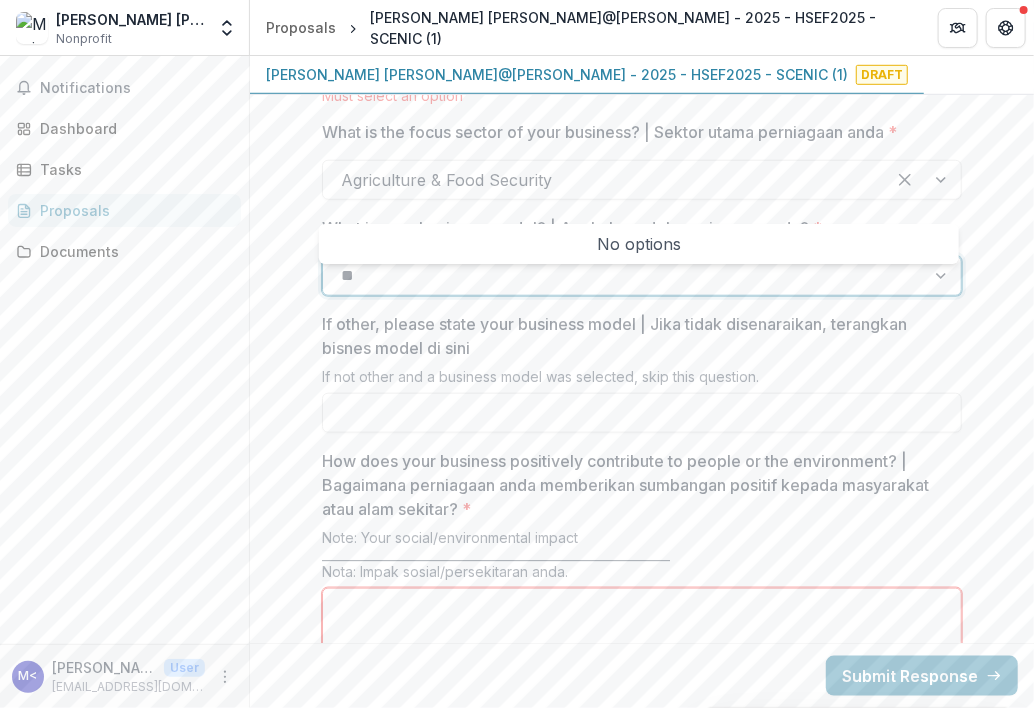 type on "*" 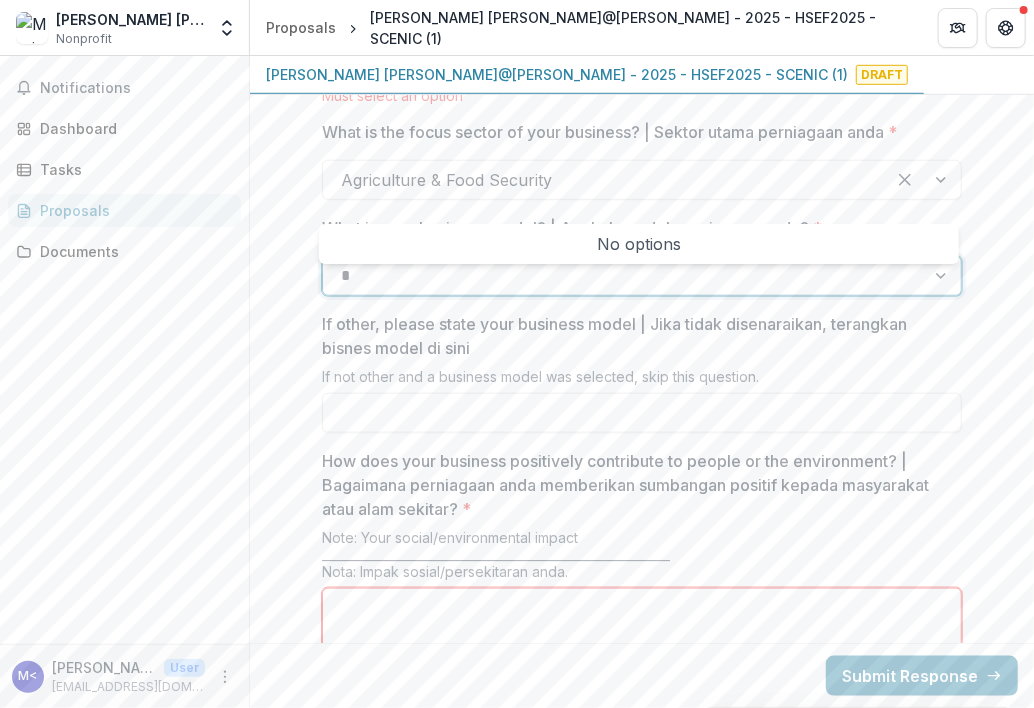 type 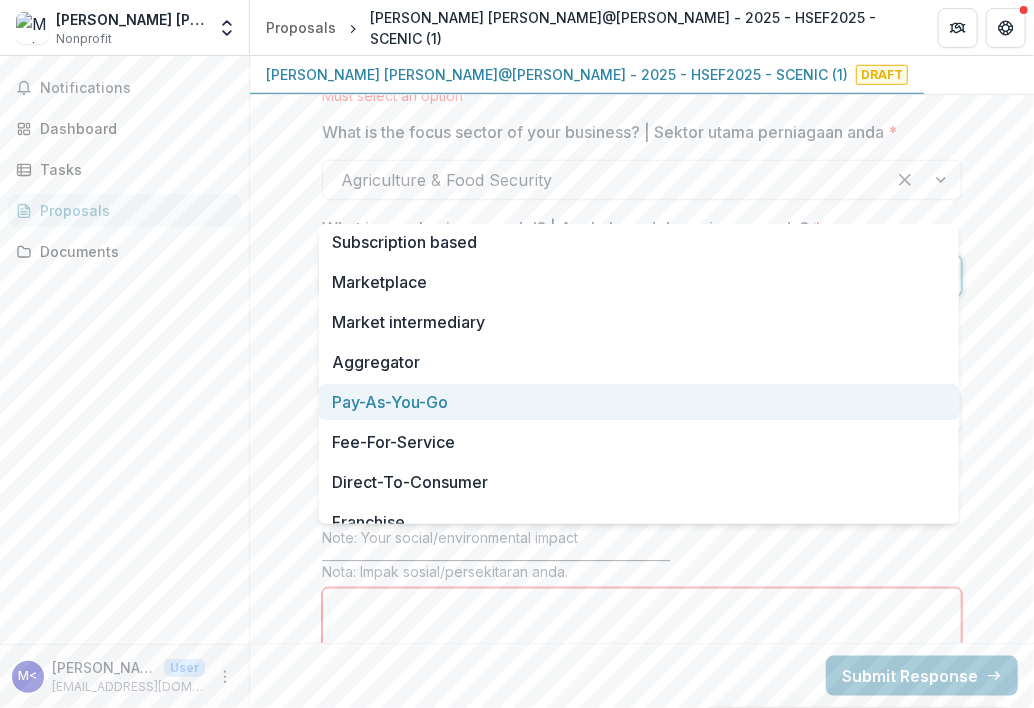 scroll, scrollTop: 300, scrollLeft: 0, axis: vertical 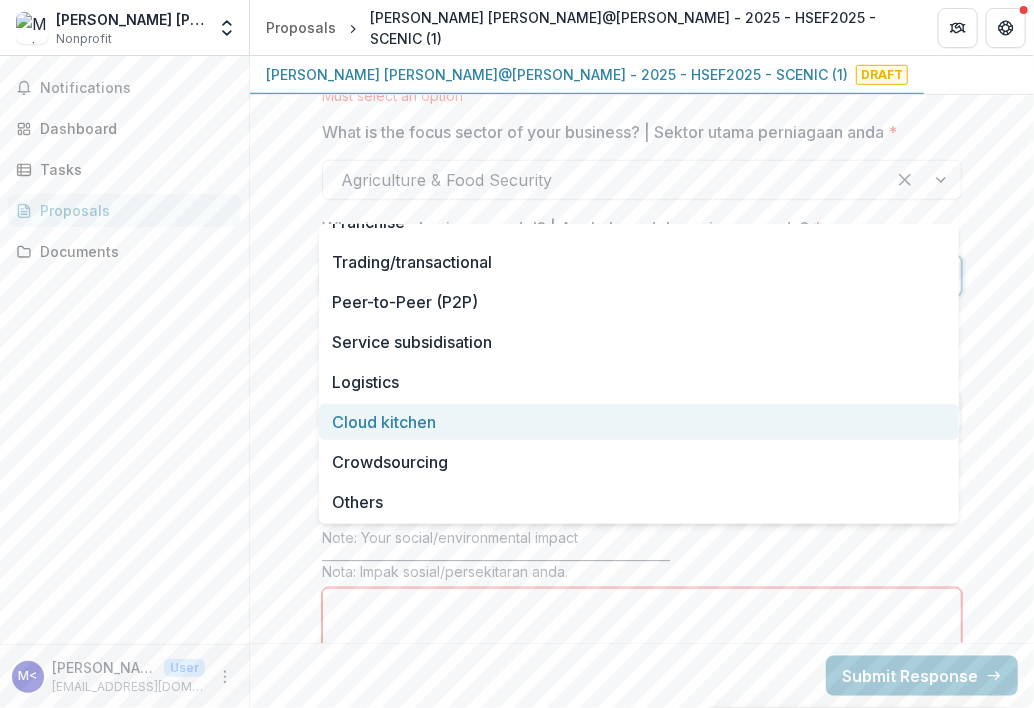 click on "Cloud kitchen" at bounding box center (639, 422) 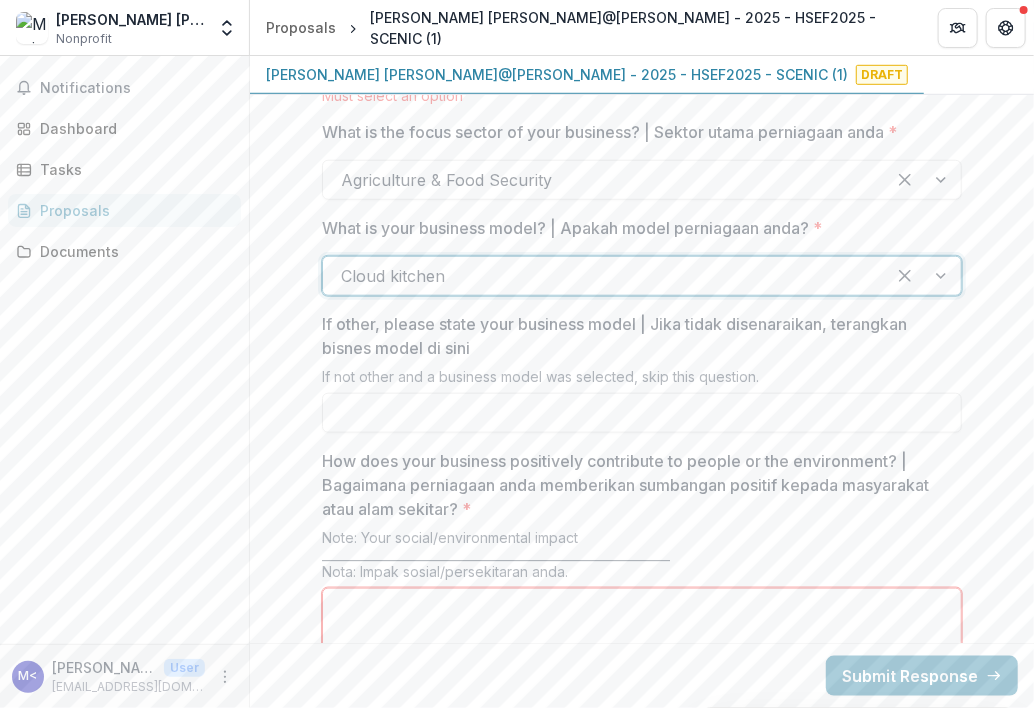 click on "How does your business positively contribute to people or the environment? | Bagaimana perniagaan anda memberikan sumbangan positif kepada masyarakat atau alam sekitar? *" at bounding box center (642, 628) 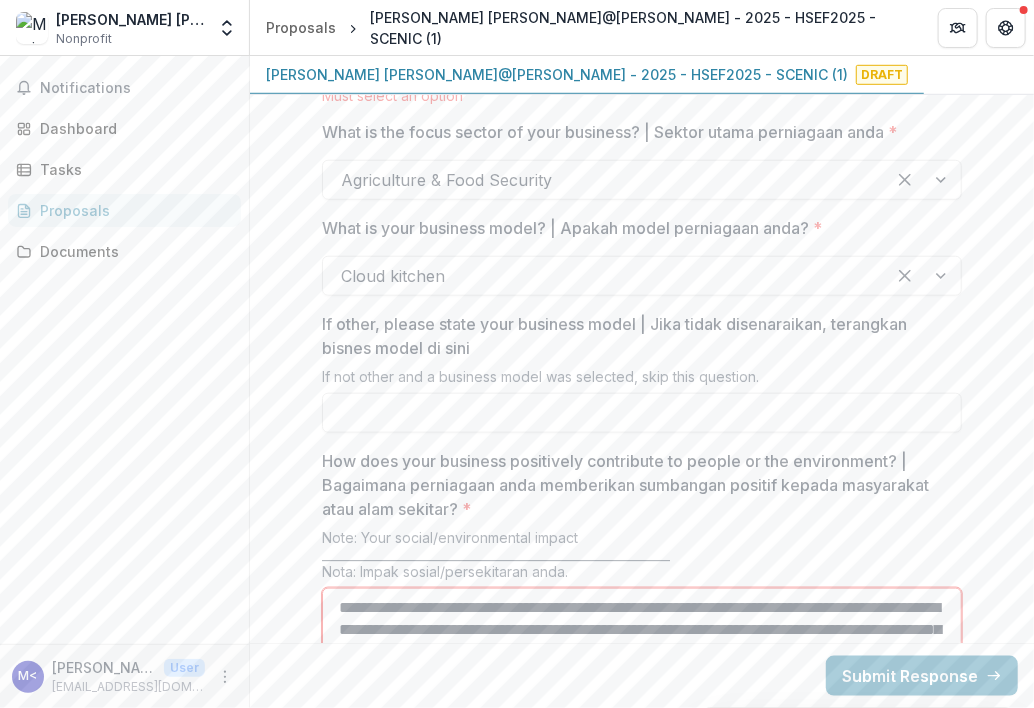 scroll, scrollTop: 16, scrollLeft: 0, axis: vertical 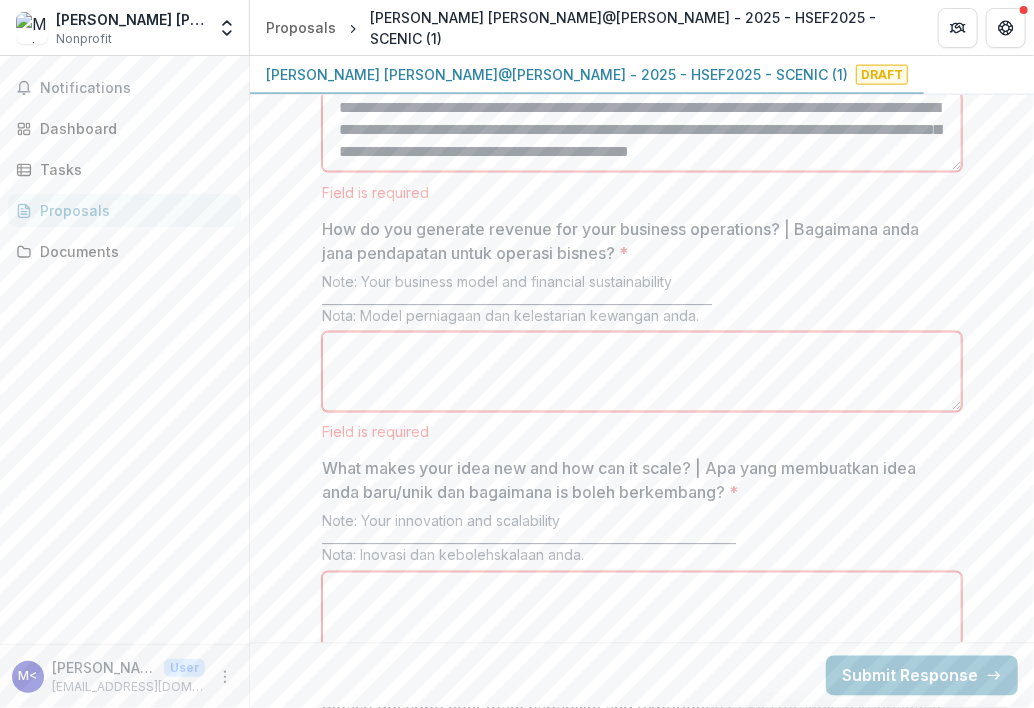 type on "**********" 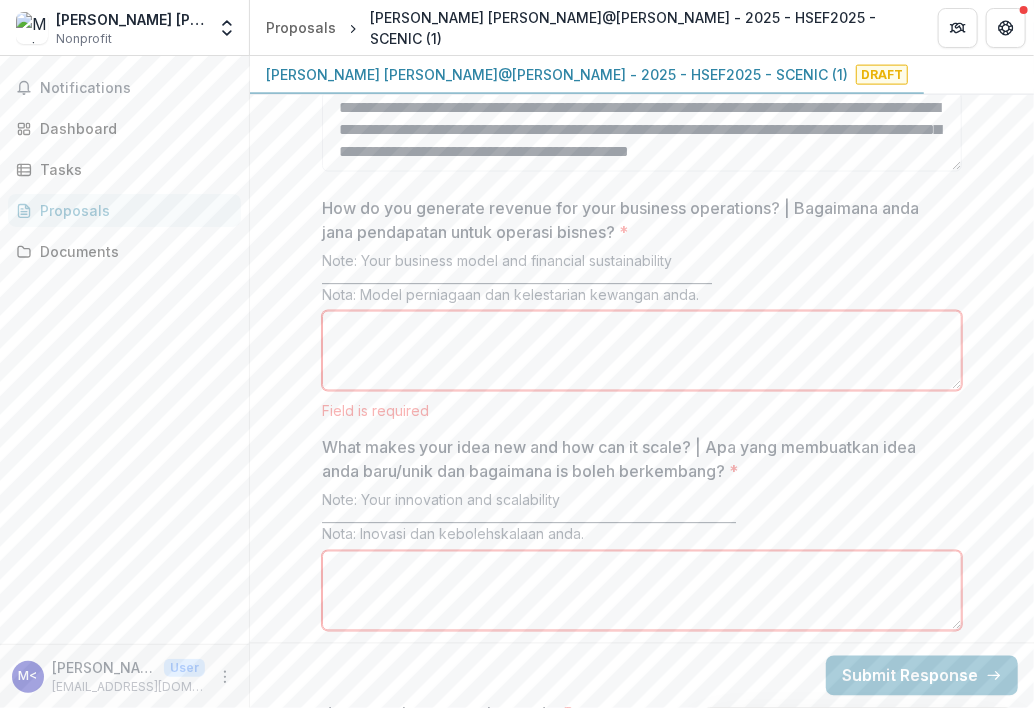 click on "How do you generate revenue for your business operations? | Bagaimana anda jana pendapatan untuk operasi bisnes? *" at bounding box center (642, 351) 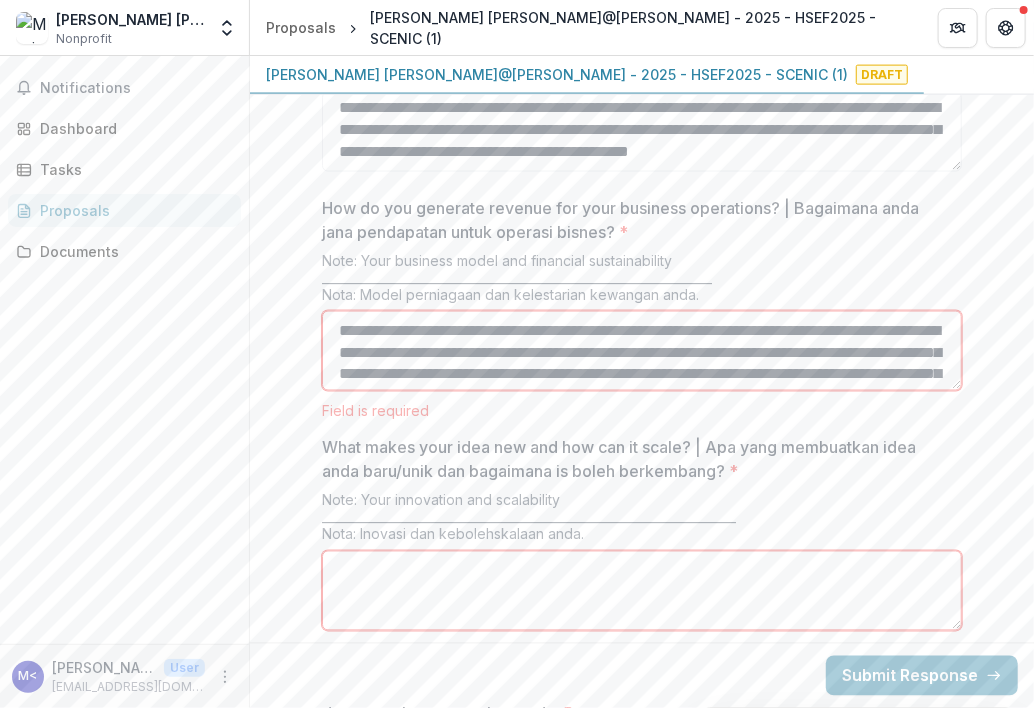 scroll, scrollTop: 37, scrollLeft: 0, axis: vertical 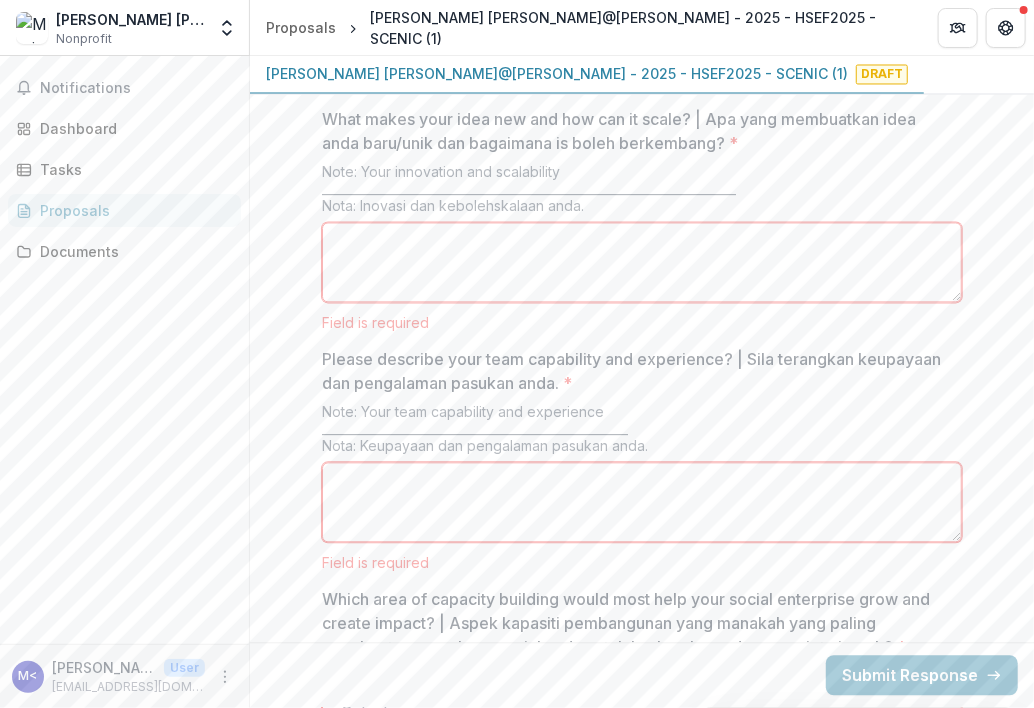 type on "**********" 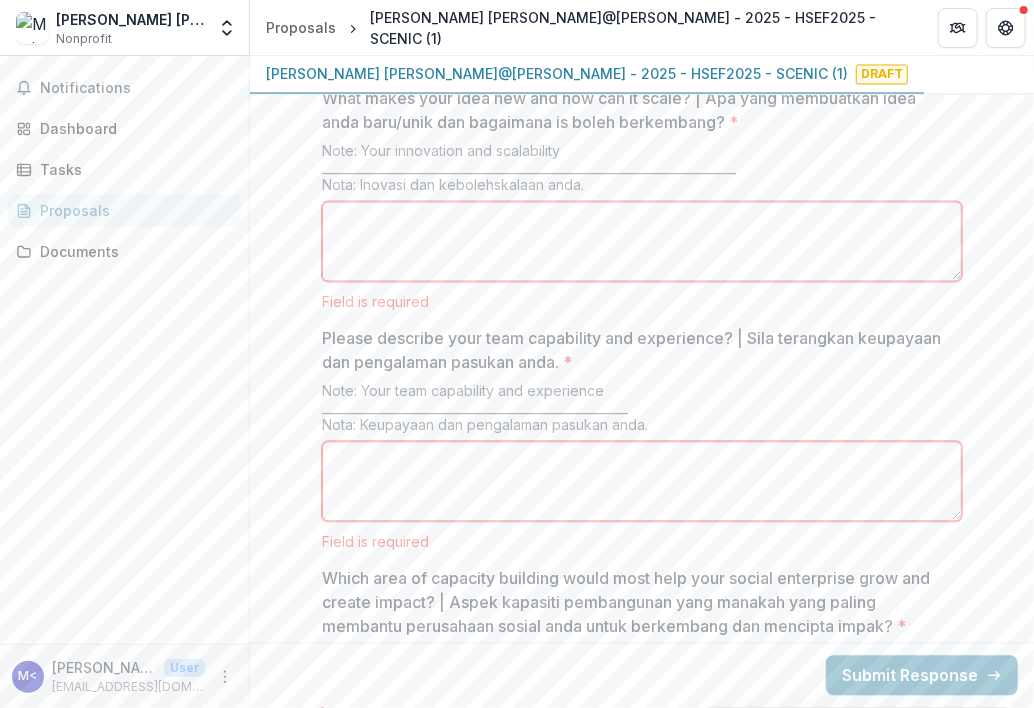 scroll, scrollTop: 3871, scrollLeft: 0, axis: vertical 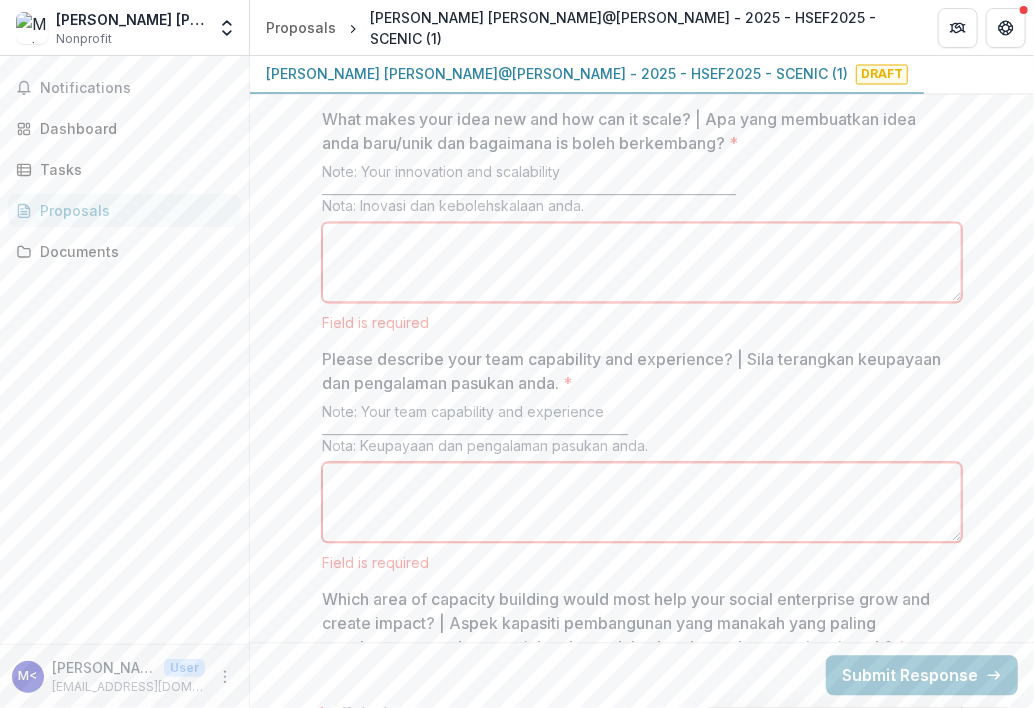 click on "What makes your idea new and how can it scale? | Apa yang membuatkan idea anda baru/unik dan bagaimana is boleh berkembang? *" at bounding box center [642, 263] 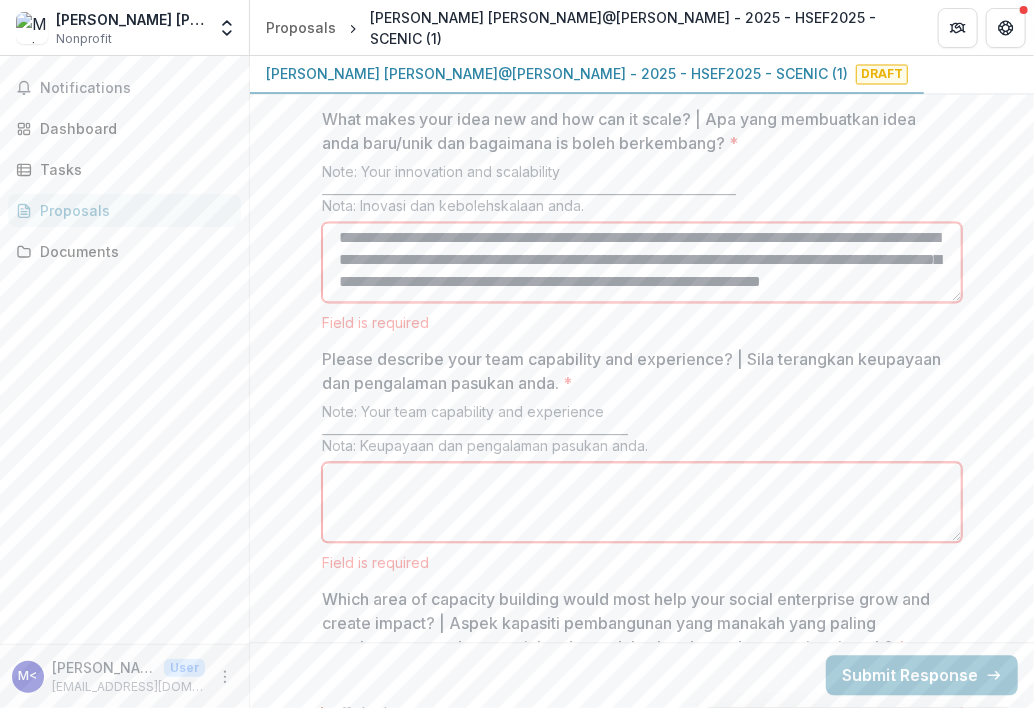scroll, scrollTop: 0, scrollLeft: 0, axis: both 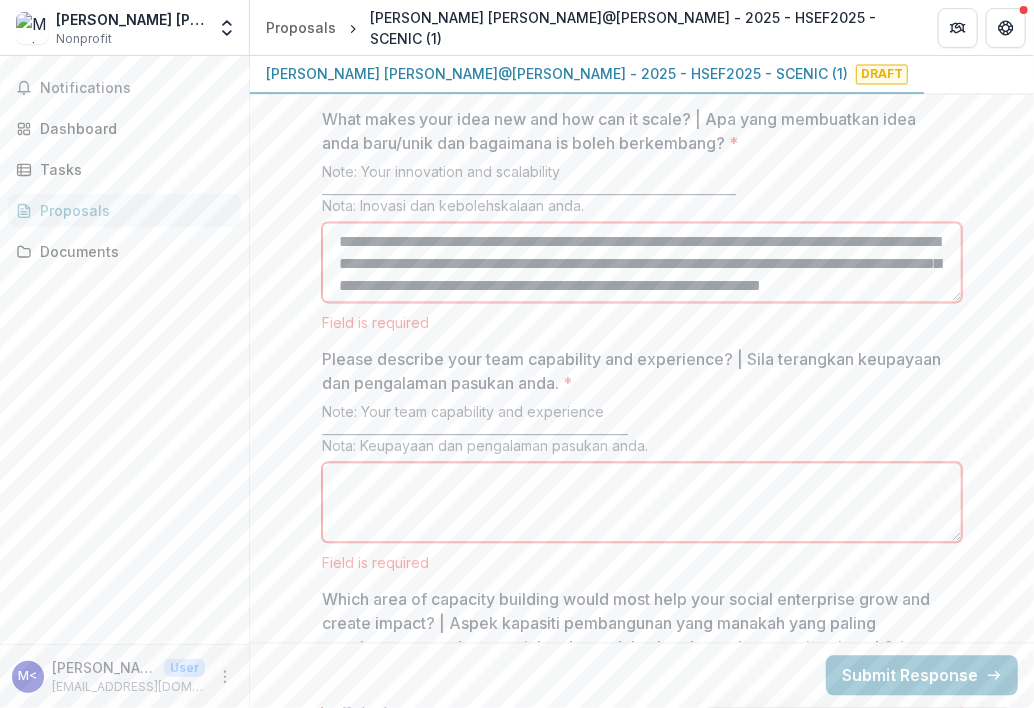 click on "**********" at bounding box center [642, 263] 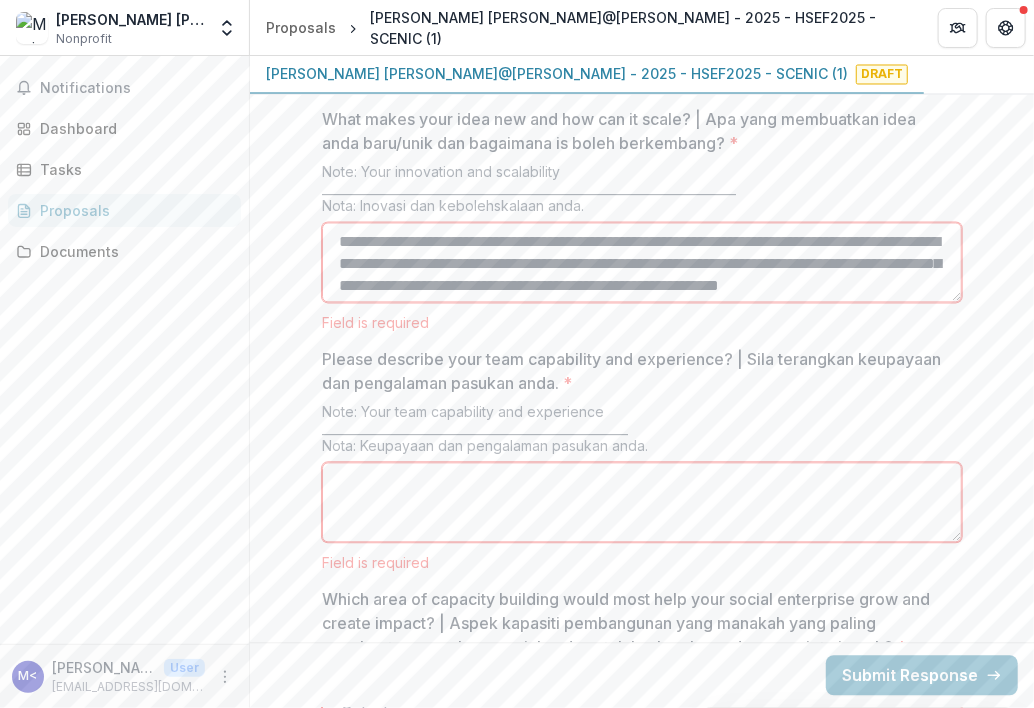 scroll, scrollTop: 0, scrollLeft: 0, axis: both 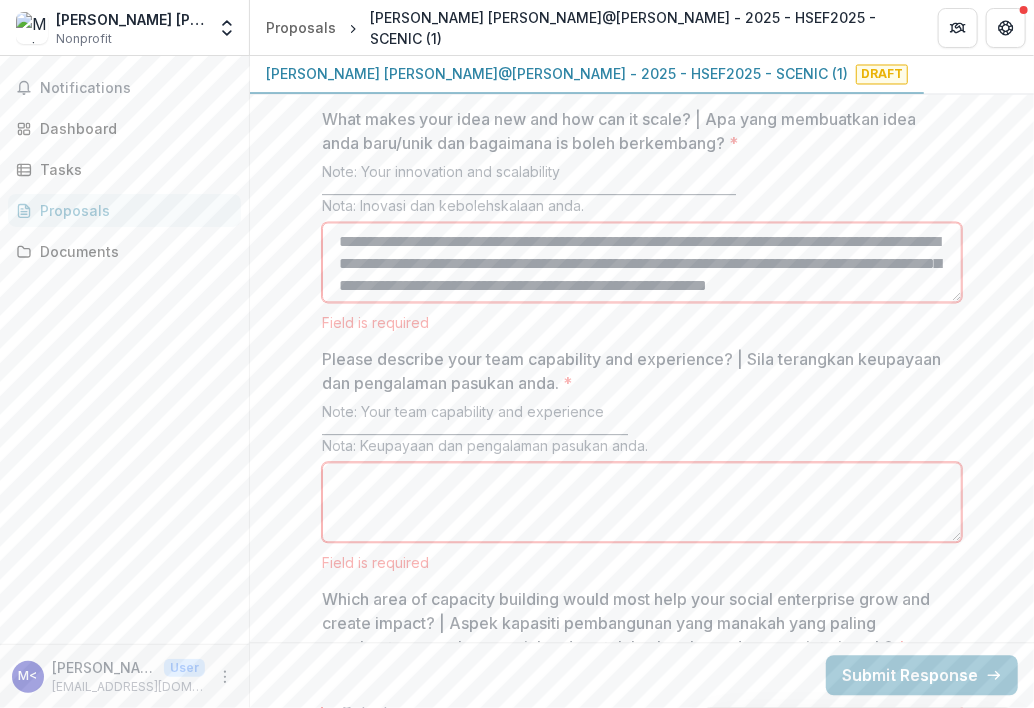 click on "**********" at bounding box center (642, 263) 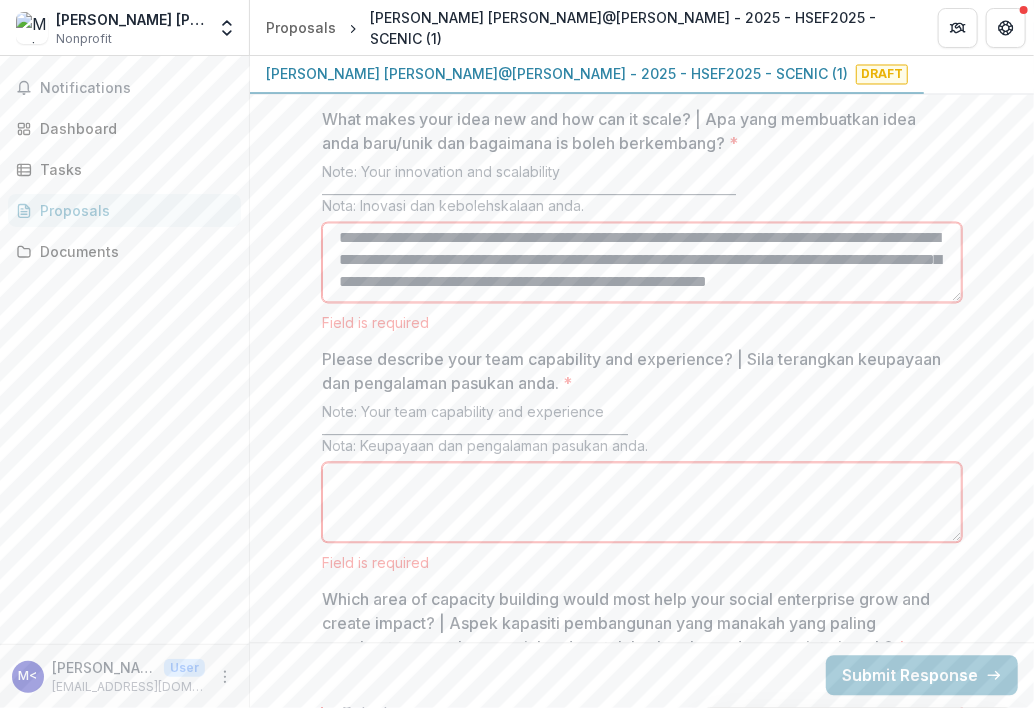 scroll, scrollTop: 20, scrollLeft: 0, axis: vertical 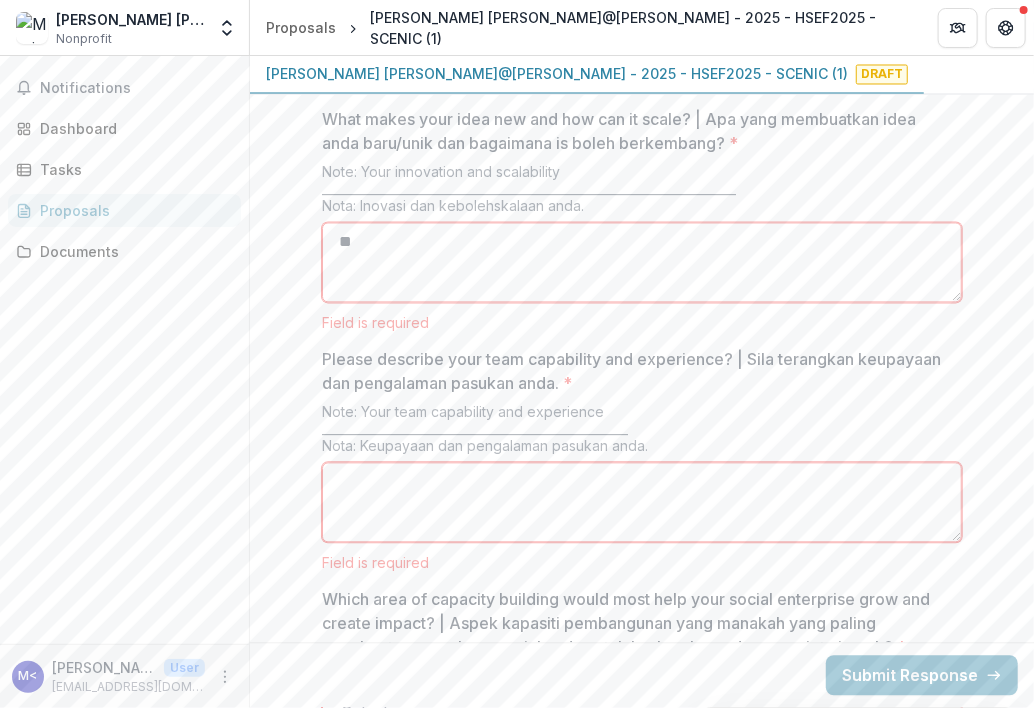 type on "*" 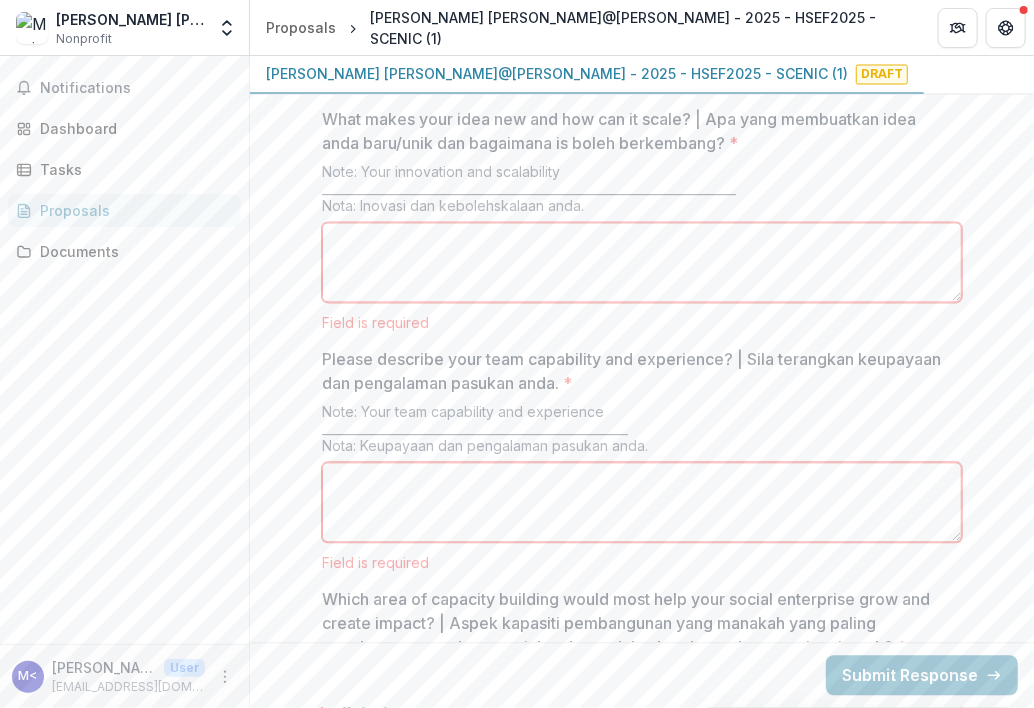 click on "What makes your idea new and how can it scale? | Apa yang membuatkan idea anda baru/unik dan bagaimana is boleh berkembang? *" at bounding box center (642, 263) 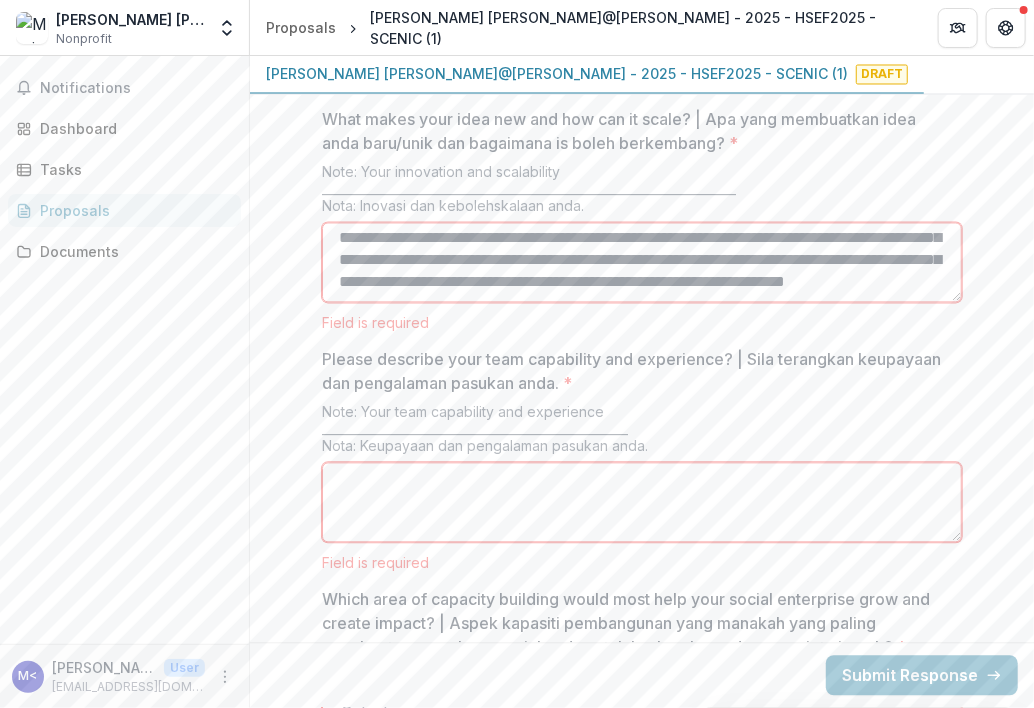 scroll, scrollTop: 0, scrollLeft: 0, axis: both 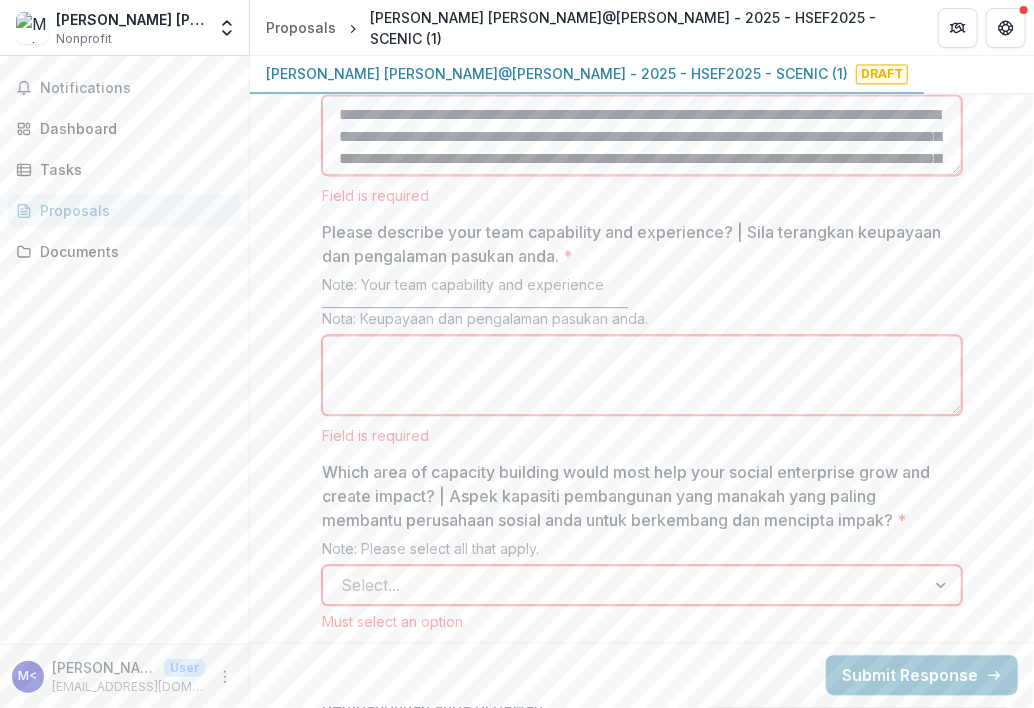 type on "**********" 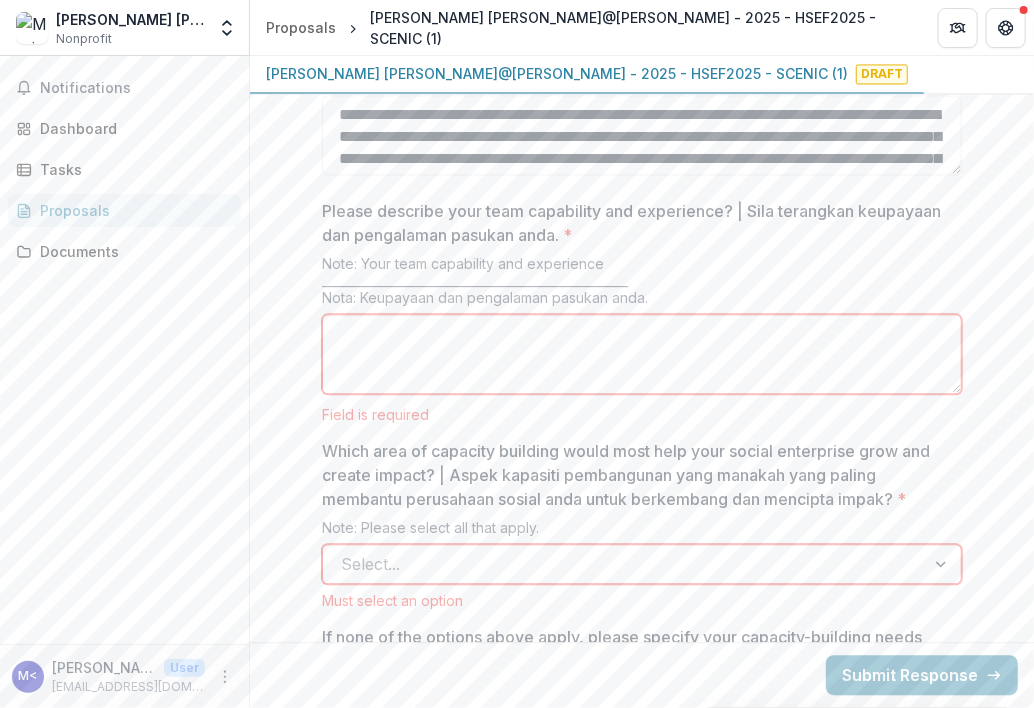 click on "Please describe your team capability and experience? | Sila terangkan keupayaan dan pengalaman pasukan anda. *" at bounding box center (642, 354) 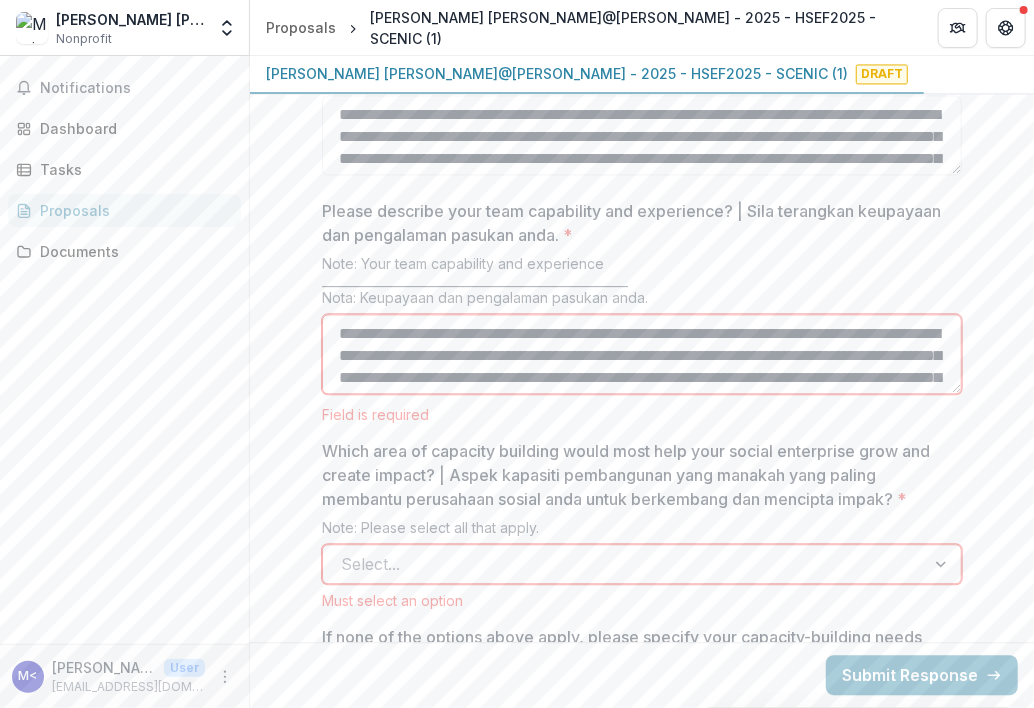 scroll, scrollTop: 69, scrollLeft: 0, axis: vertical 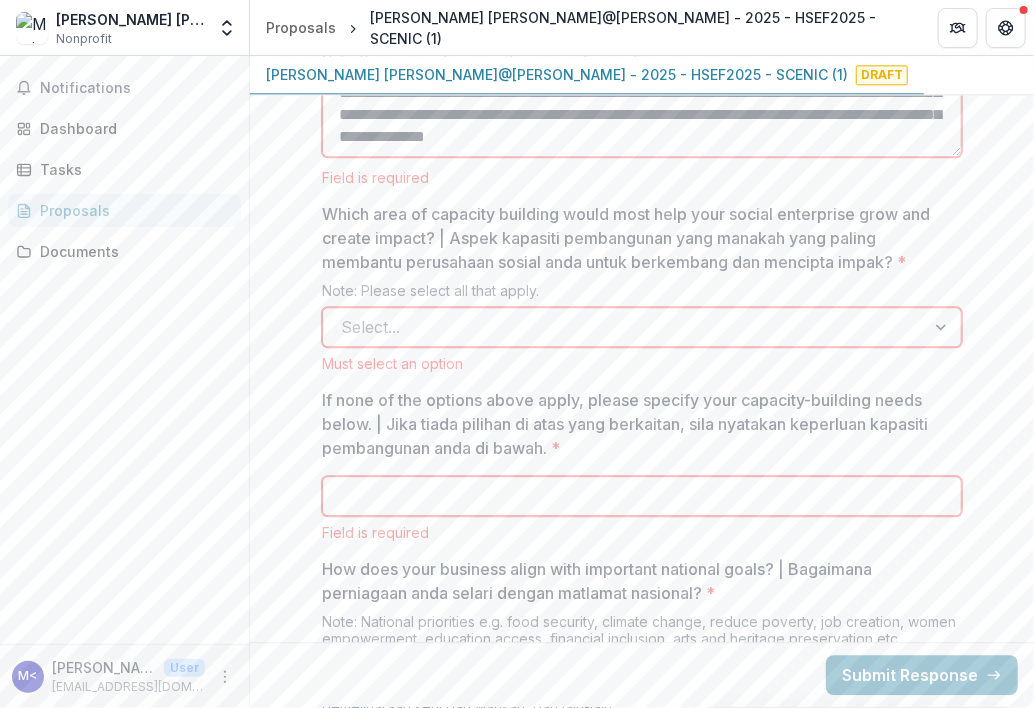 type on "**********" 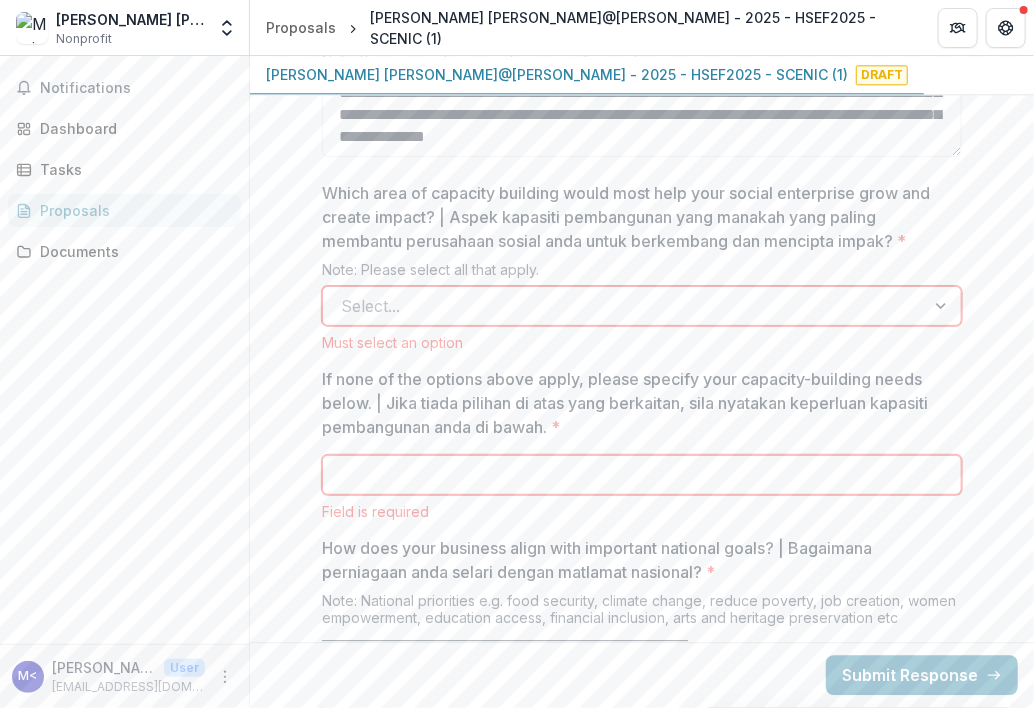click on "Which area of capacity building would most help your social enterprise grow and create impact? | Aspek kapasiti pembangunan yang manakah yang paling membantu perusahaan sosial anda untuk berkembang dan mencipta impak? *" at bounding box center (343, 306) 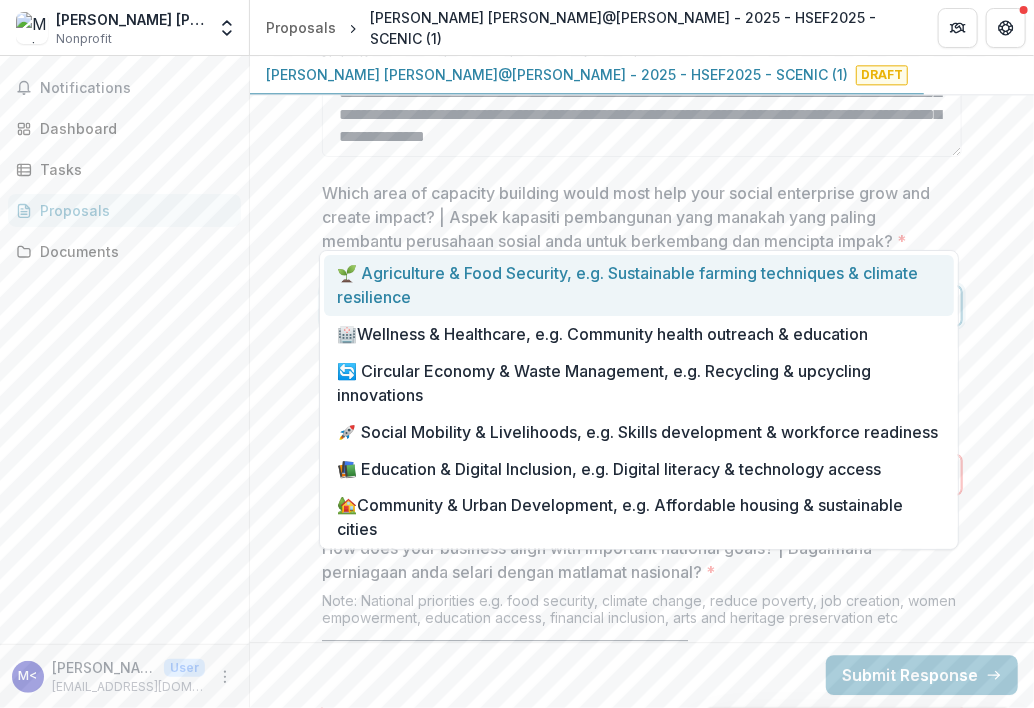 click on "Which area of capacity building would most help your social enterprise grow and create impact? | Aspek kapasiti pembangunan yang manakah yang paling membantu perusahaan sosial anda untuk berkembang dan mencipta impak? *" at bounding box center (343, 306) 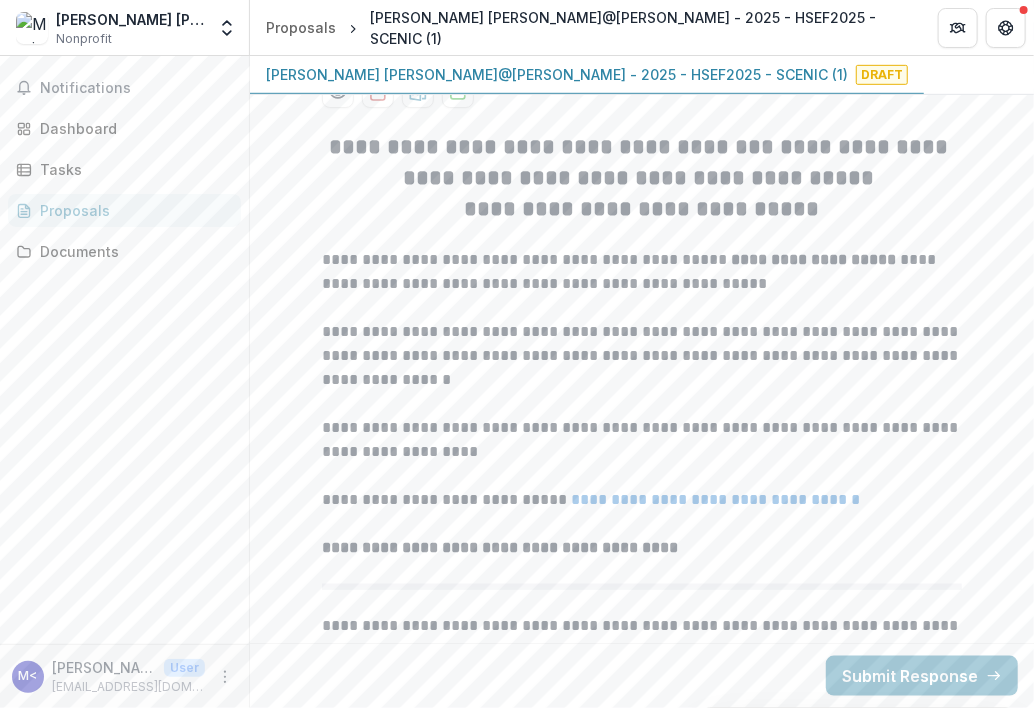 scroll, scrollTop: 458, scrollLeft: 0, axis: vertical 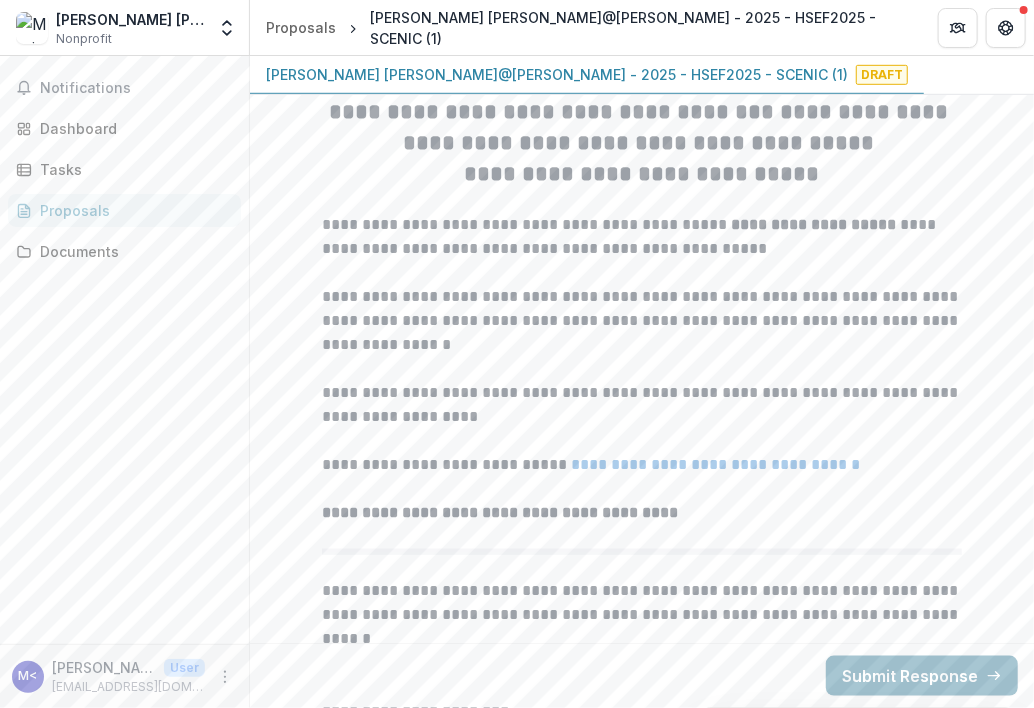 click on "Submit Response" at bounding box center (922, 676) 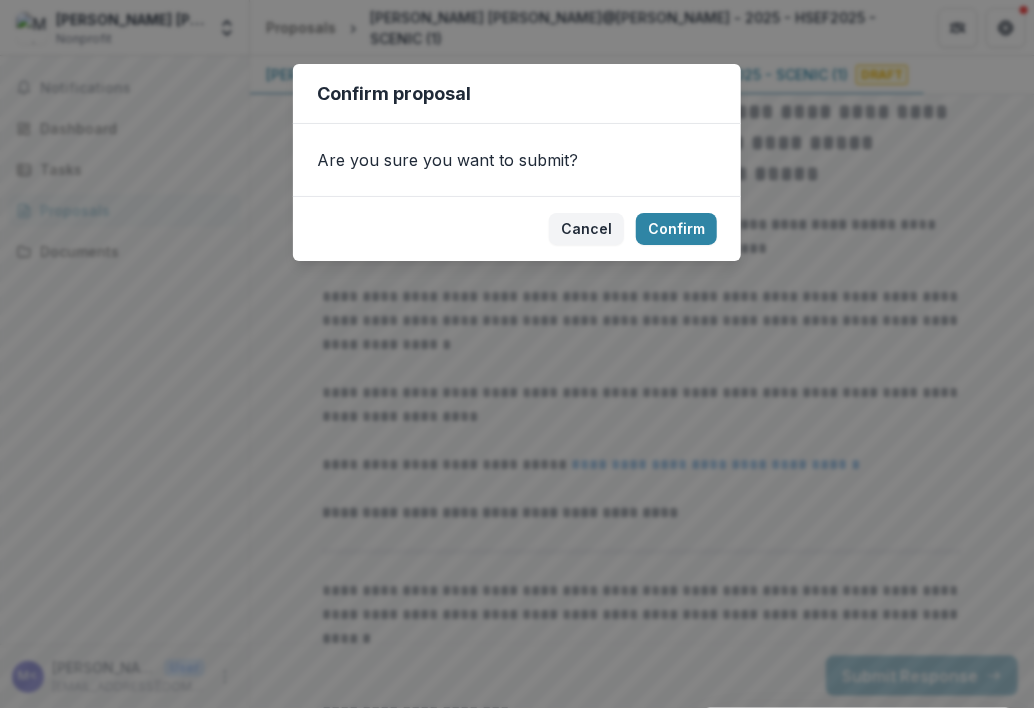 click on "Cancel Confirm" at bounding box center [517, 228] 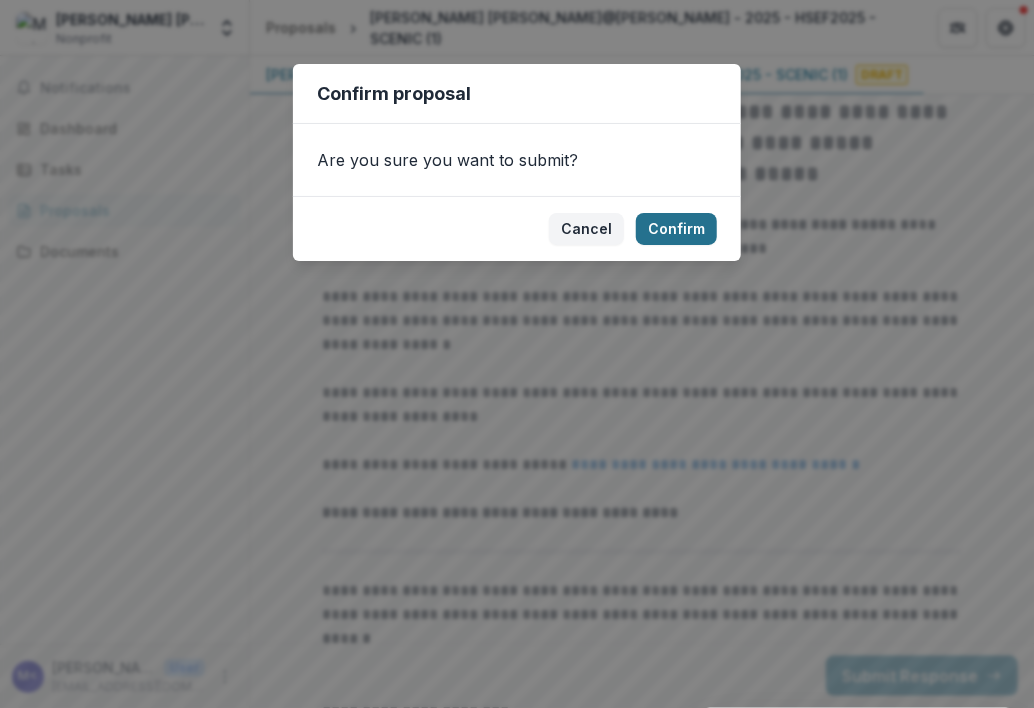 click on "Confirm" at bounding box center (676, 229) 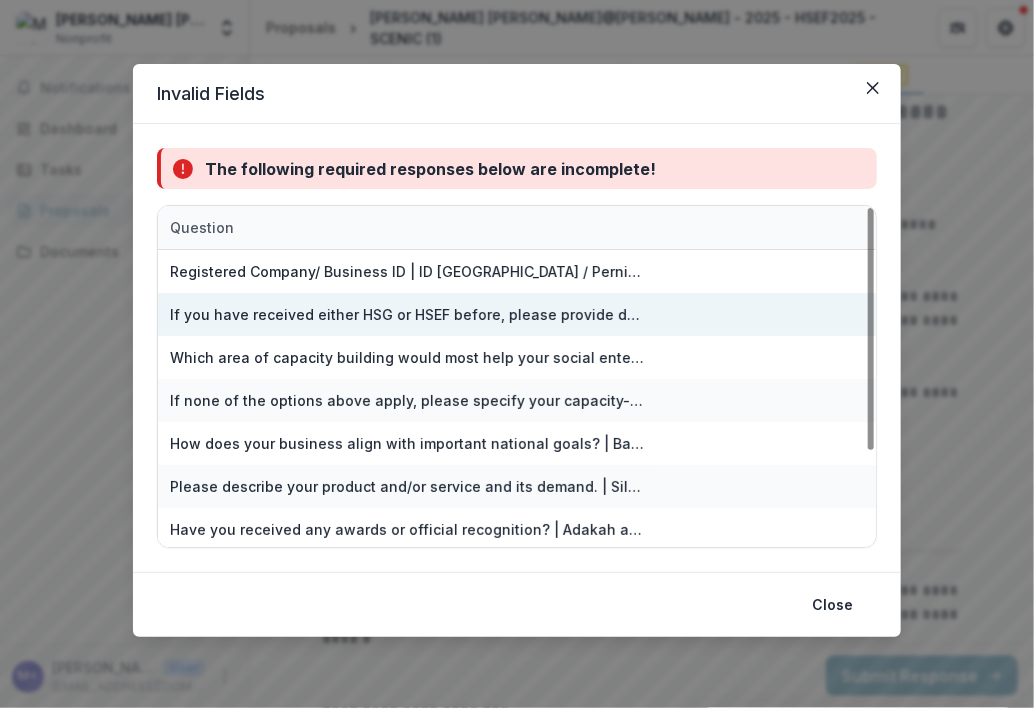 scroll, scrollTop: 132, scrollLeft: 0, axis: vertical 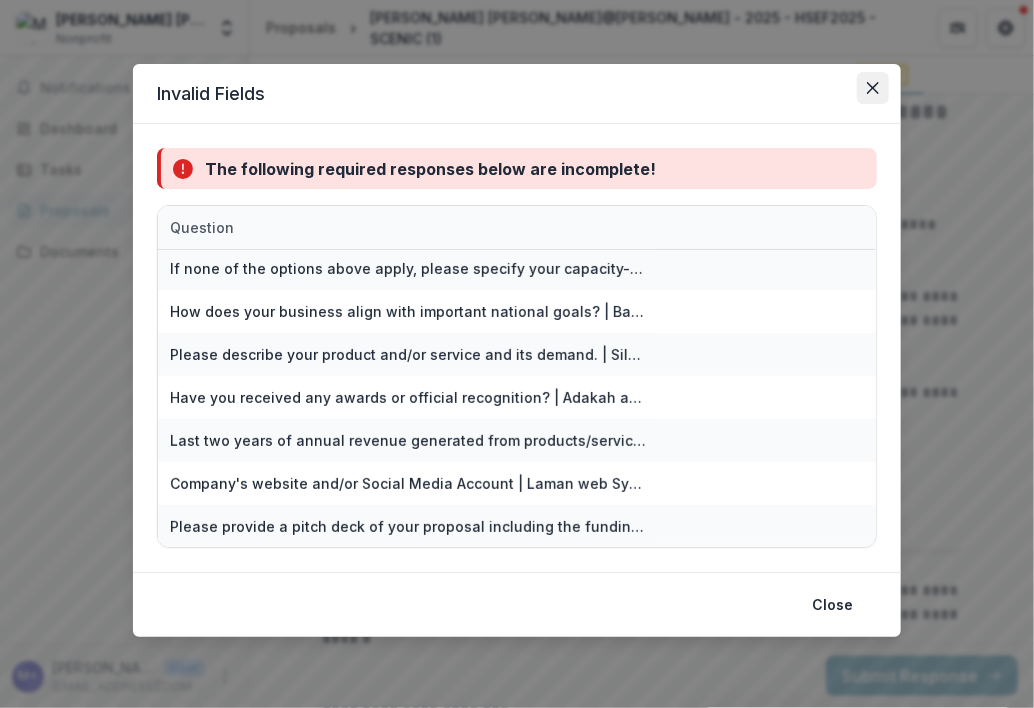 click at bounding box center (873, 88) 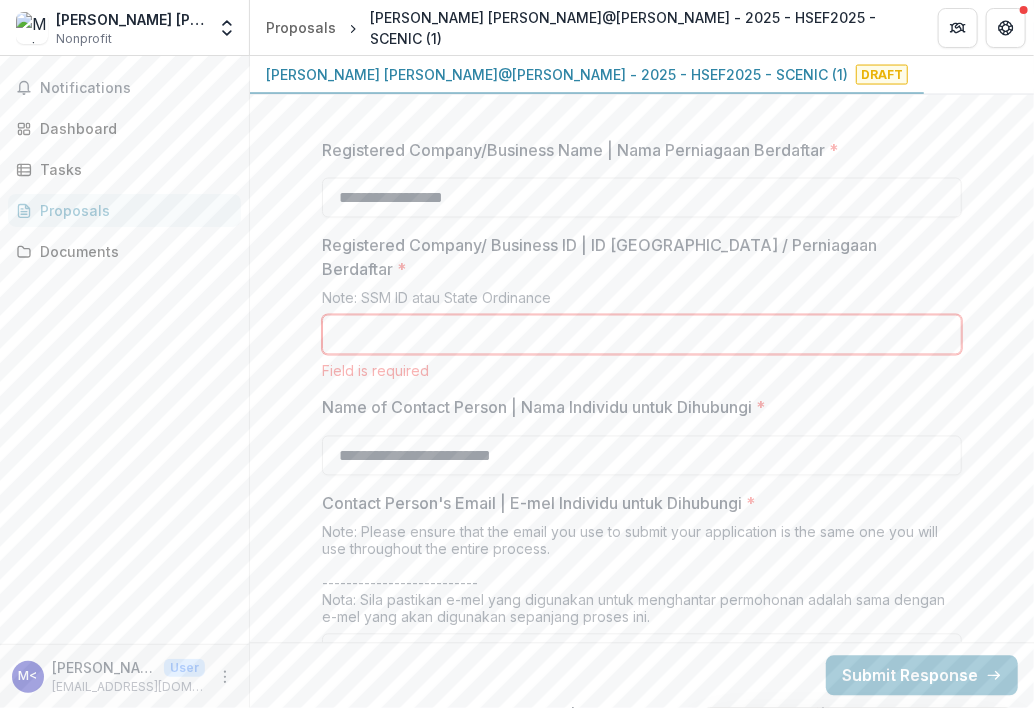 scroll, scrollTop: 1180, scrollLeft: 0, axis: vertical 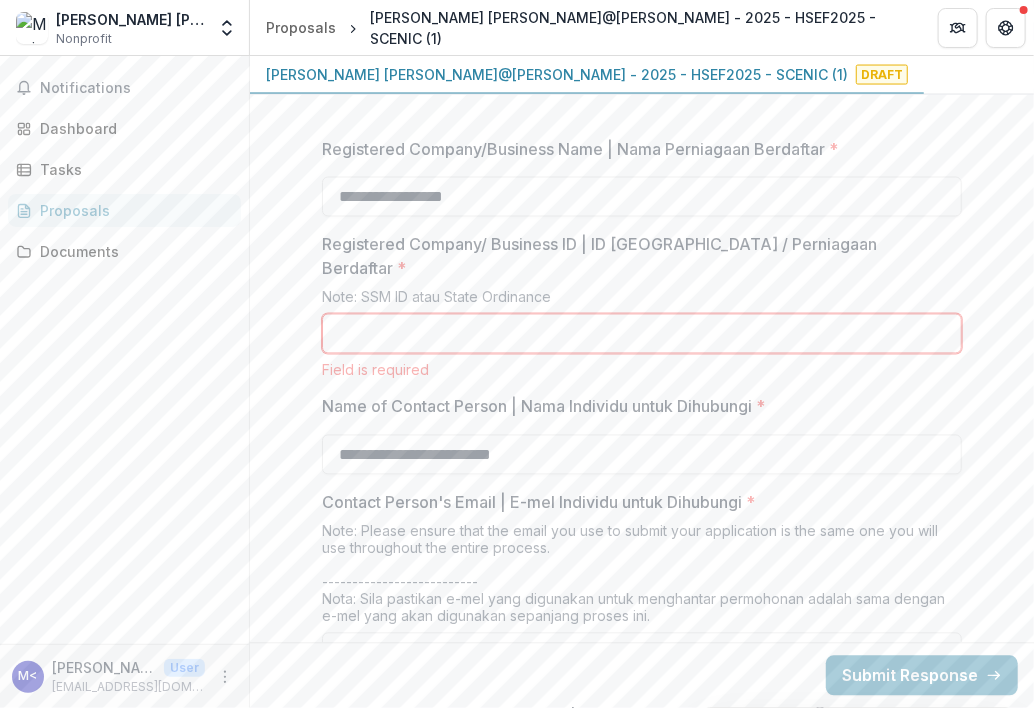 click on "Registered Company/ Business ID | ID Syarikat / Perniagaan Berdaftar *" at bounding box center (642, 334) 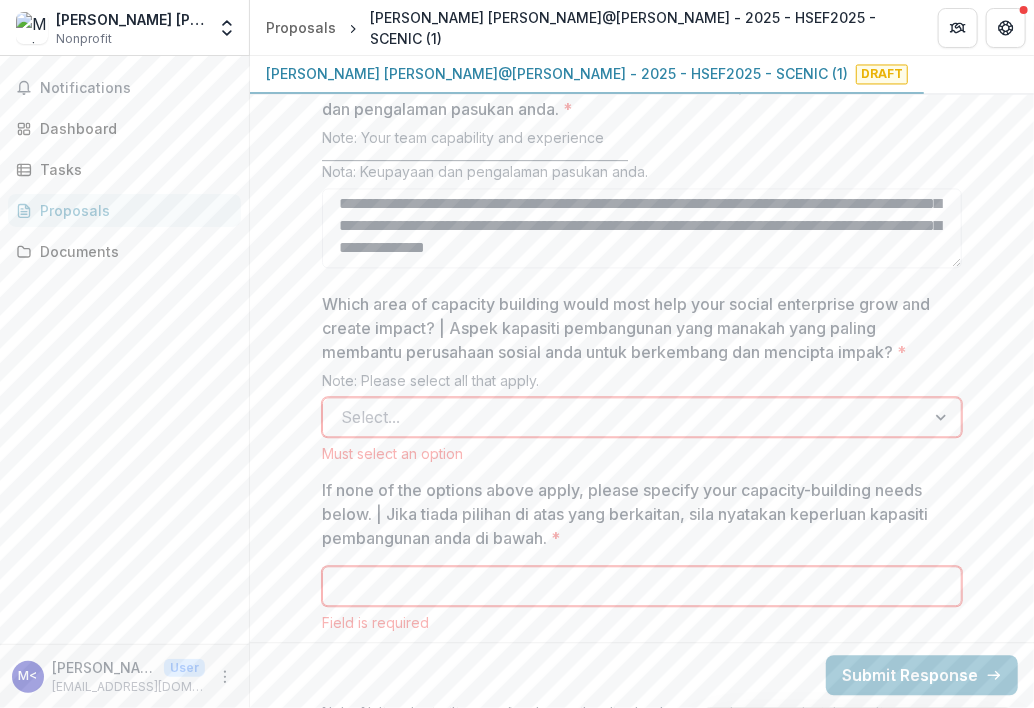 scroll, scrollTop: 3962, scrollLeft: 0, axis: vertical 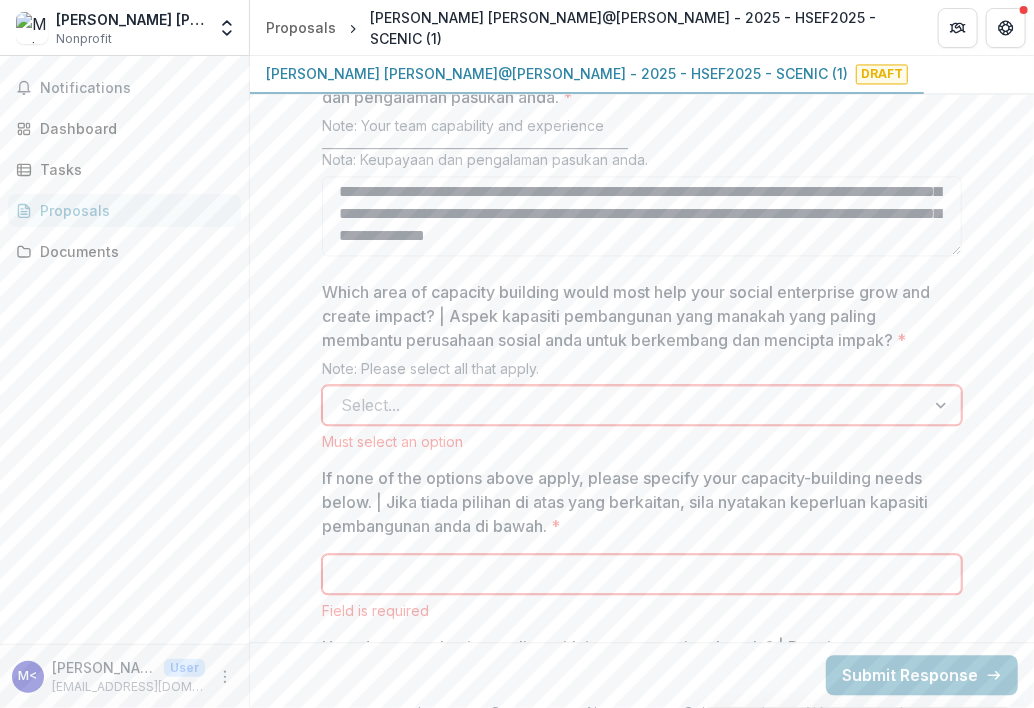 type on "**********" 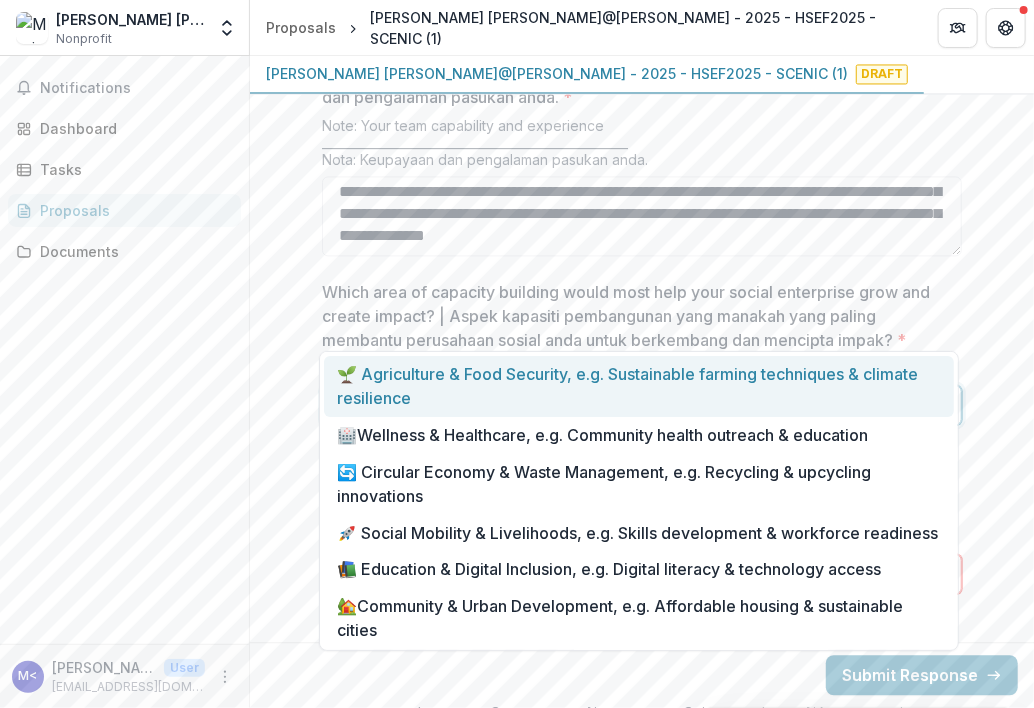 click at bounding box center (624, 405) 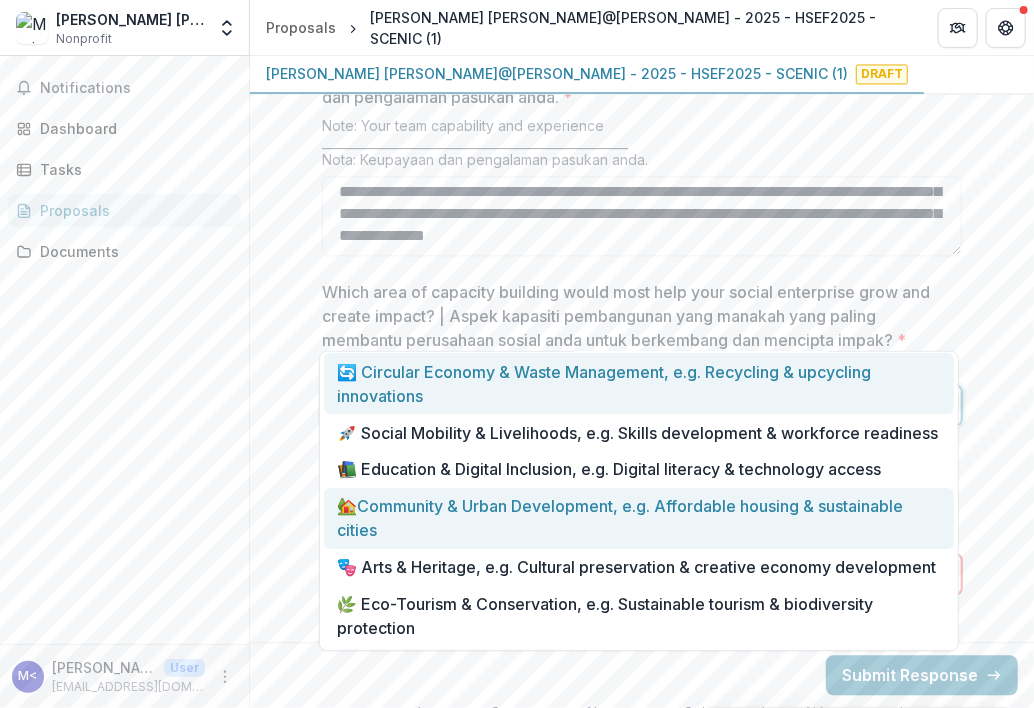 scroll, scrollTop: 0, scrollLeft: 0, axis: both 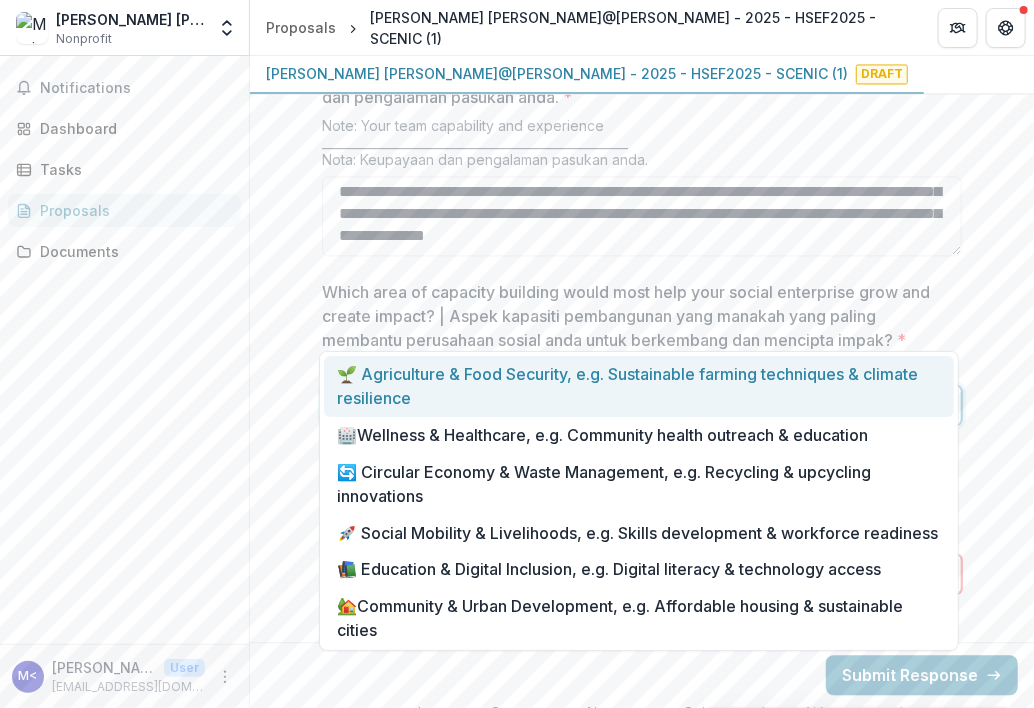 click on "🌱 Agriculture & Food Security, e.g. Sustainable farming techniques & climate resilience" at bounding box center [639, 386] 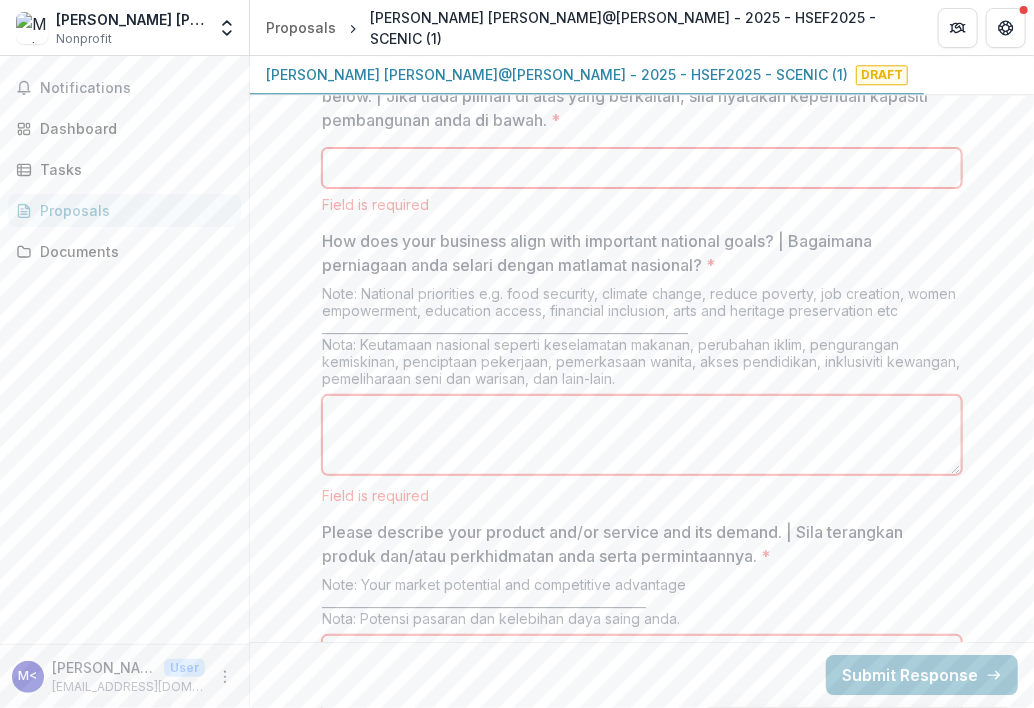 scroll, scrollTop: 4388, scrollLeft: 0, axis: vertical 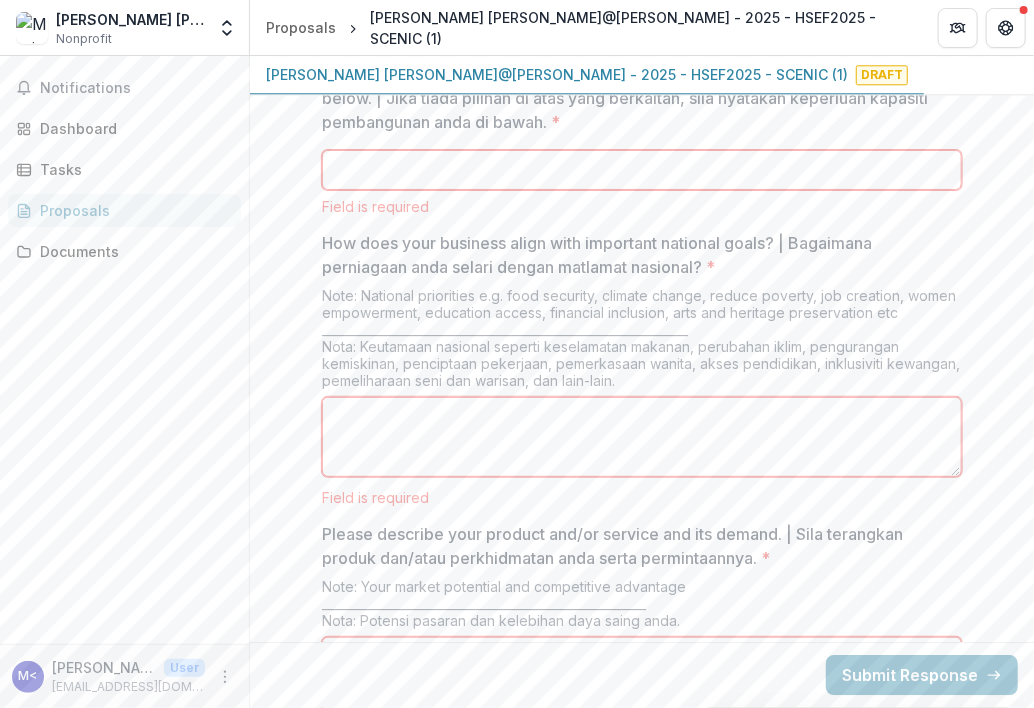 click on "How does your business align with important national goals? | Bagaimana perniagaan anda selari dengan matlamat nasional? *" at bounding box center (642, 437) 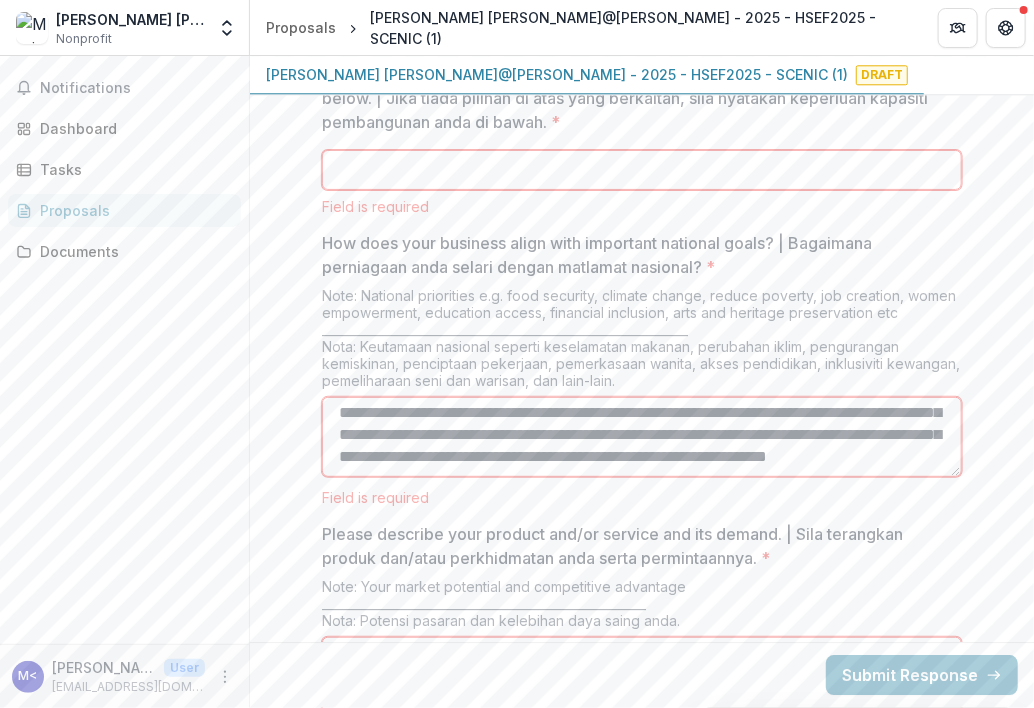 scroll, scrollTop: 0, scrollLeft: 0, axis: both 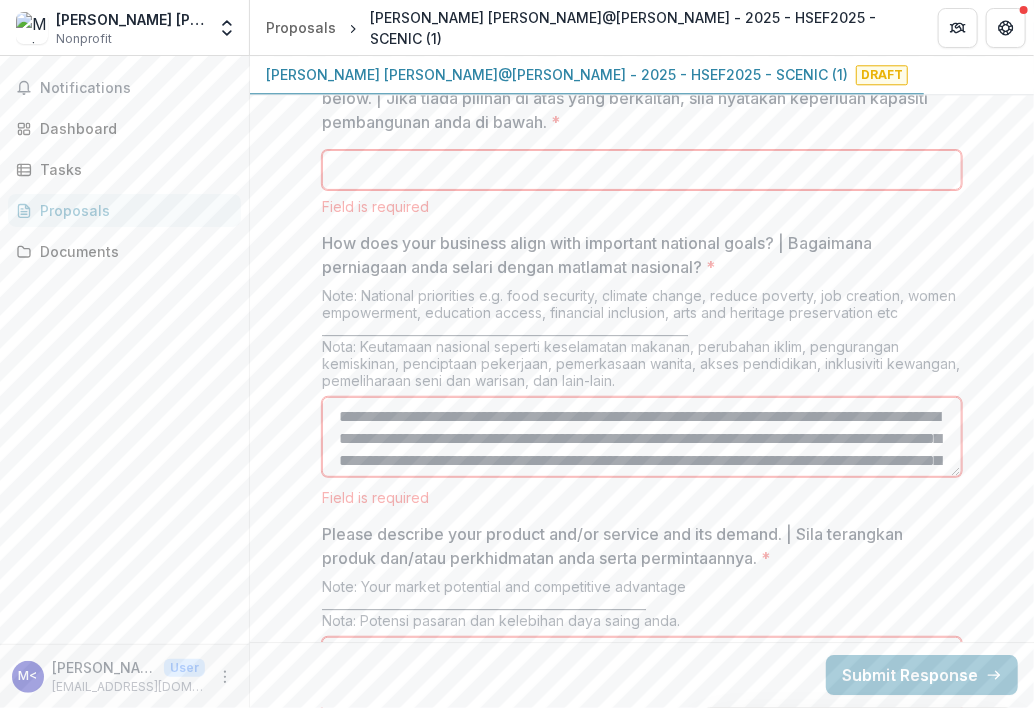 click on "**********" at bounding box center [642, 437] 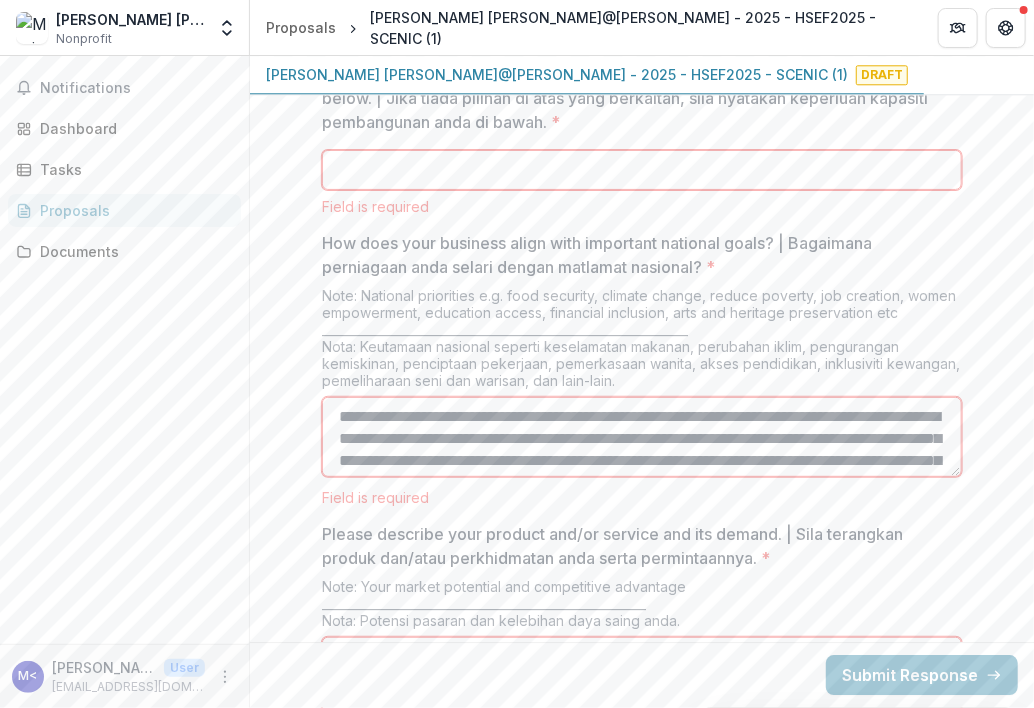 scroll, scrollTop: 157, scrollLeft: 0, axis: vertical 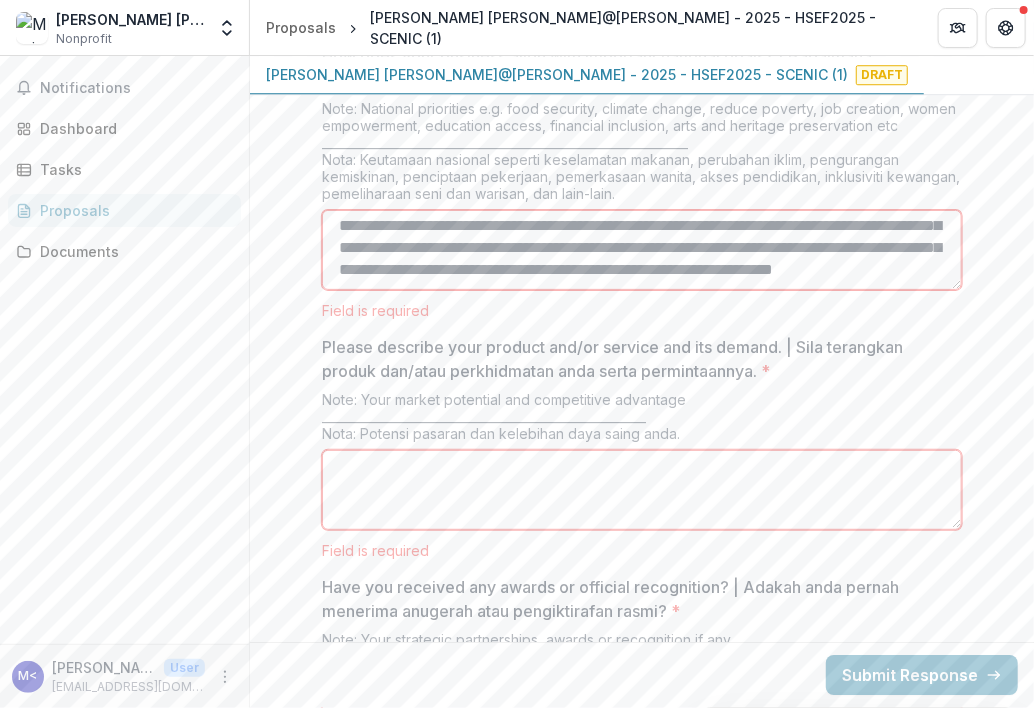 type on "**********" 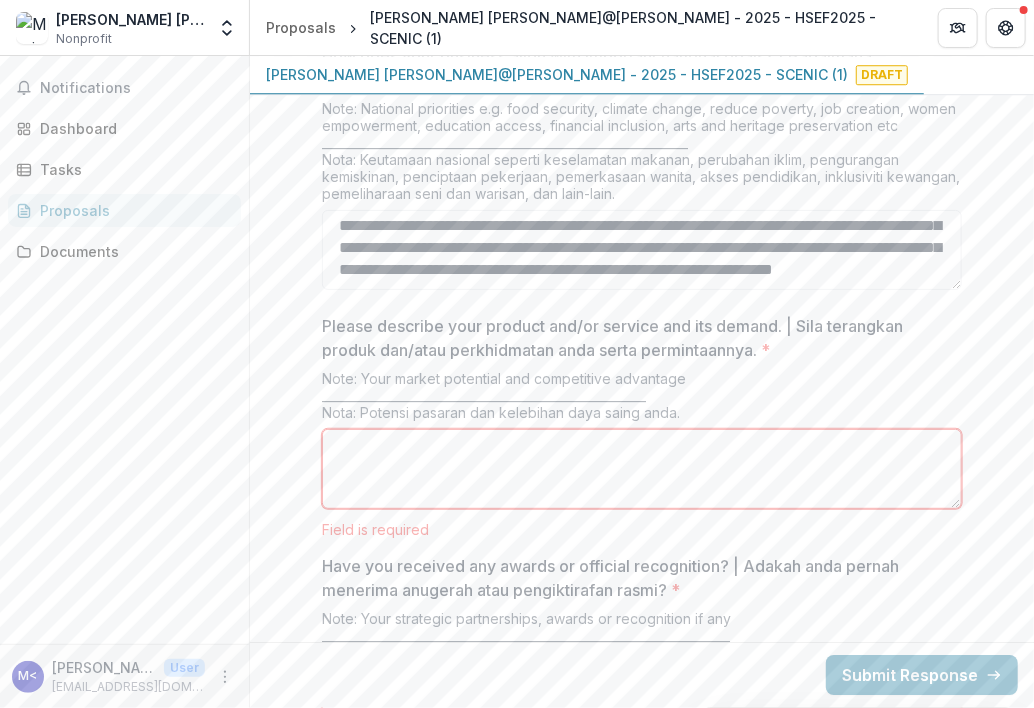 click on "Please describe your product and/or service and its demand. | Sila terangkan produk dan/atau perkhidmatan anda serta permintaannya. *" at bounding box center [642, 469] 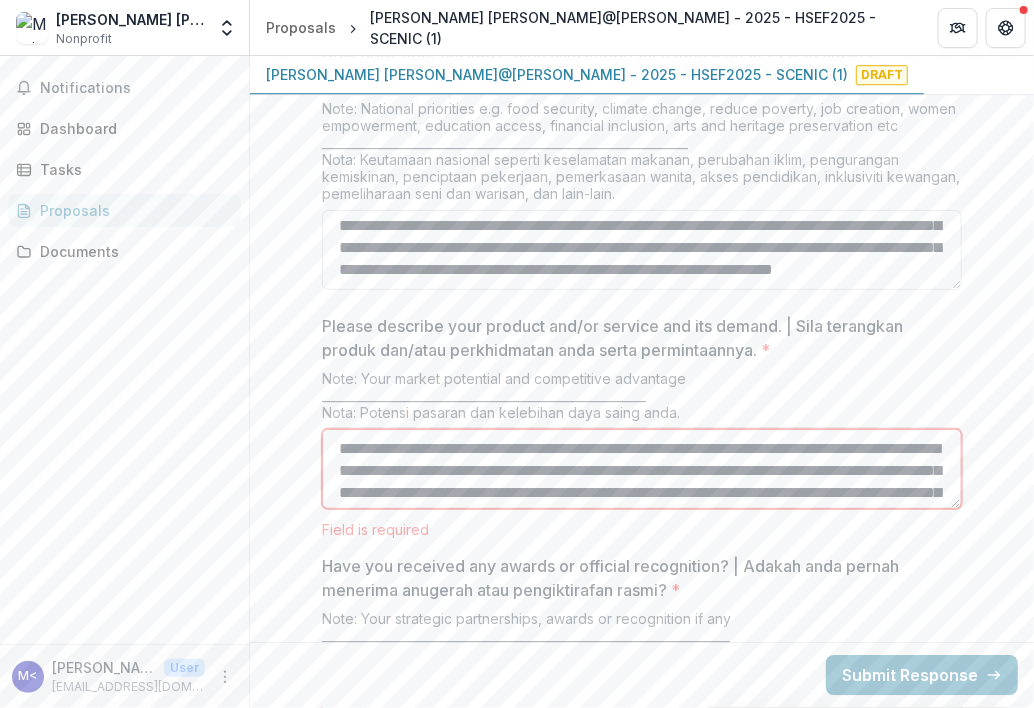 scroll, scrollTop: 125, scrollLeft: 0, axis: vertical 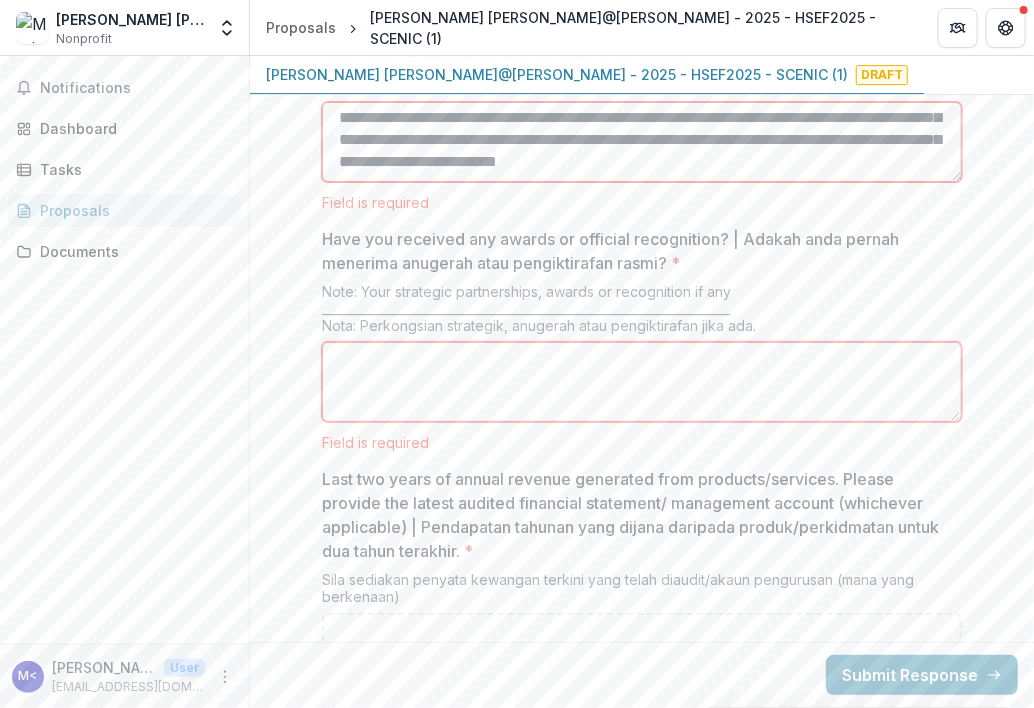 type on "**********" 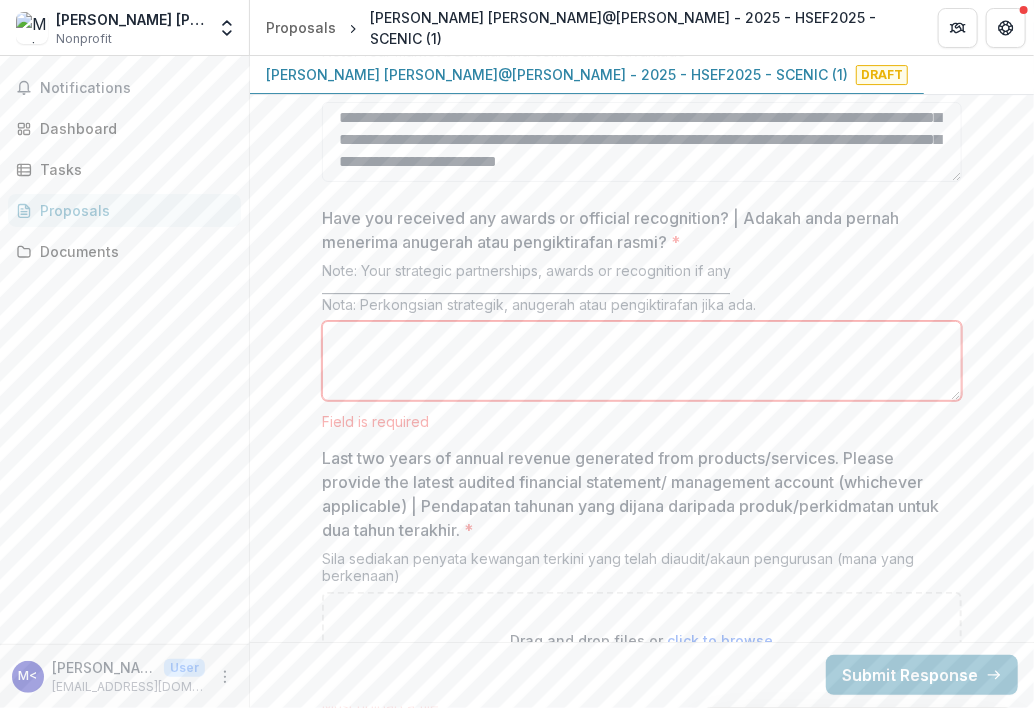 click on "Have you received any awards or official recognition? | Adakah anda pernah menerima anugerah atau pengiktirafan rasmi? *" at bounding box center (642, 361) 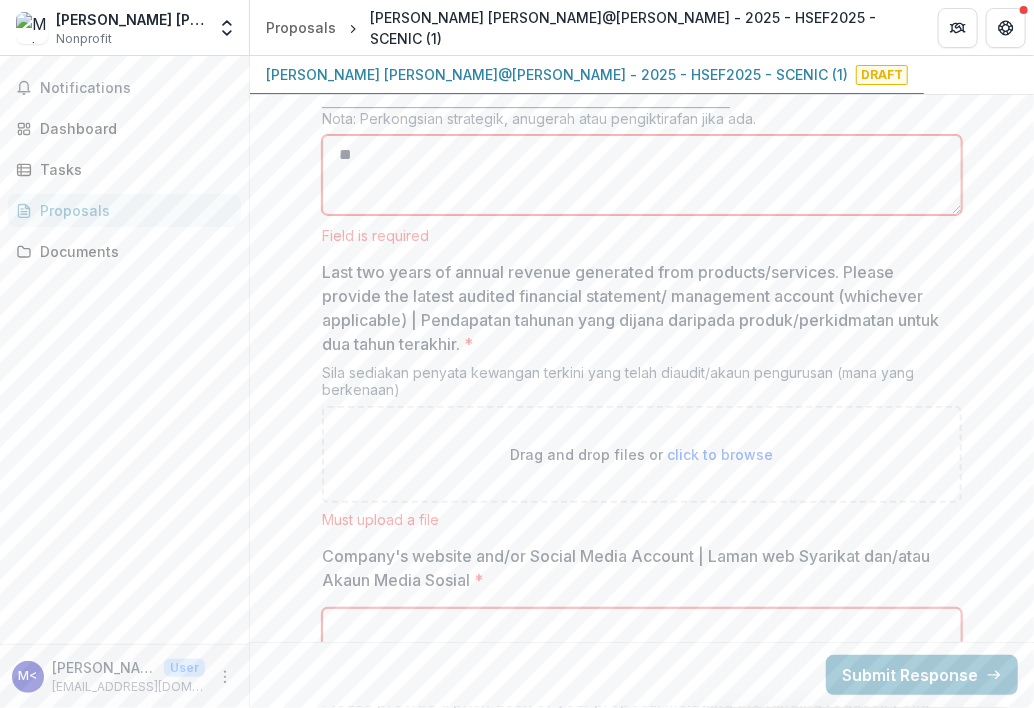 scroll, scrollTop: 5096, scrollLeft: 0, axis: vertical 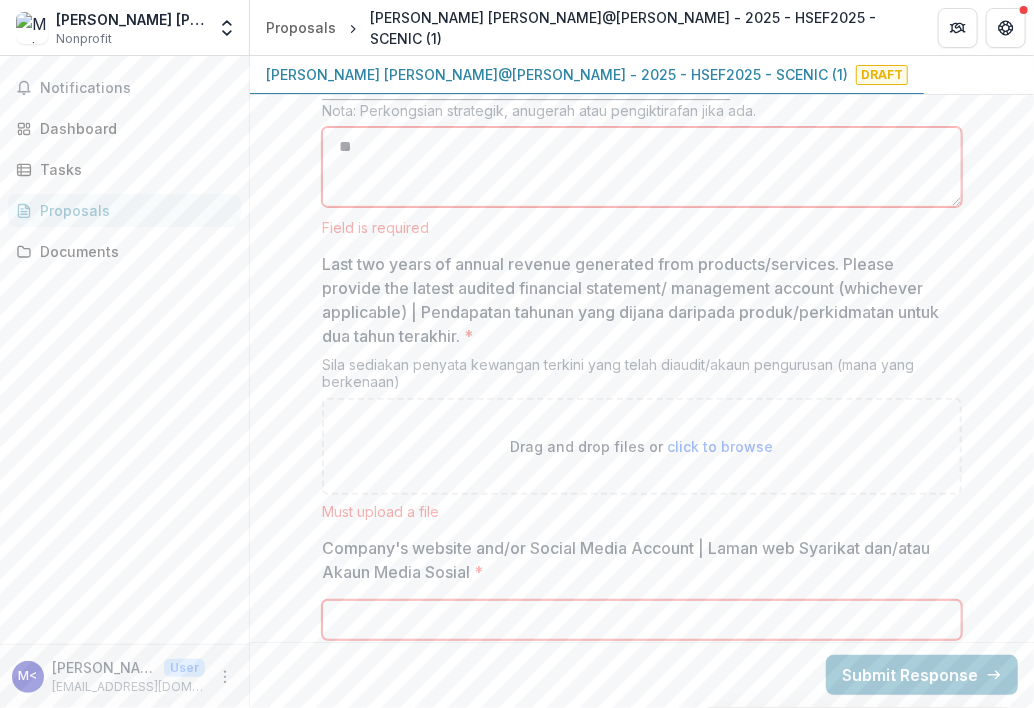 type on "**" 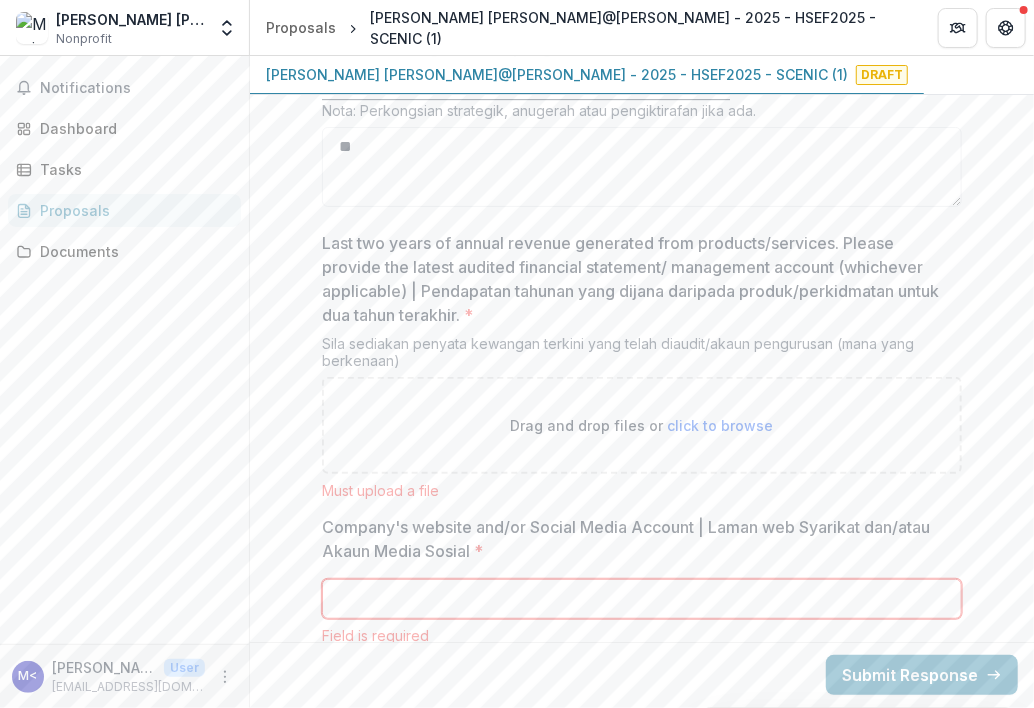 click on "Company's website and/or Social Media Account | Laman web Syarikat dan/atau Akaun Media Sosial * Field is required" at bounding box center (642, 579) 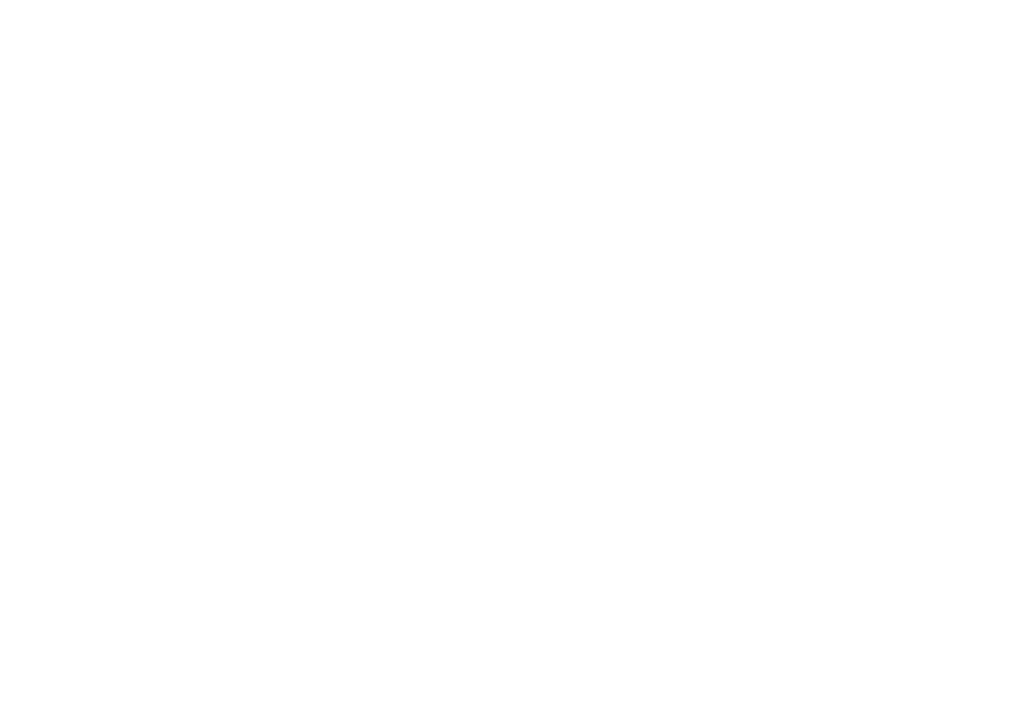 scroll, scrollTop: 0, scrollLeft: 0, axis: both 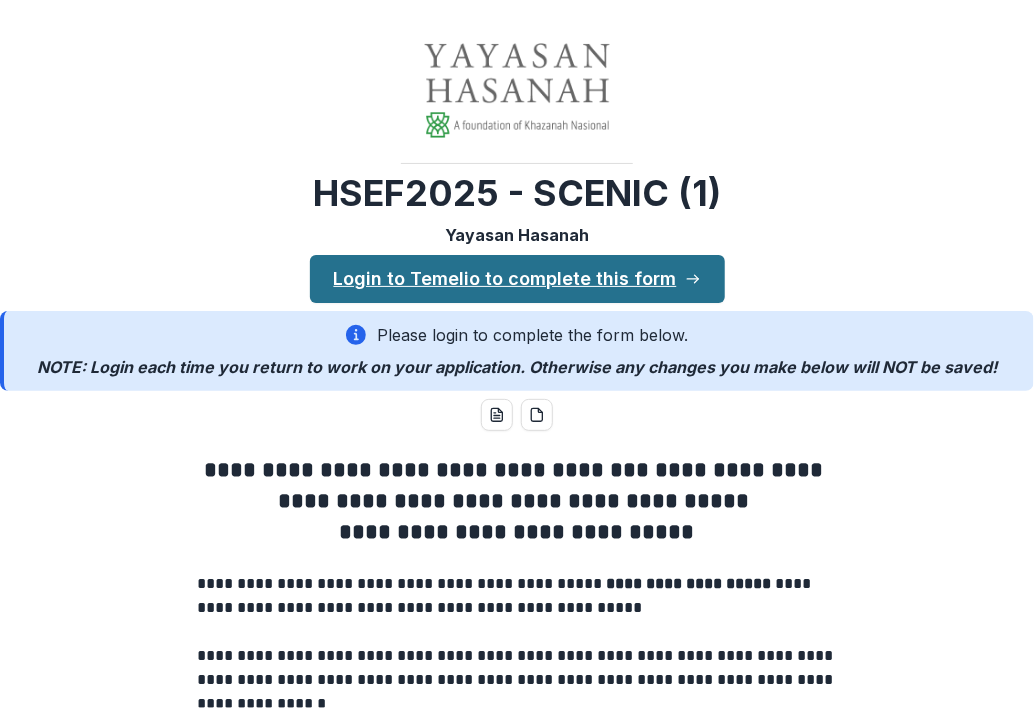 click on "Login to Temelio to complete this form" at bounding box center [517, 279] 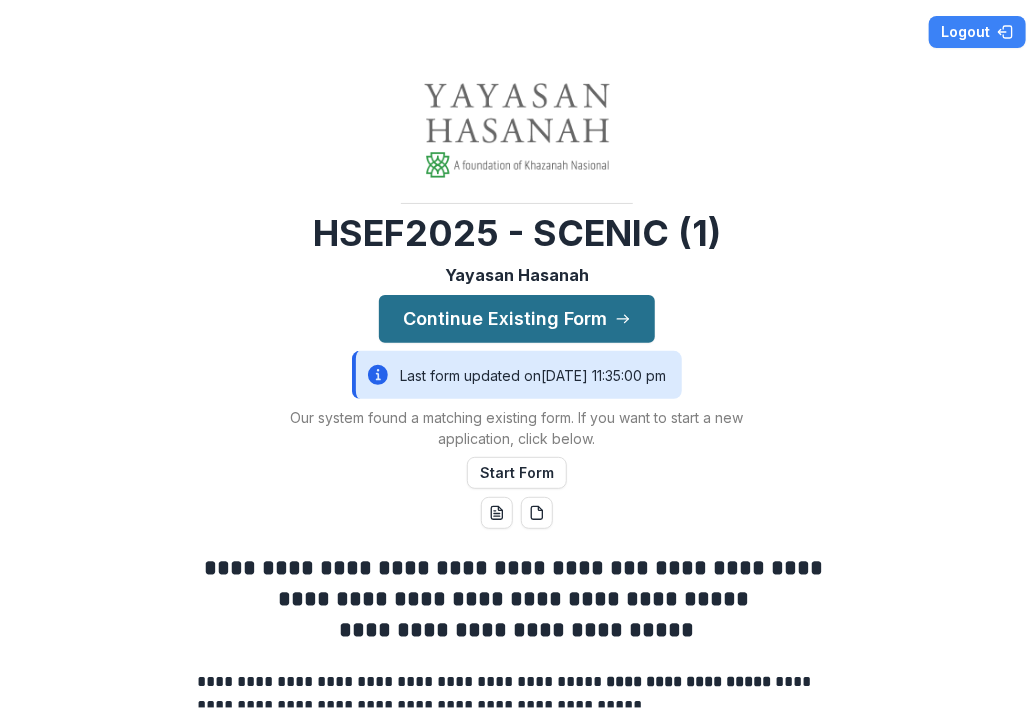 click 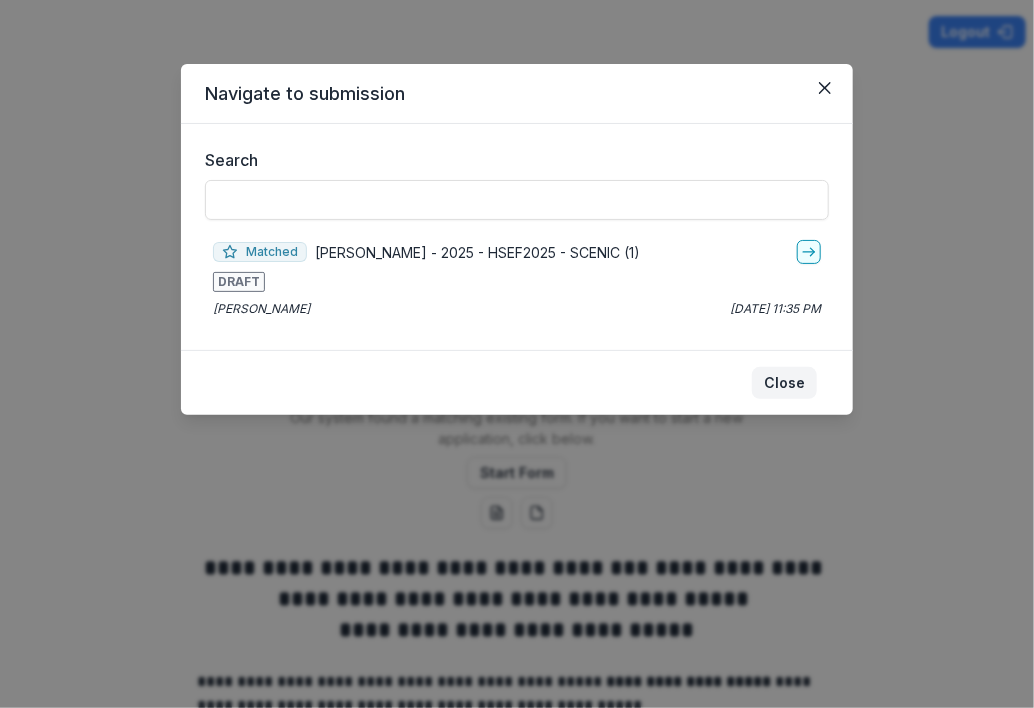 click on "Close" at bounding box center [784, 383] 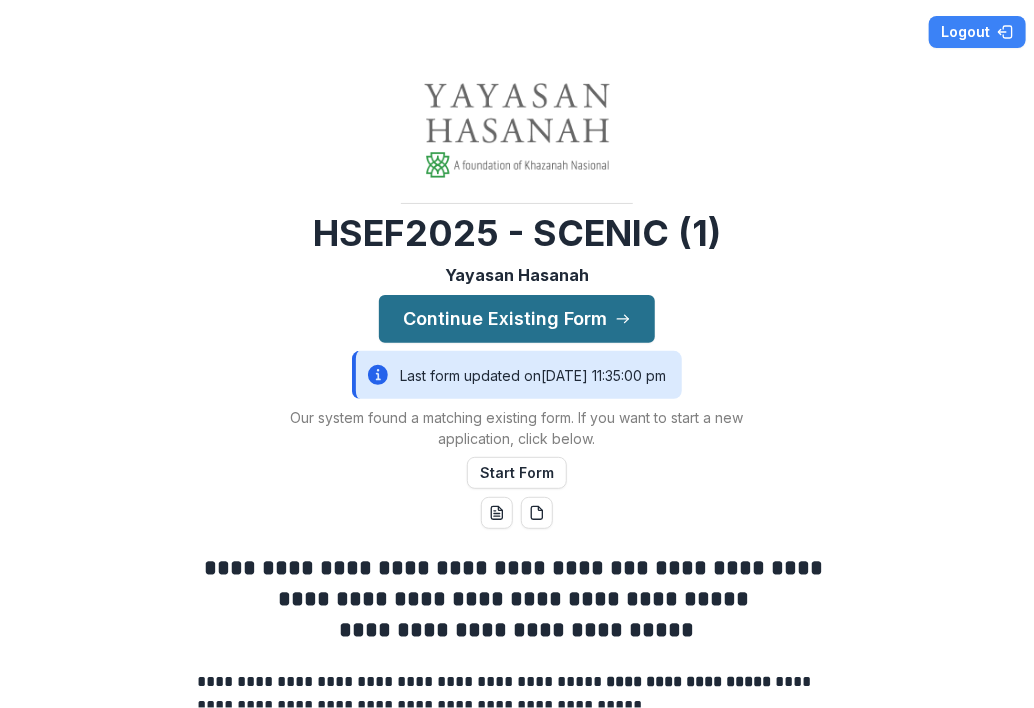 click on "Continue Existing Form" at bounding box center [517, 319] 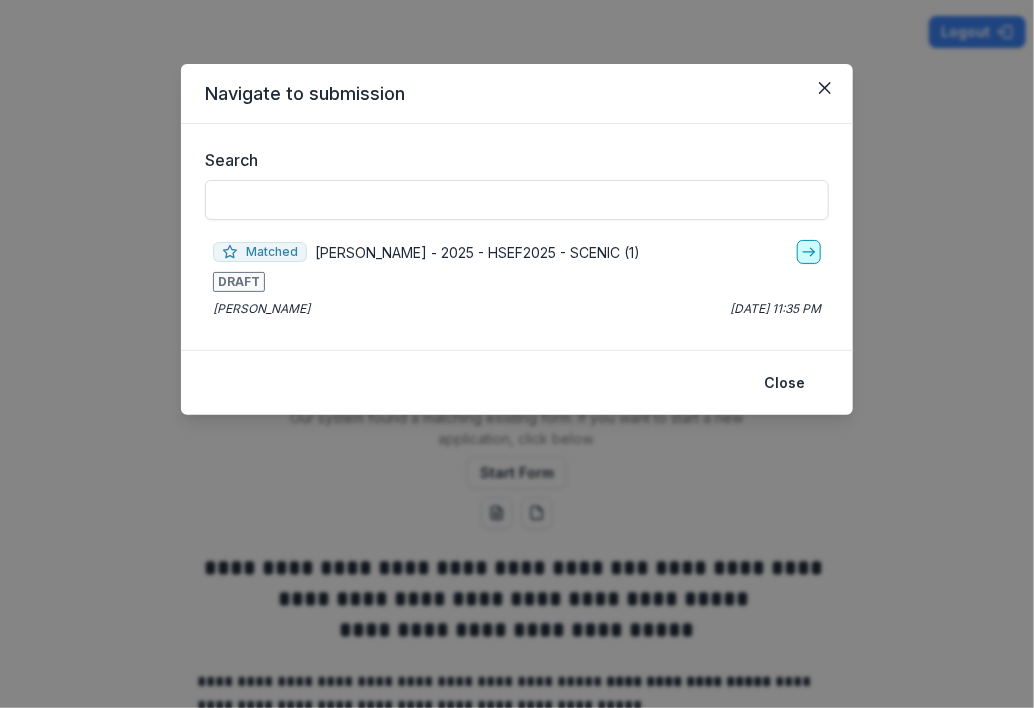 click 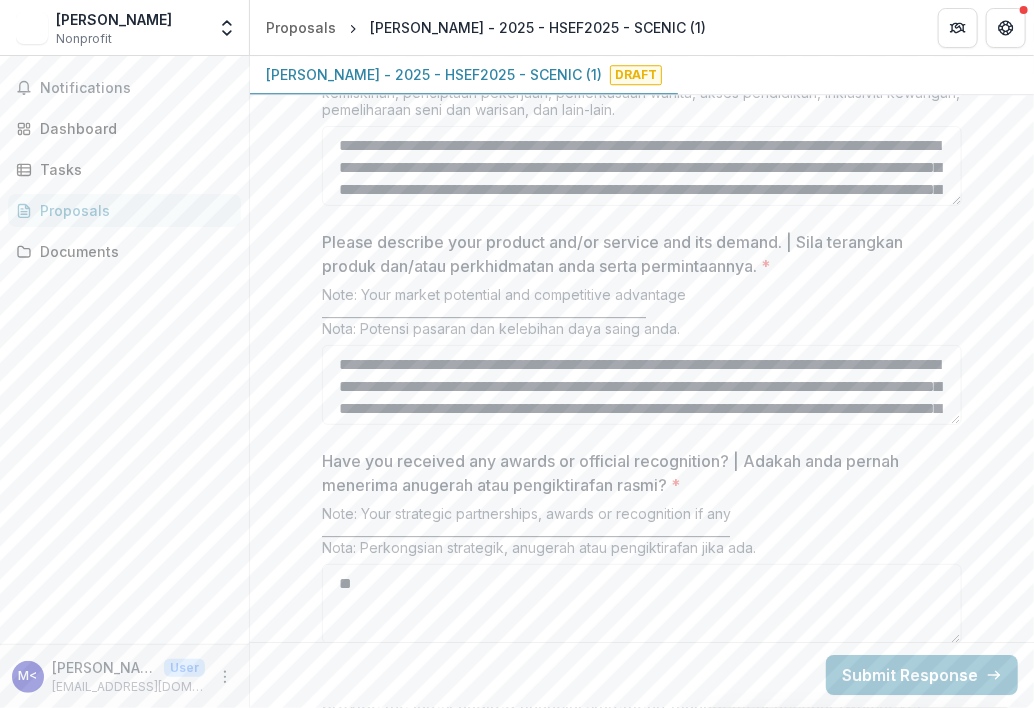 scroll, scrollTop: 4582, scrollLeft: 0, axis: vertical 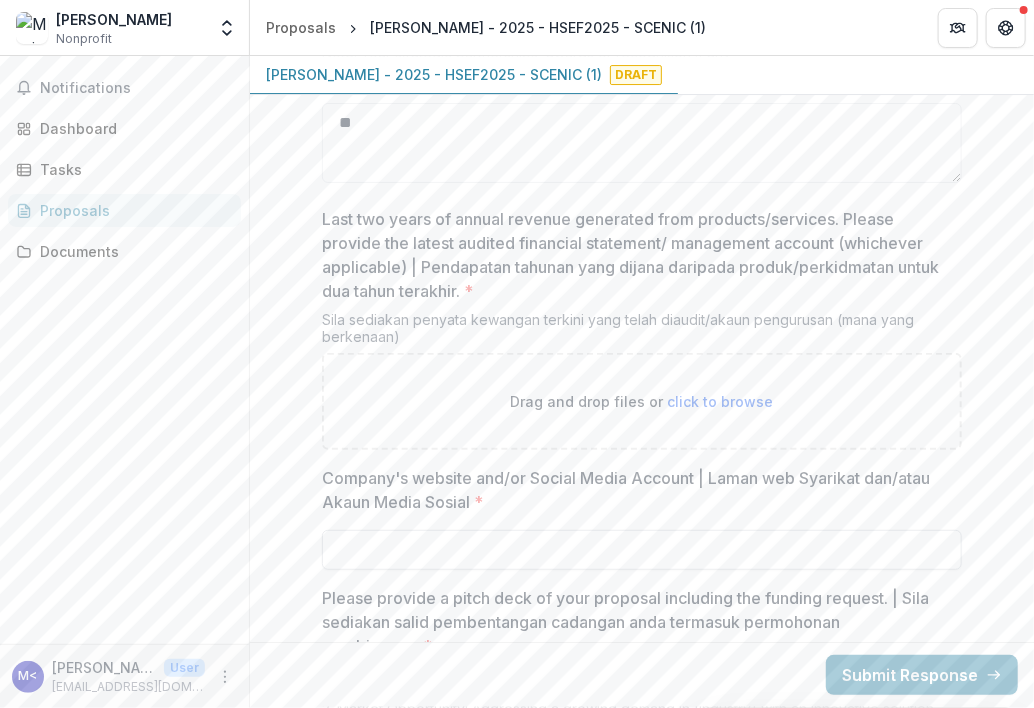 click on "Company's website and/or Social Media Account | Laman web Syarikat dan/atau Akaun Media Sosial *" at bounding box center [642, 550] 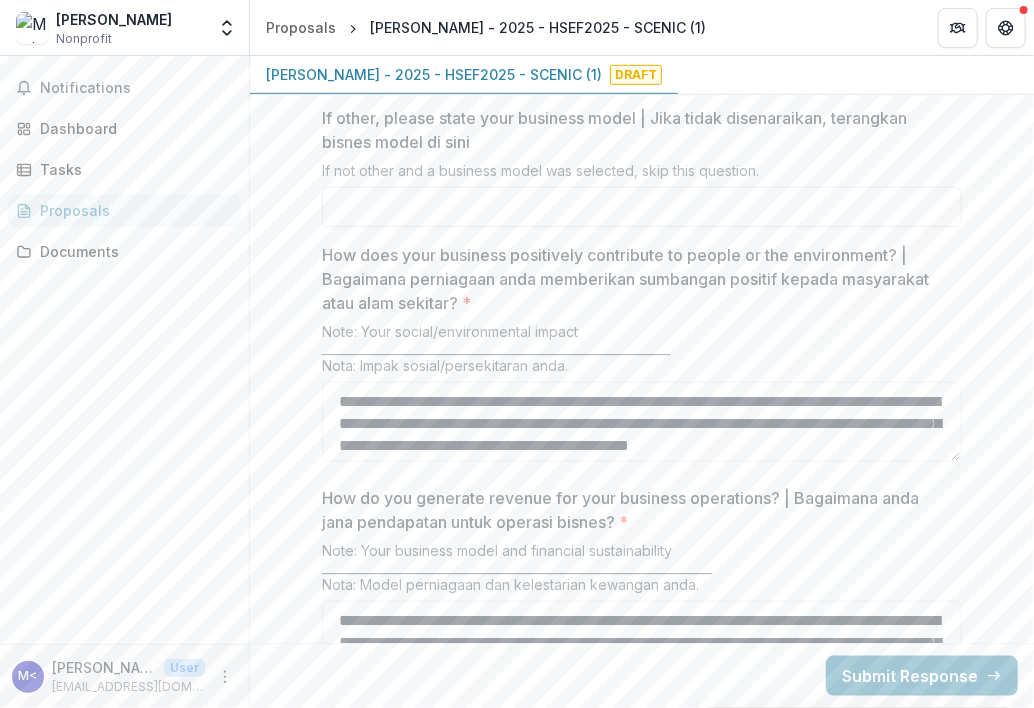 scroll, scrollTop: 3120, scrollLeft: 0, axis: vertical 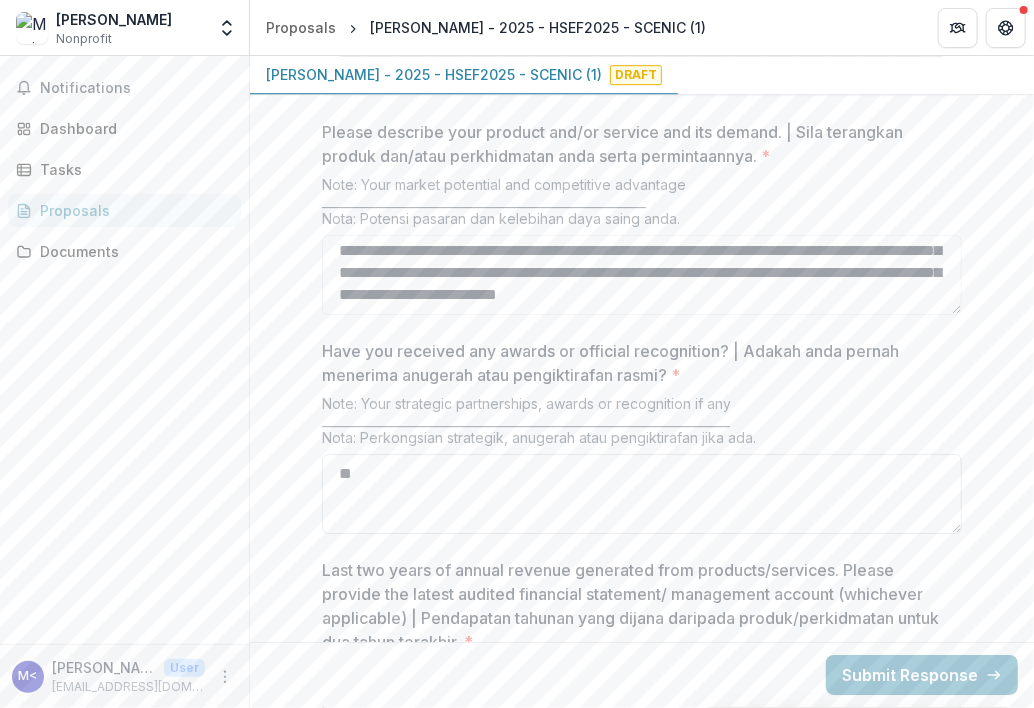 type on "**********" 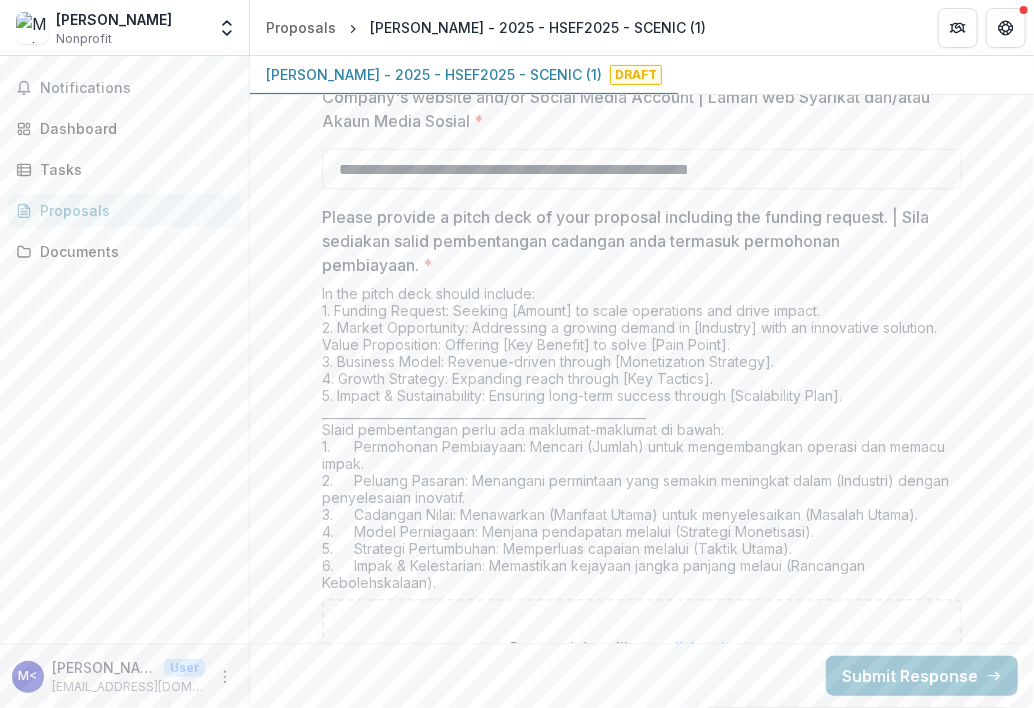 scroll, scrollTop: 5388, scrollLeft: 0, axis: vertical 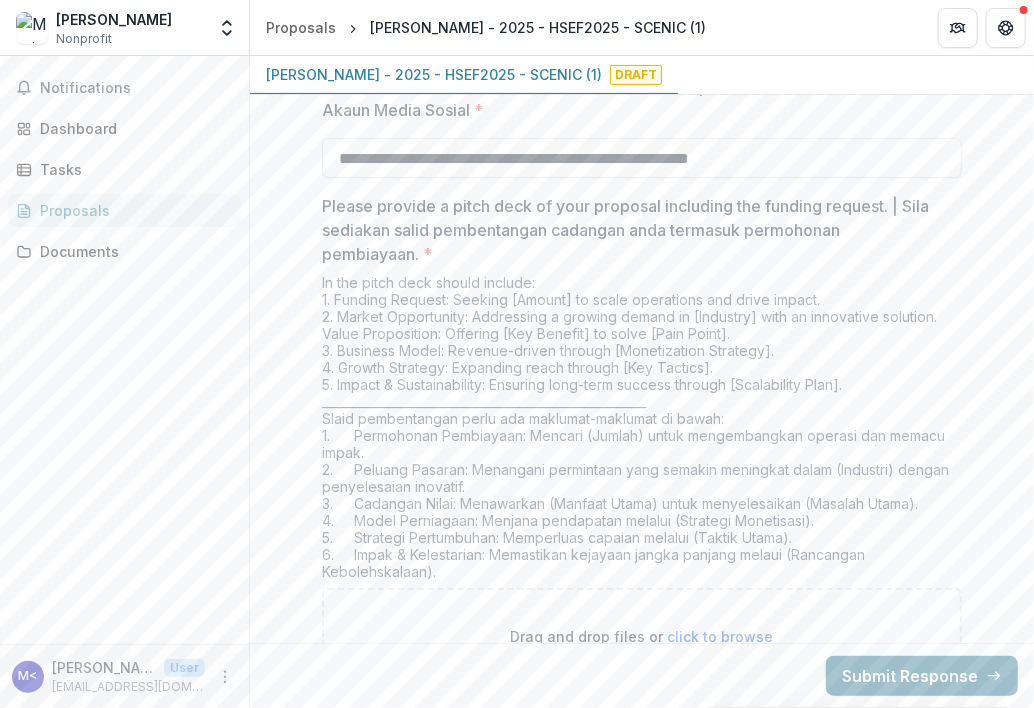 click on "Submit Response" at bounding box center [922, 676] 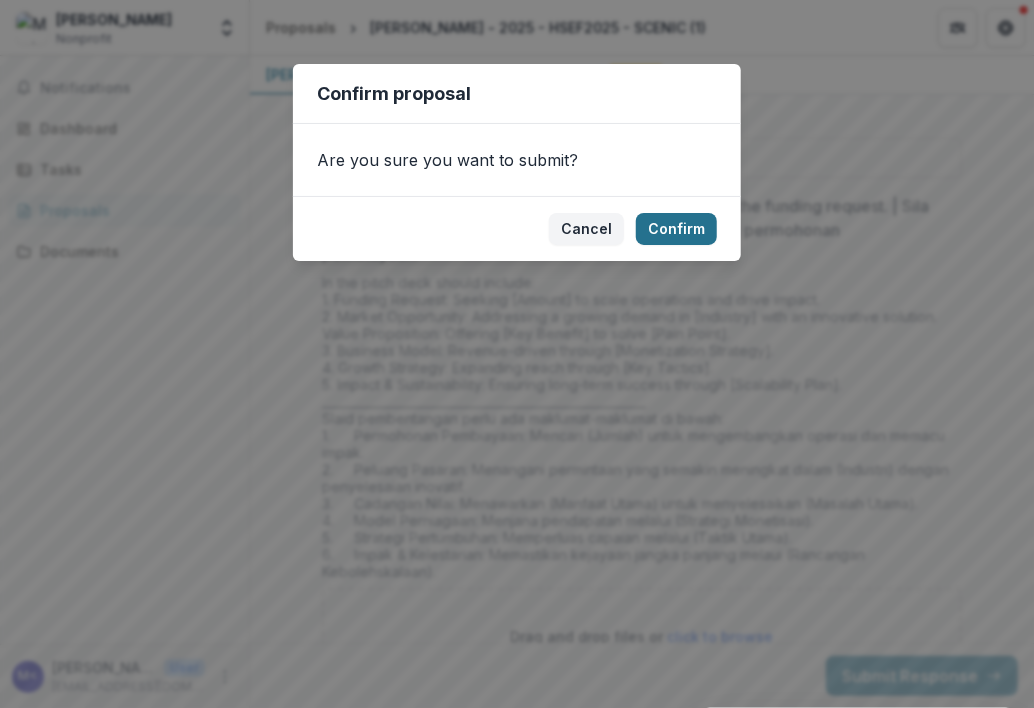 click on "Confirm" at bounding box center (676, 229) 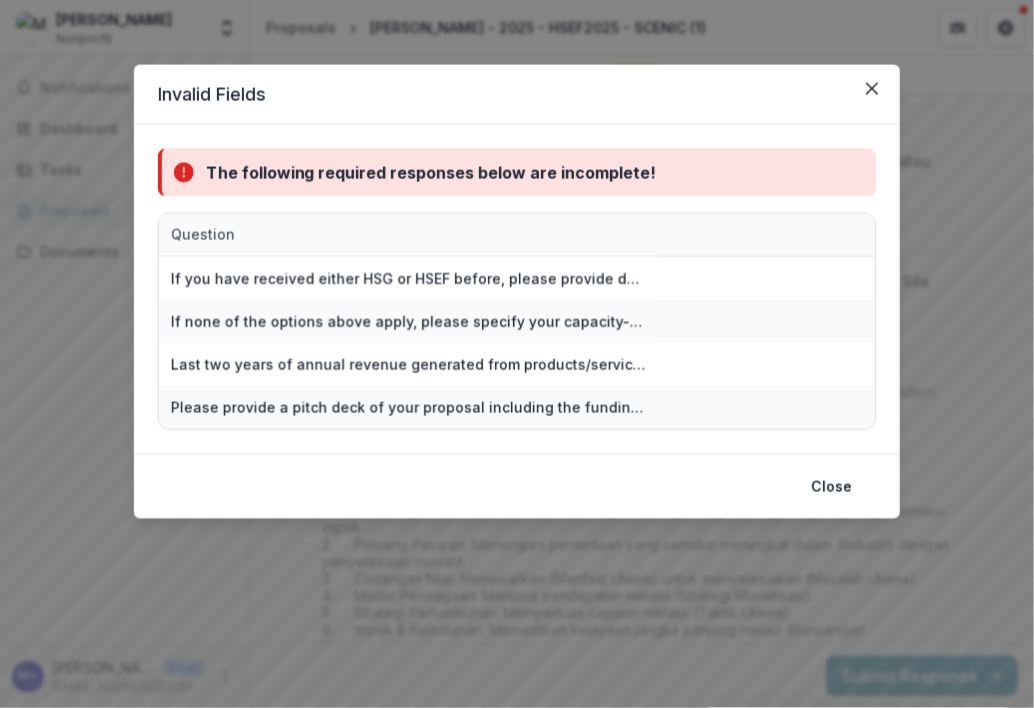 scroll, scrollTop: 5462, scrollLeft: 0, axis: vertical 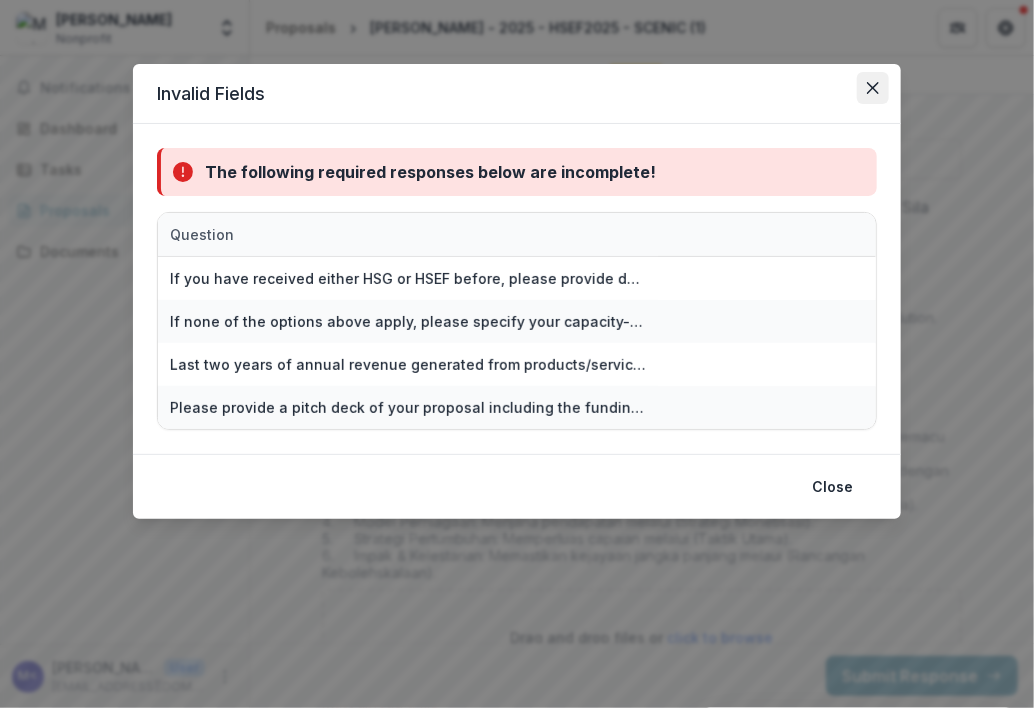 click 